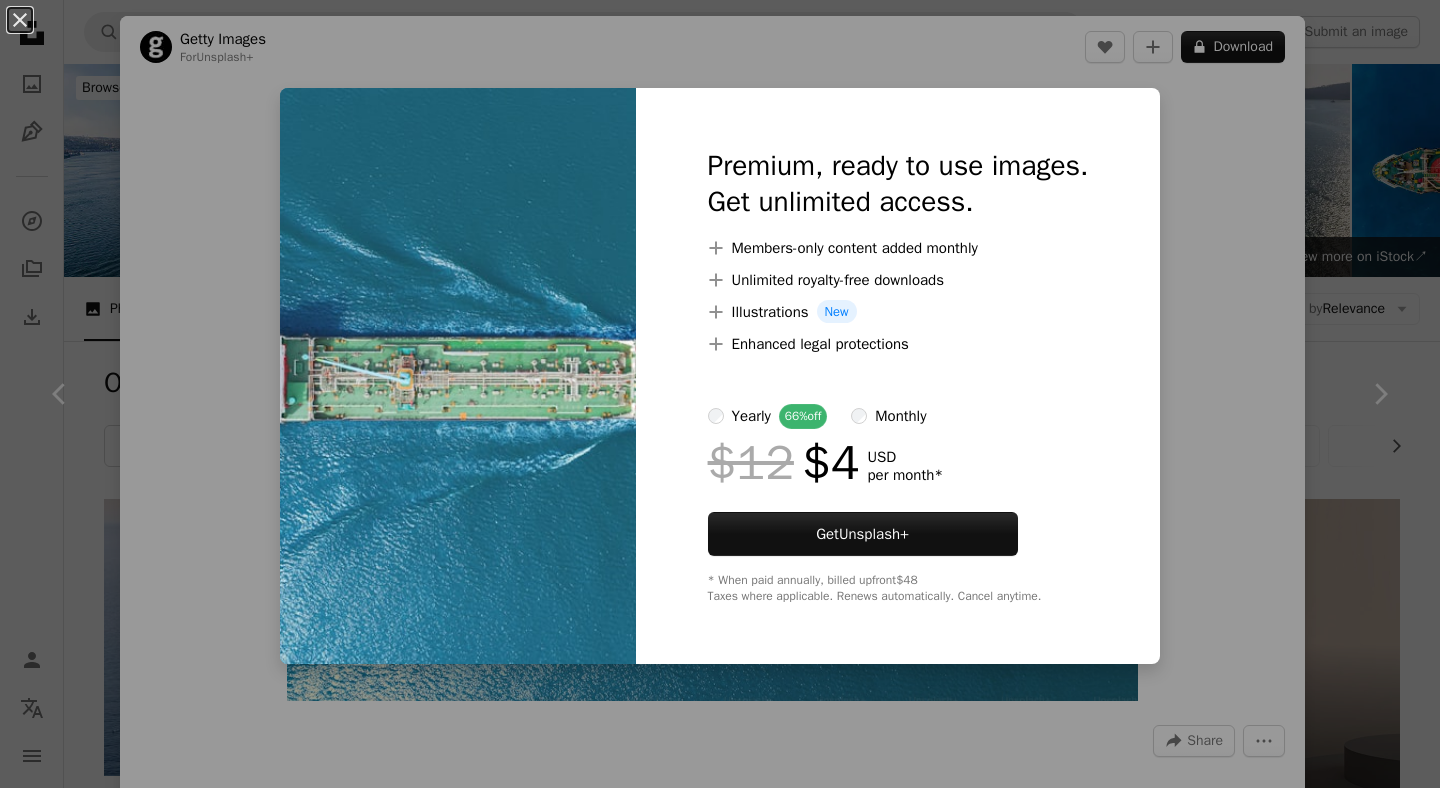 scroll, scrollTop: 2092, scrollLeft: 0, axis: vertical 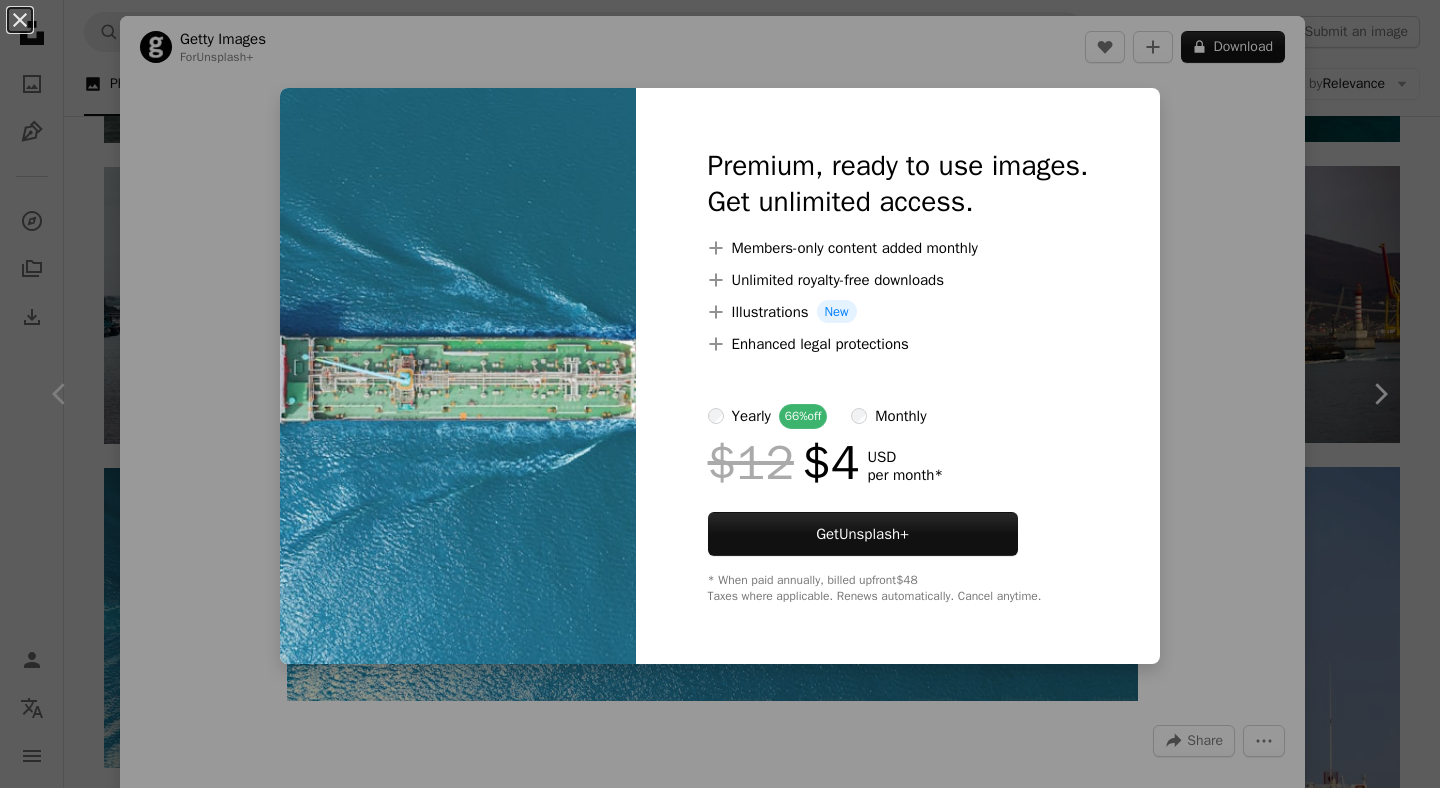 click on "An X shape Premium, ready to use images. Get unlimited access. A plus sign Members-only content added monthly A plus sign Unlimited royalty-free downloads A plus sign Illustrations  New A plus sign Enhanced legal protections yearly 66%  off monthly $12   $4 USD per month * Get  Unsplash+ * When paid annually, billed upfront  $48 Taxes where applicable. Renews automatically. Cancel anytime." at bounding box center (720, 394) 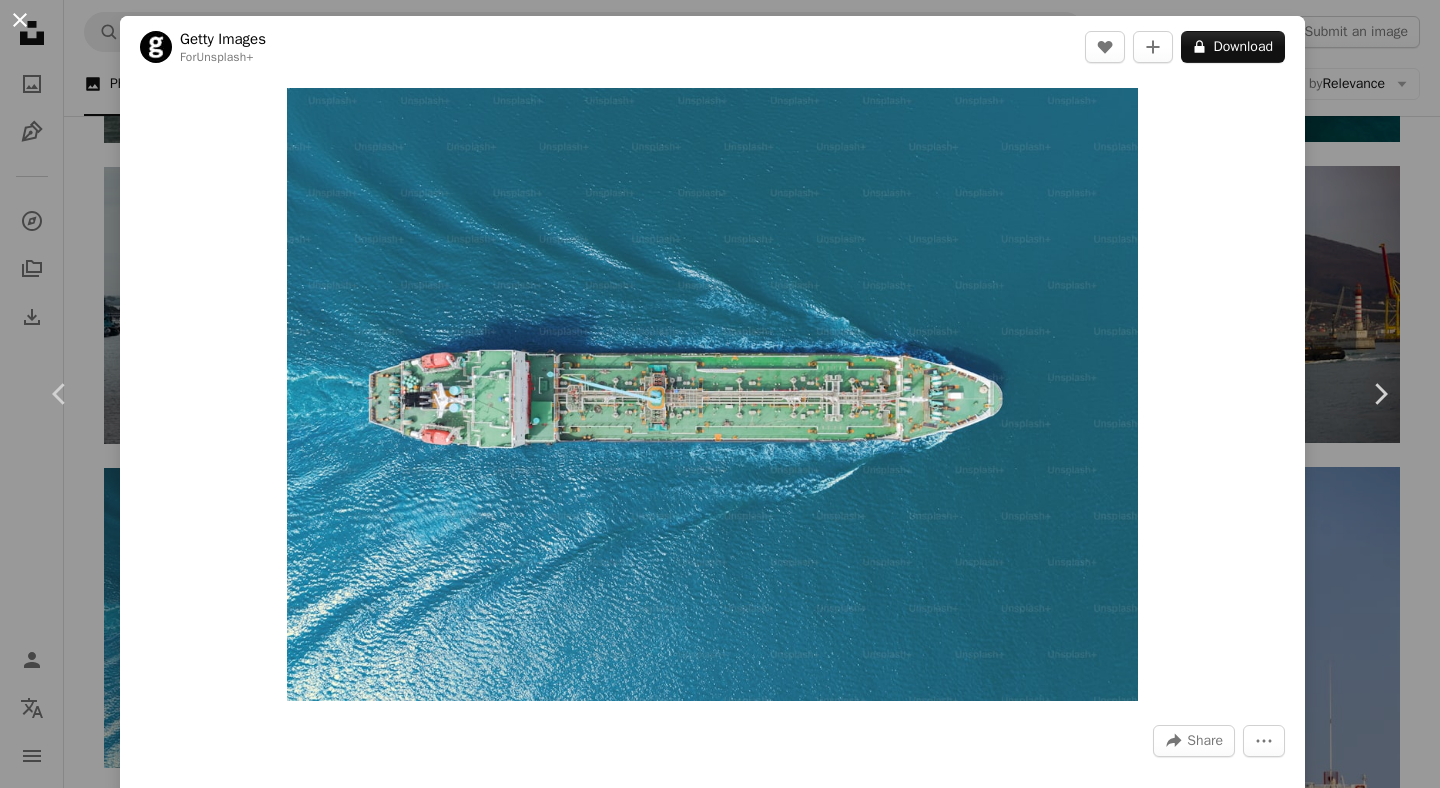 click on "An X shape" at bounding box center [20, 20] 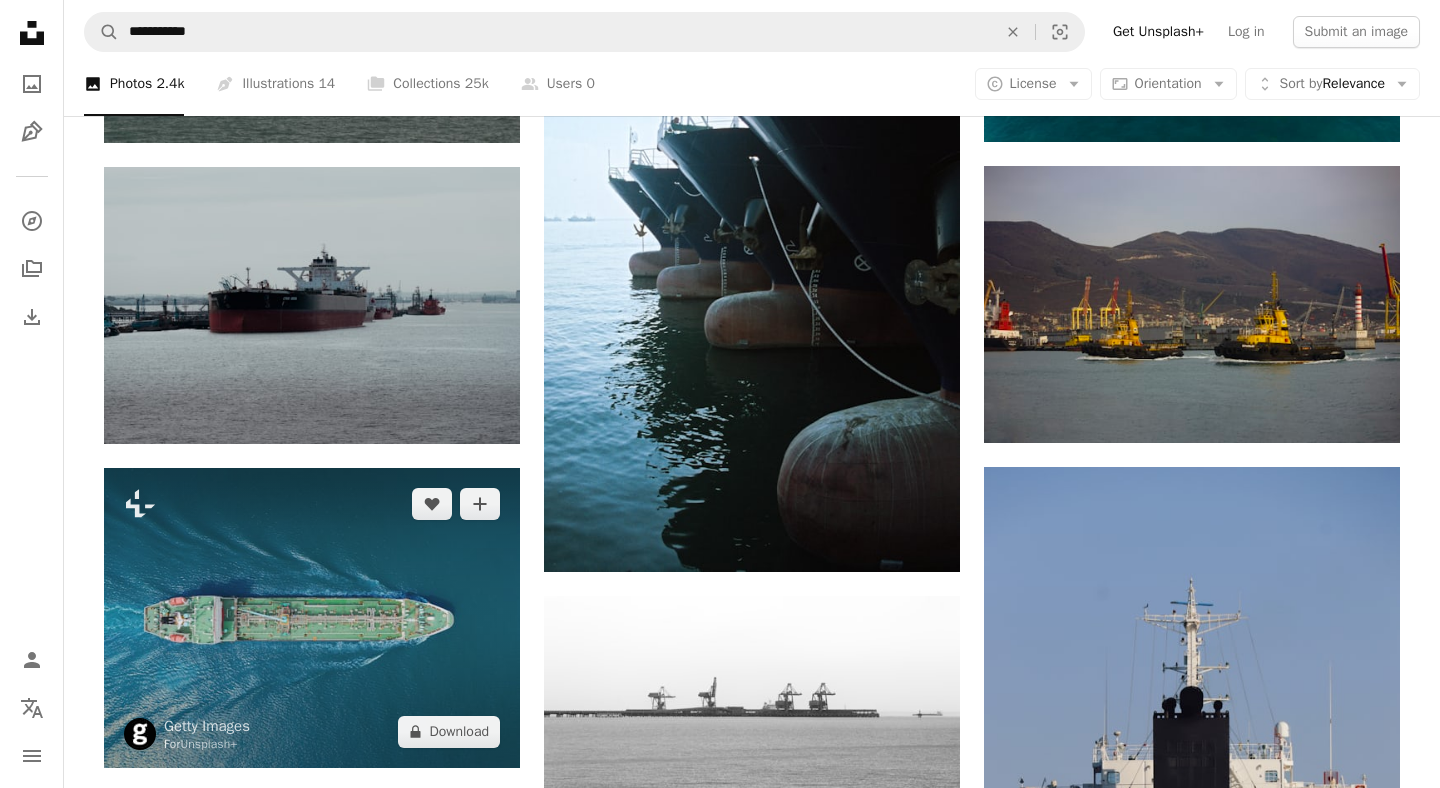 click at bounding box center [312, 618] 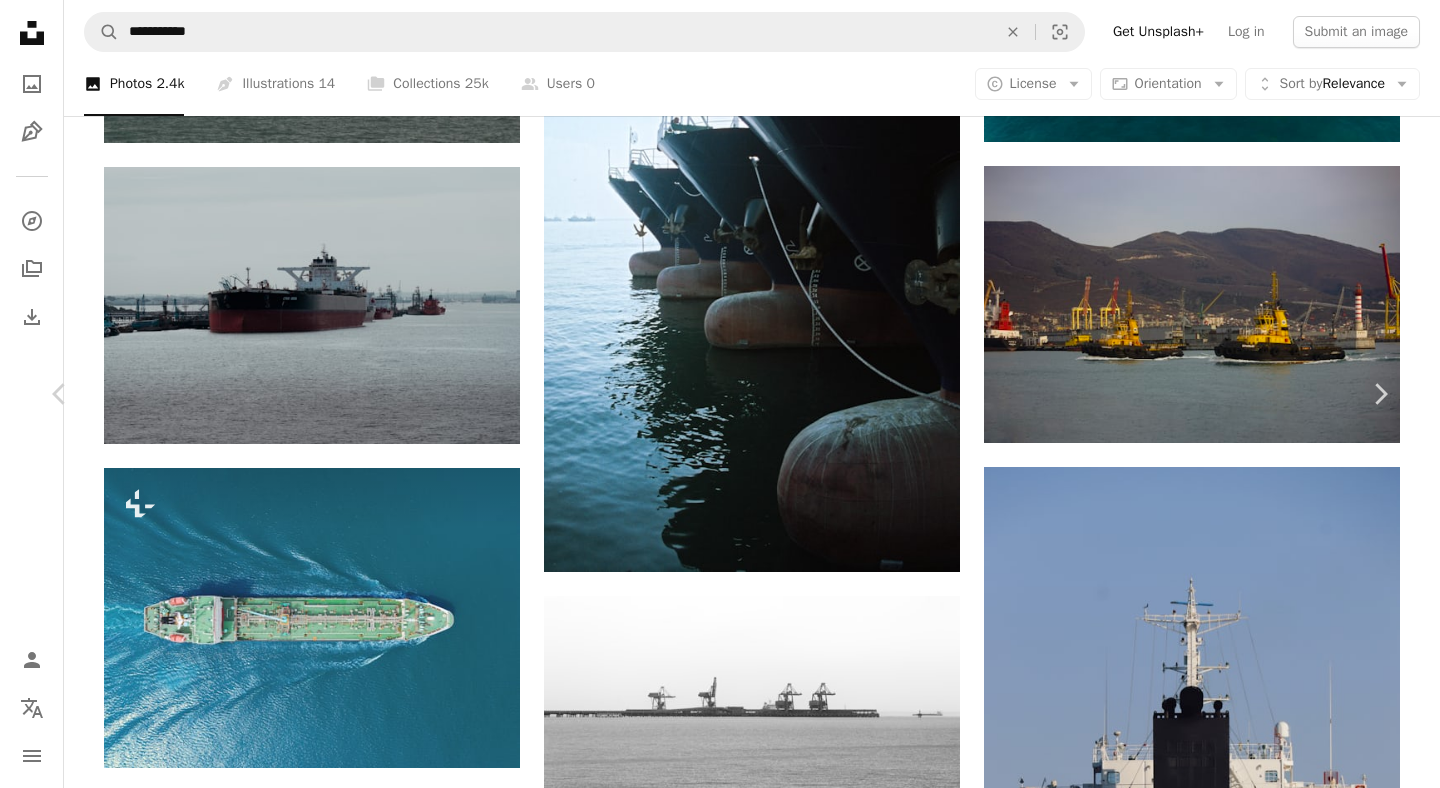 click on "Share" at bounding box center [1205, 6010] 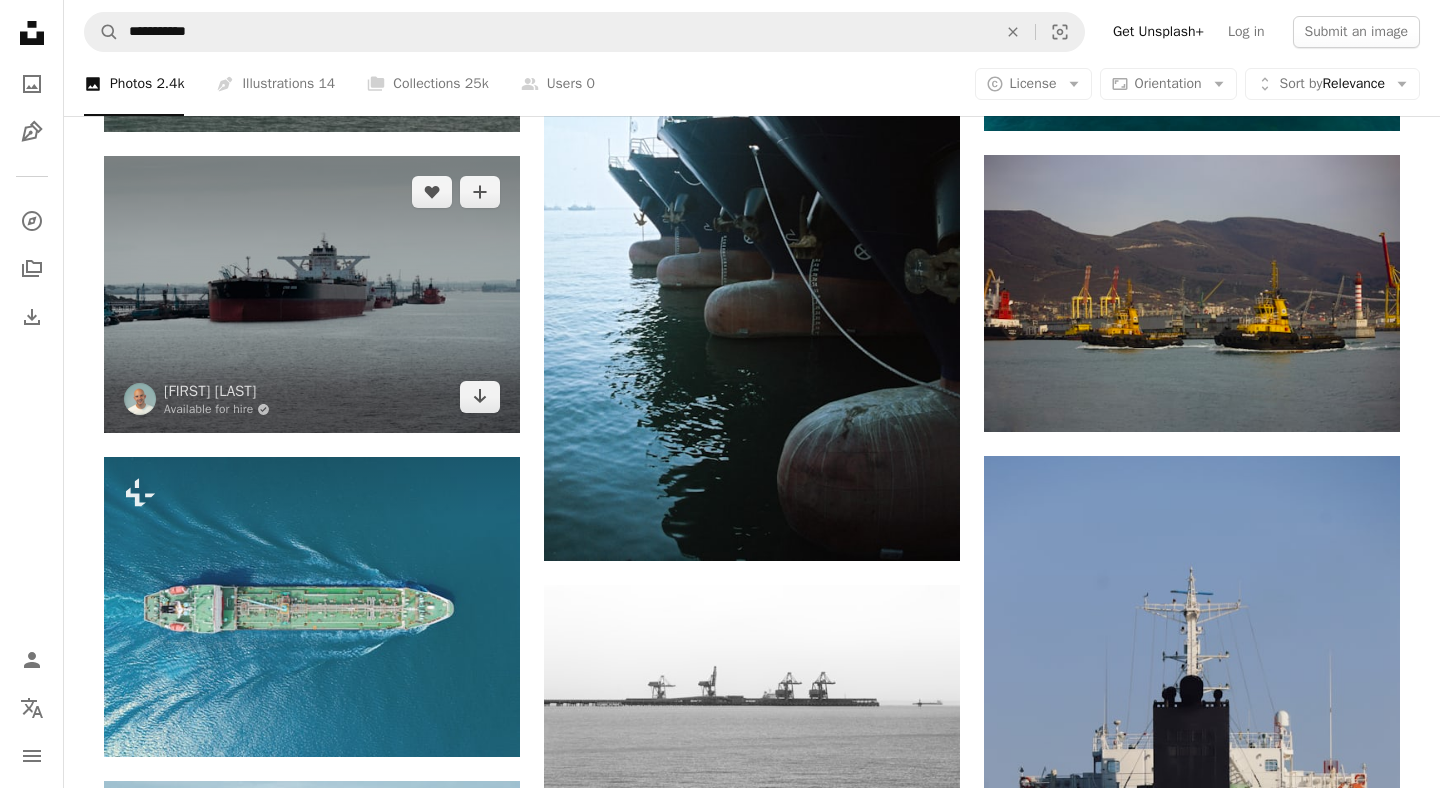 scroll, scrollTop: 2088, scrollLeft: 0, axis: vertical 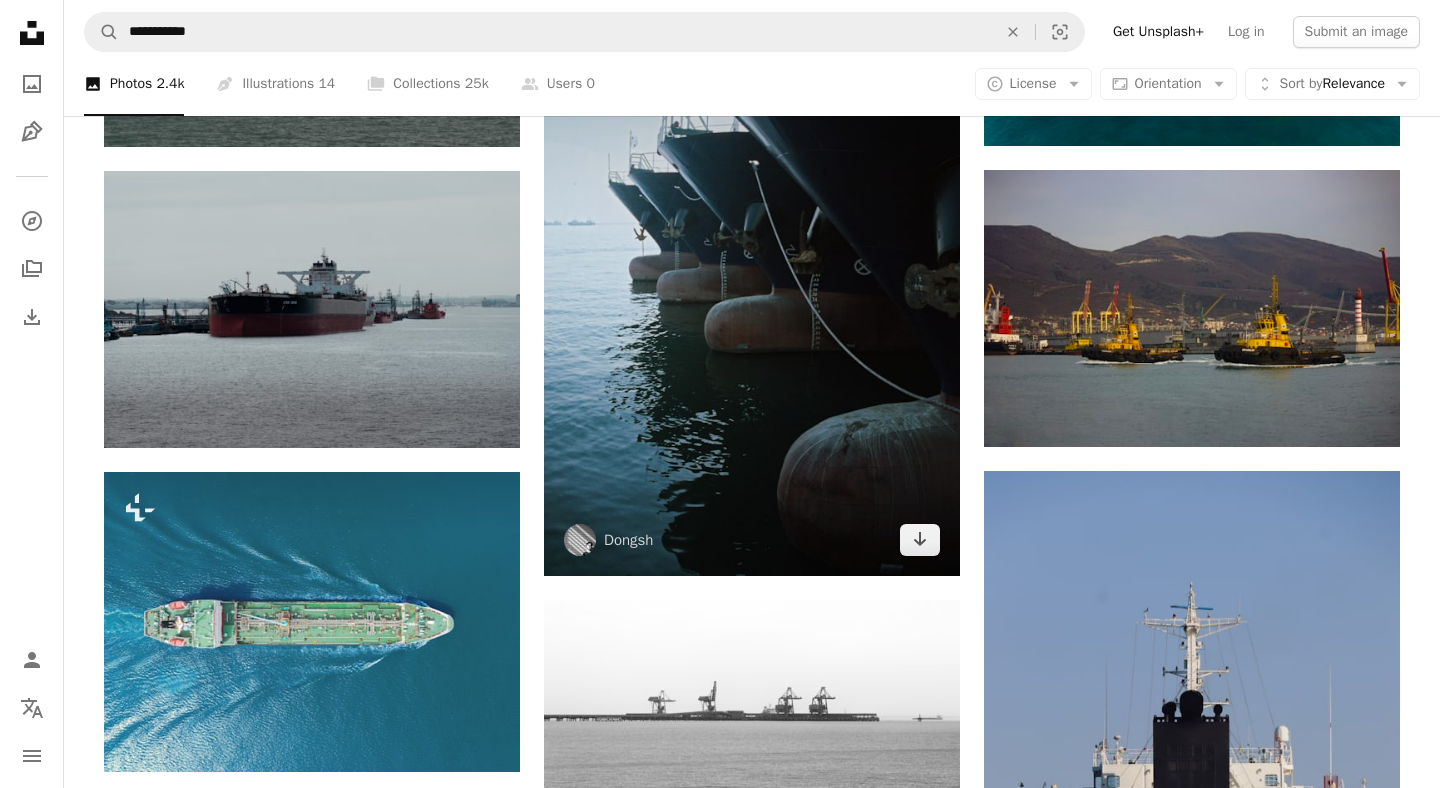 click at bounding box center (752, 265) 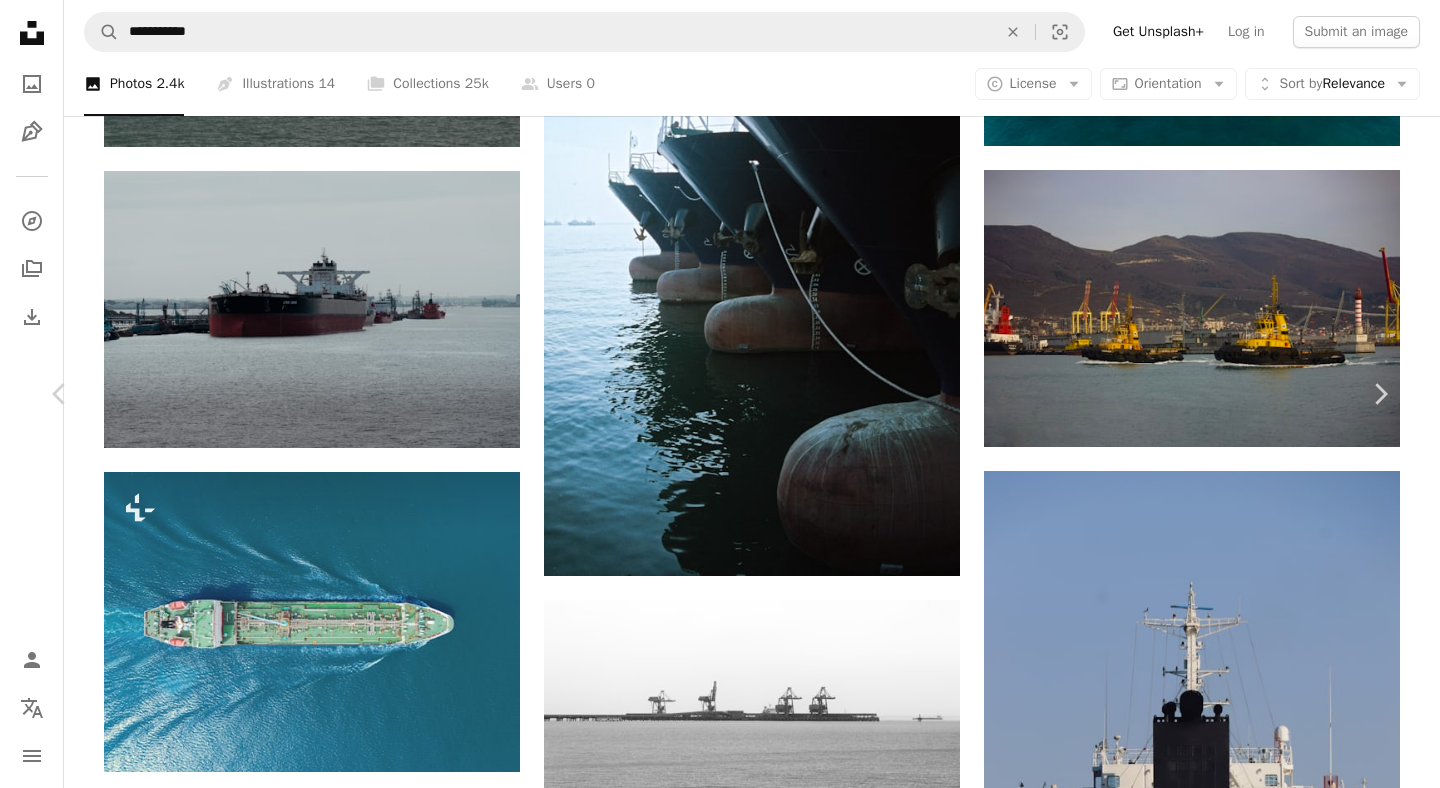 click at bounding box center (712, 5667) 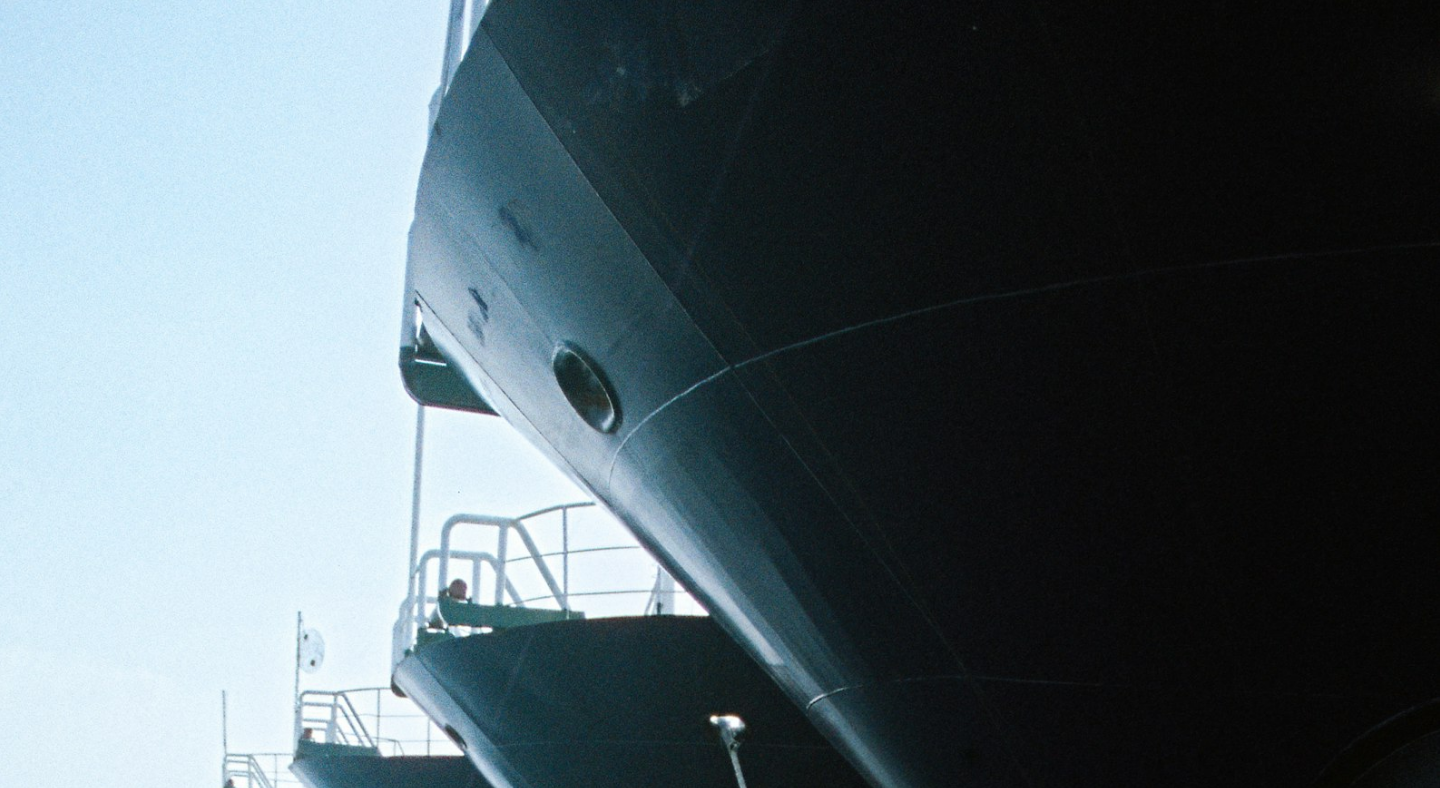 scroll, scrollTop: 683, scrollLeft: 0, axis: vertical 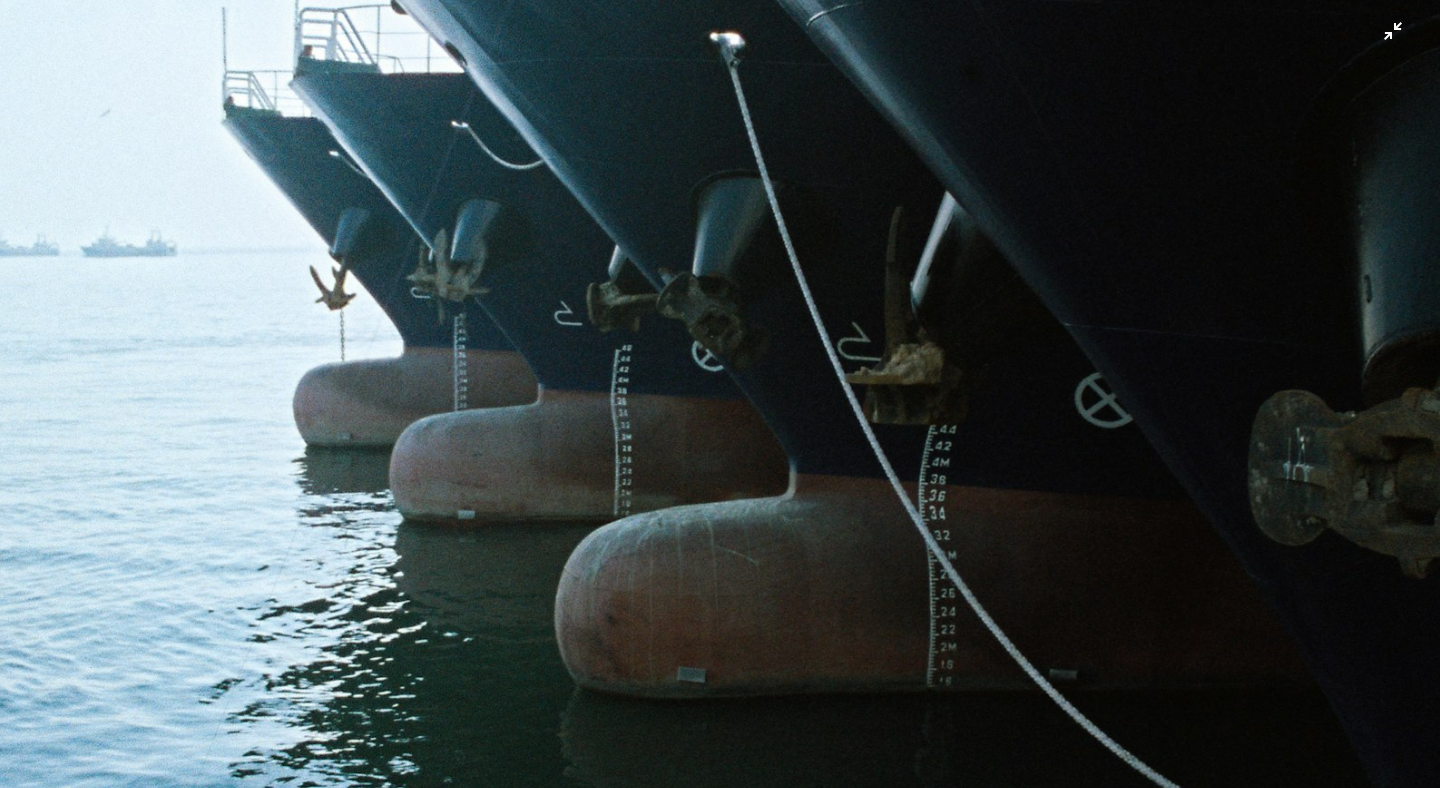 click at bounding box center [720, 393] 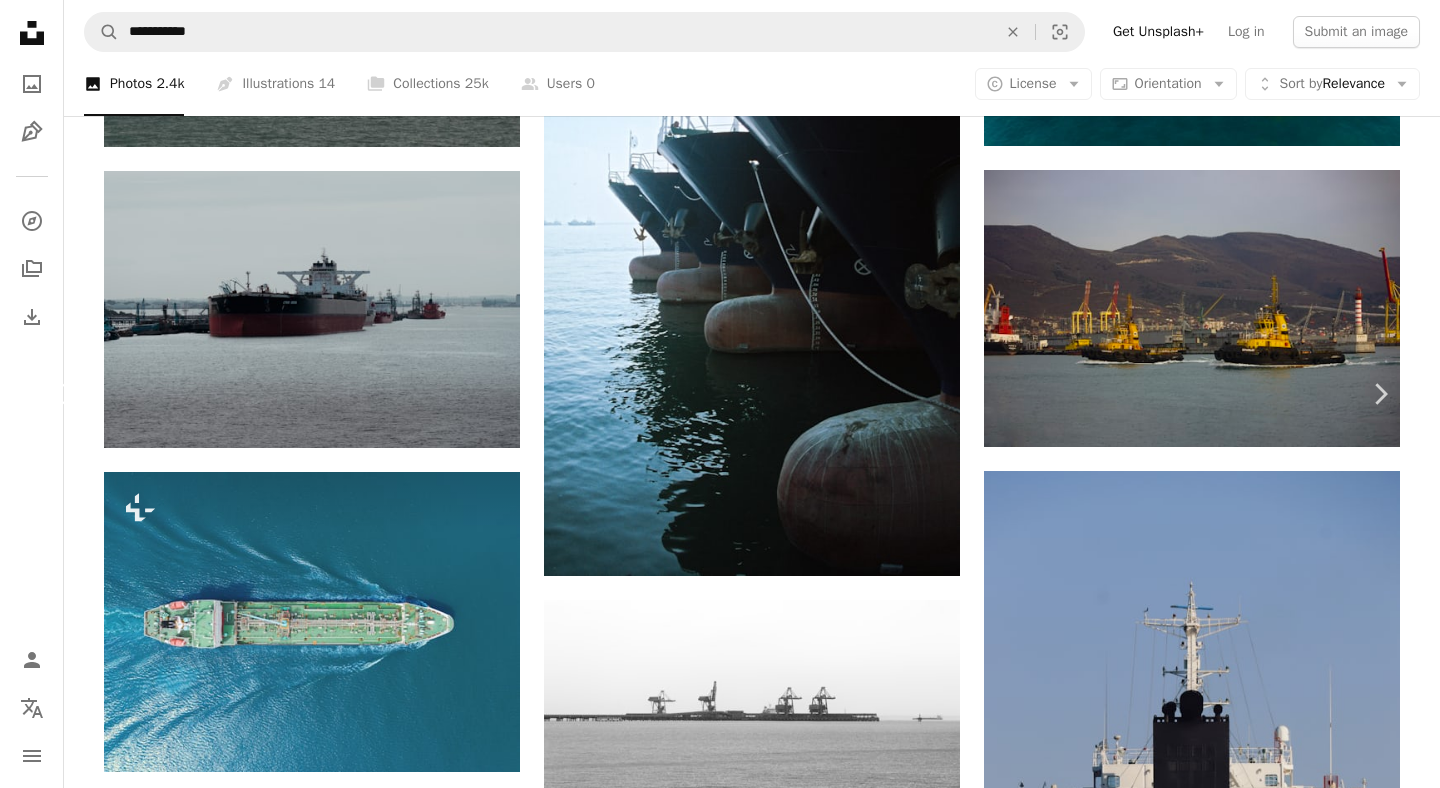 click on "Chevron left" 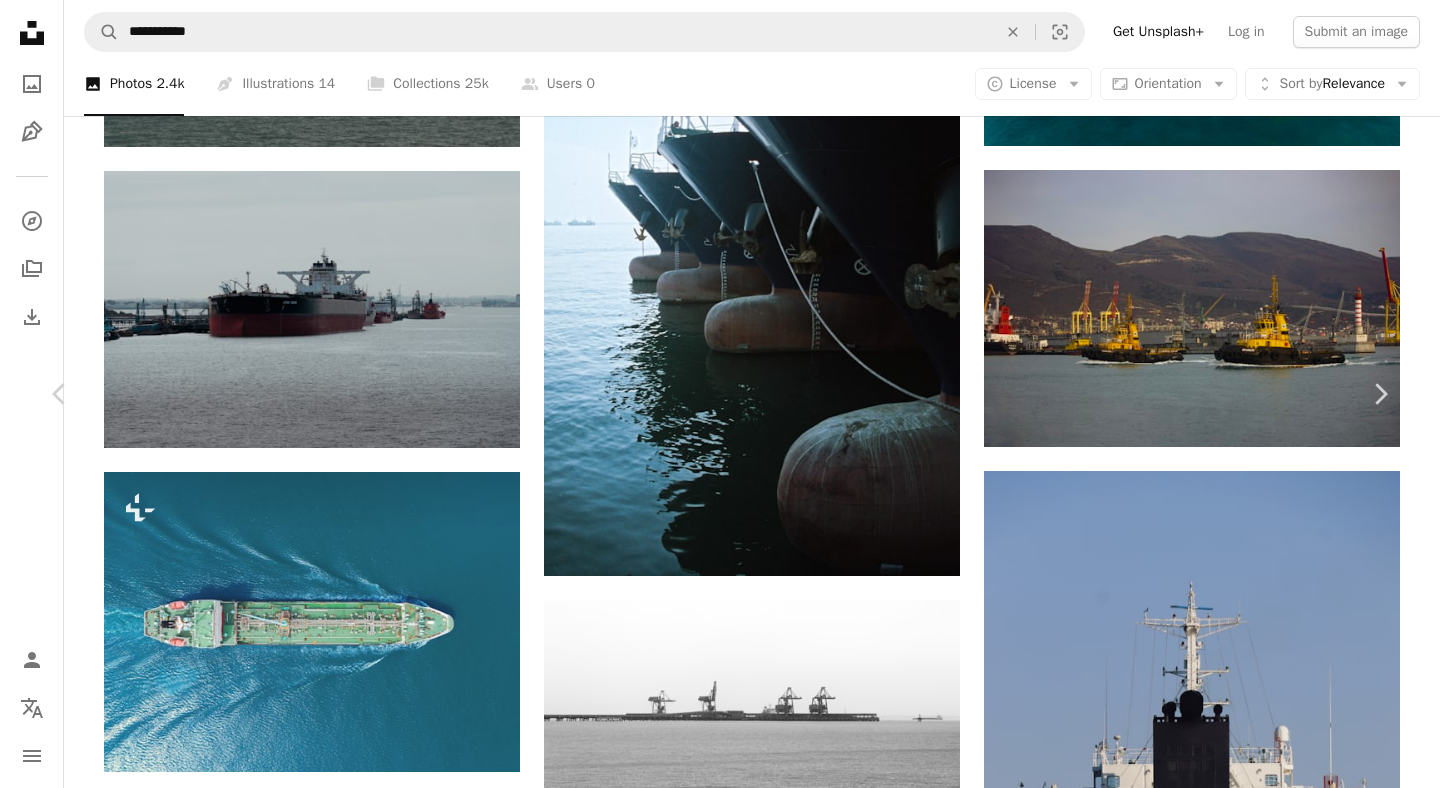 click on "An X shape" at bounding box center [20, 20] 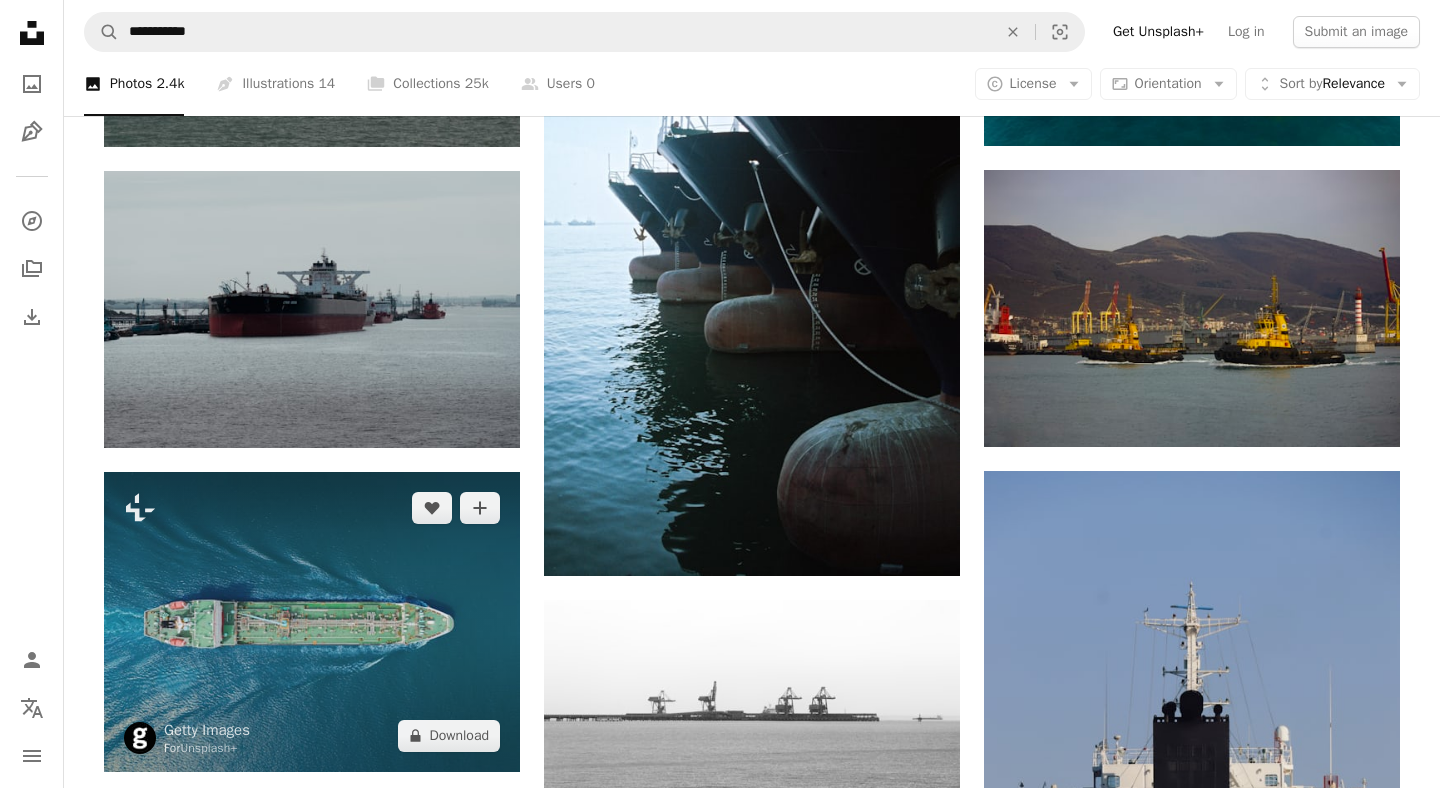 click at bounding box center [312, 622] 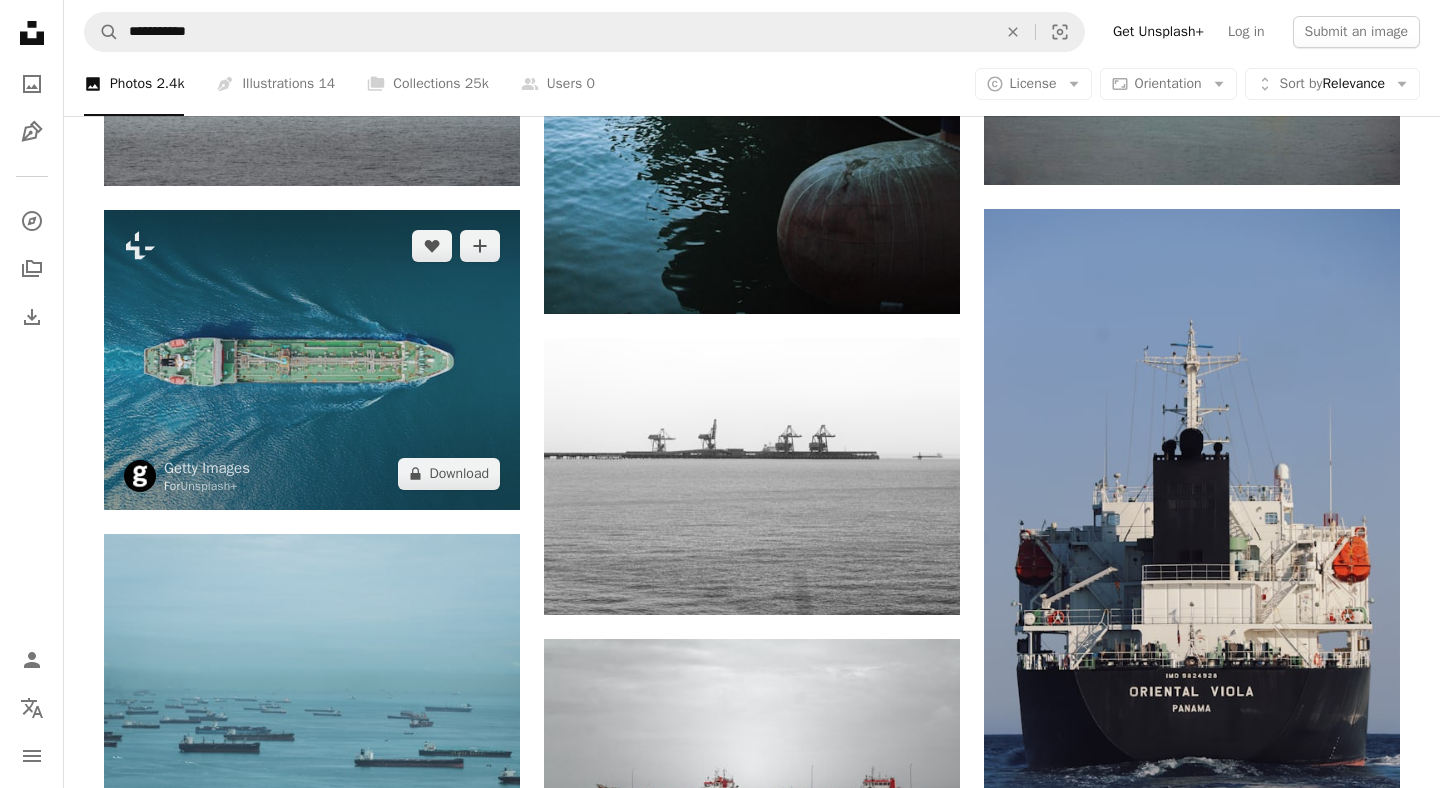 scroll, scrollTop: 2348, scrollLeft: 0, axis: vertical 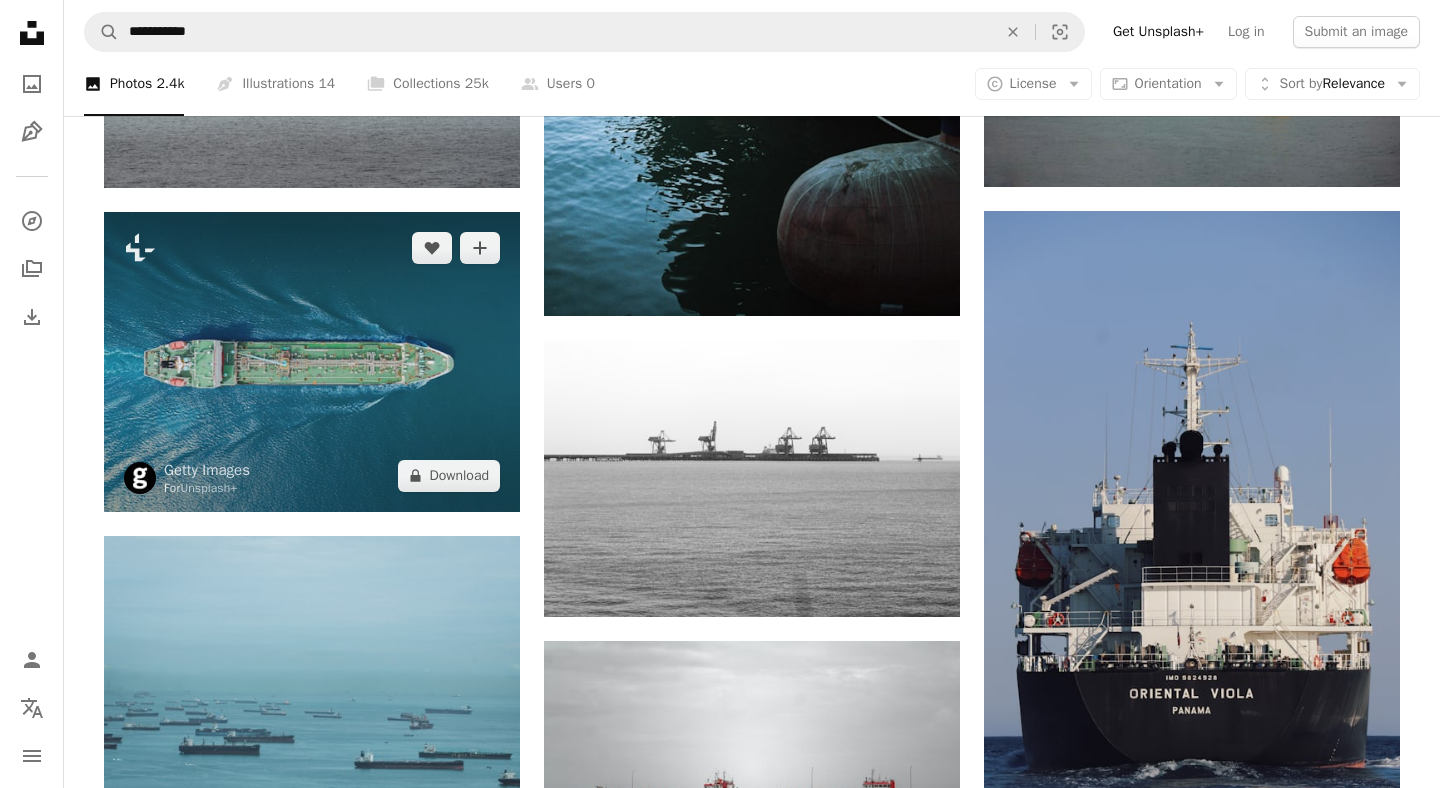 click at bounding box center (312, 362) 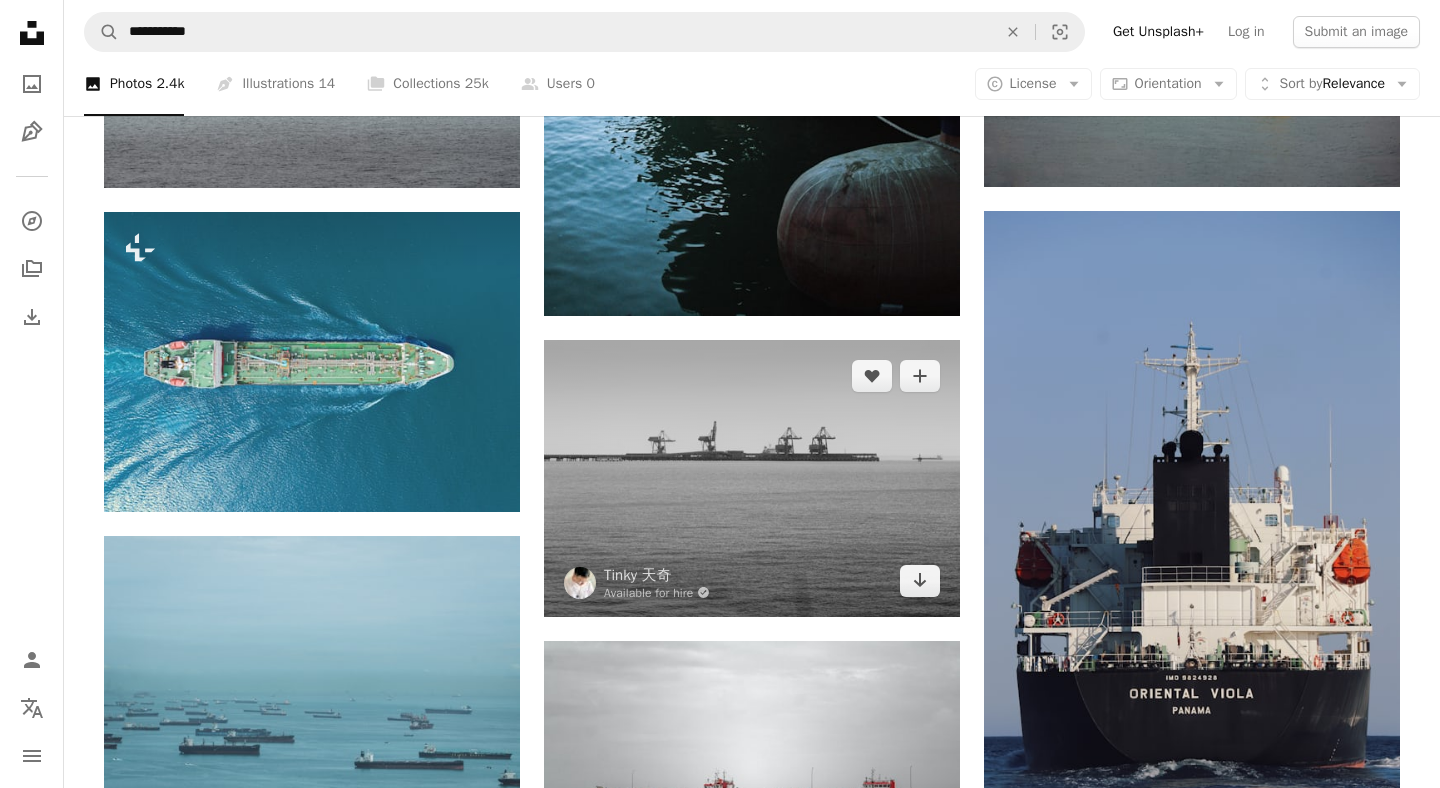 click at bounding box center (752, 478) 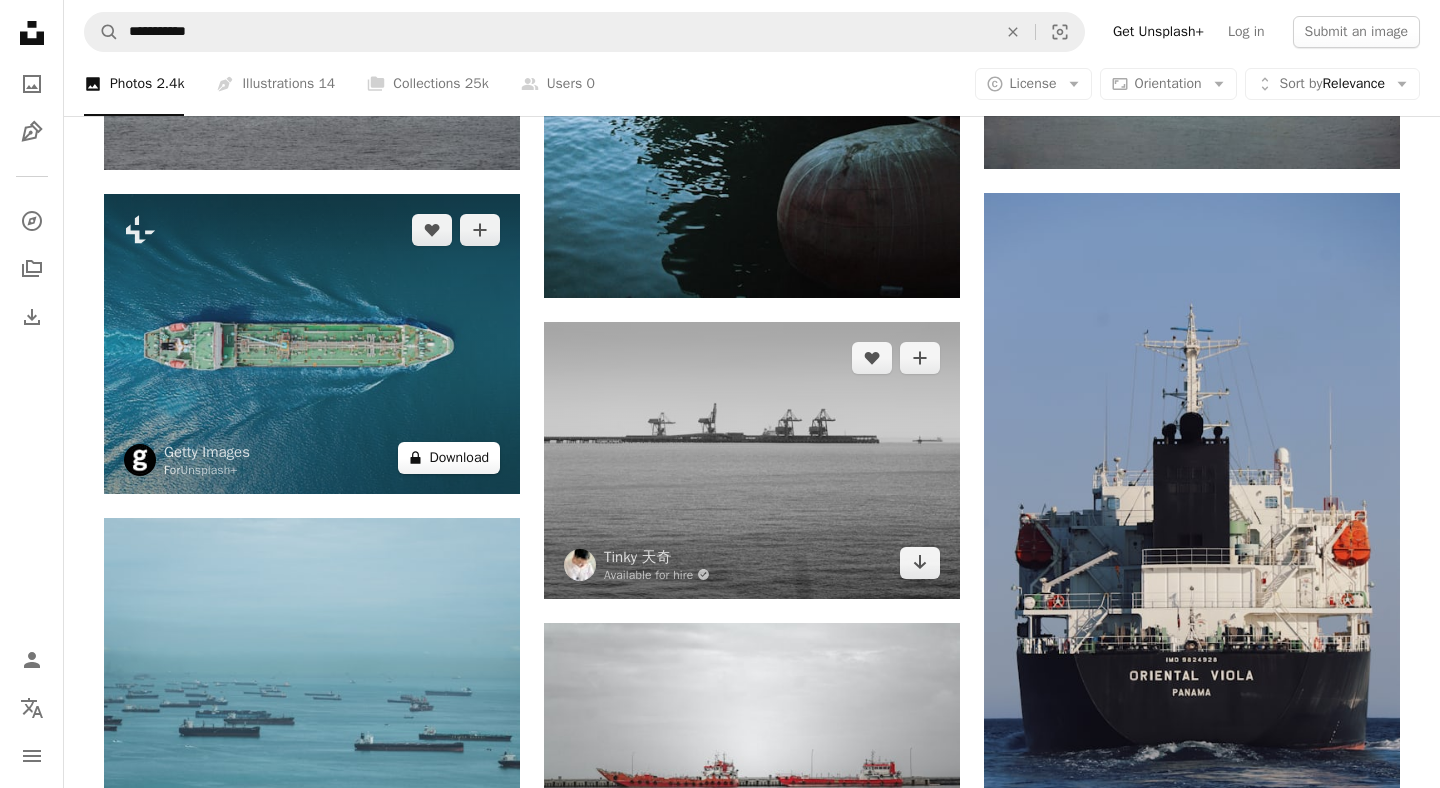 scroll, scrollTop: 2340, scrollLeft: 0, axis: vertical 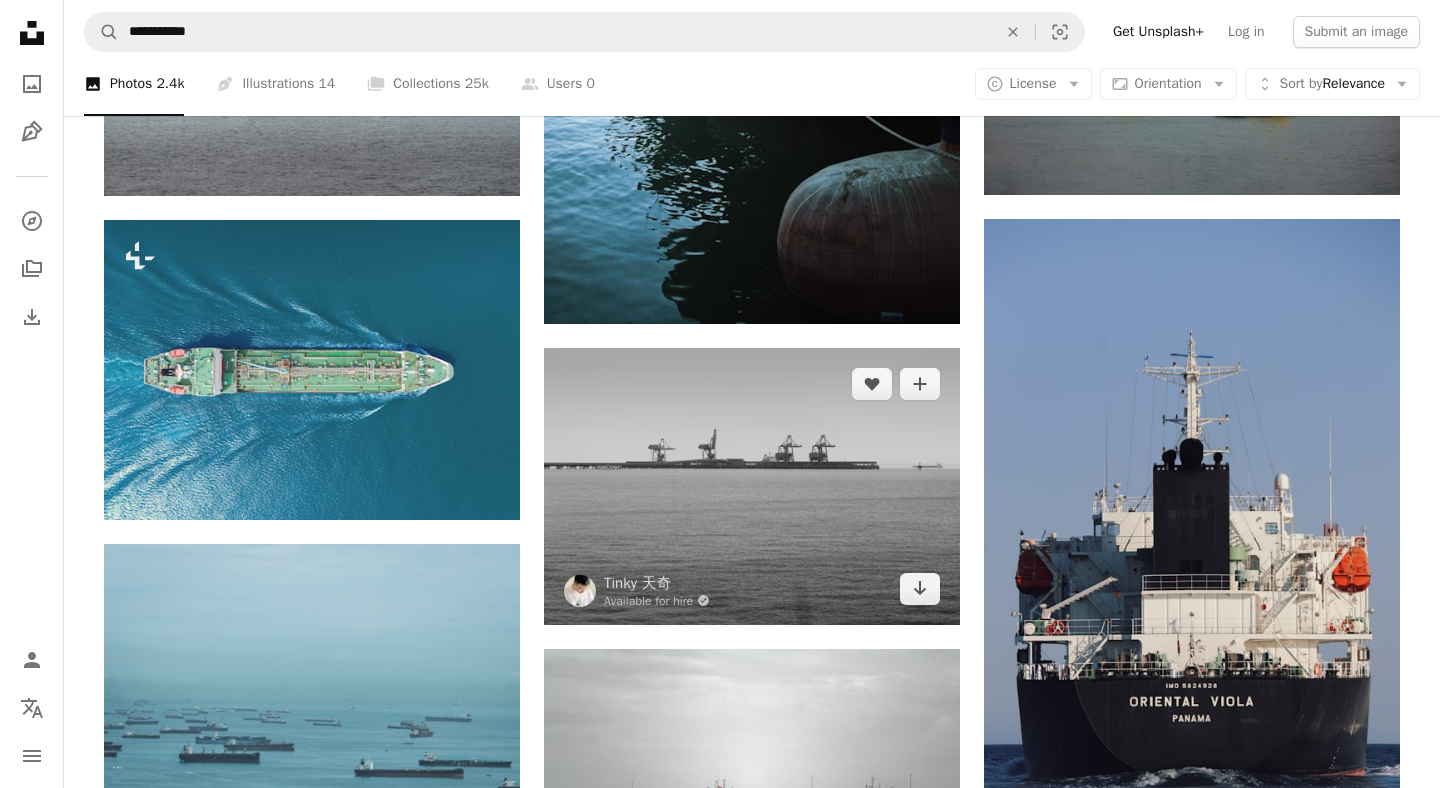 click at bounding box center (752, 486) 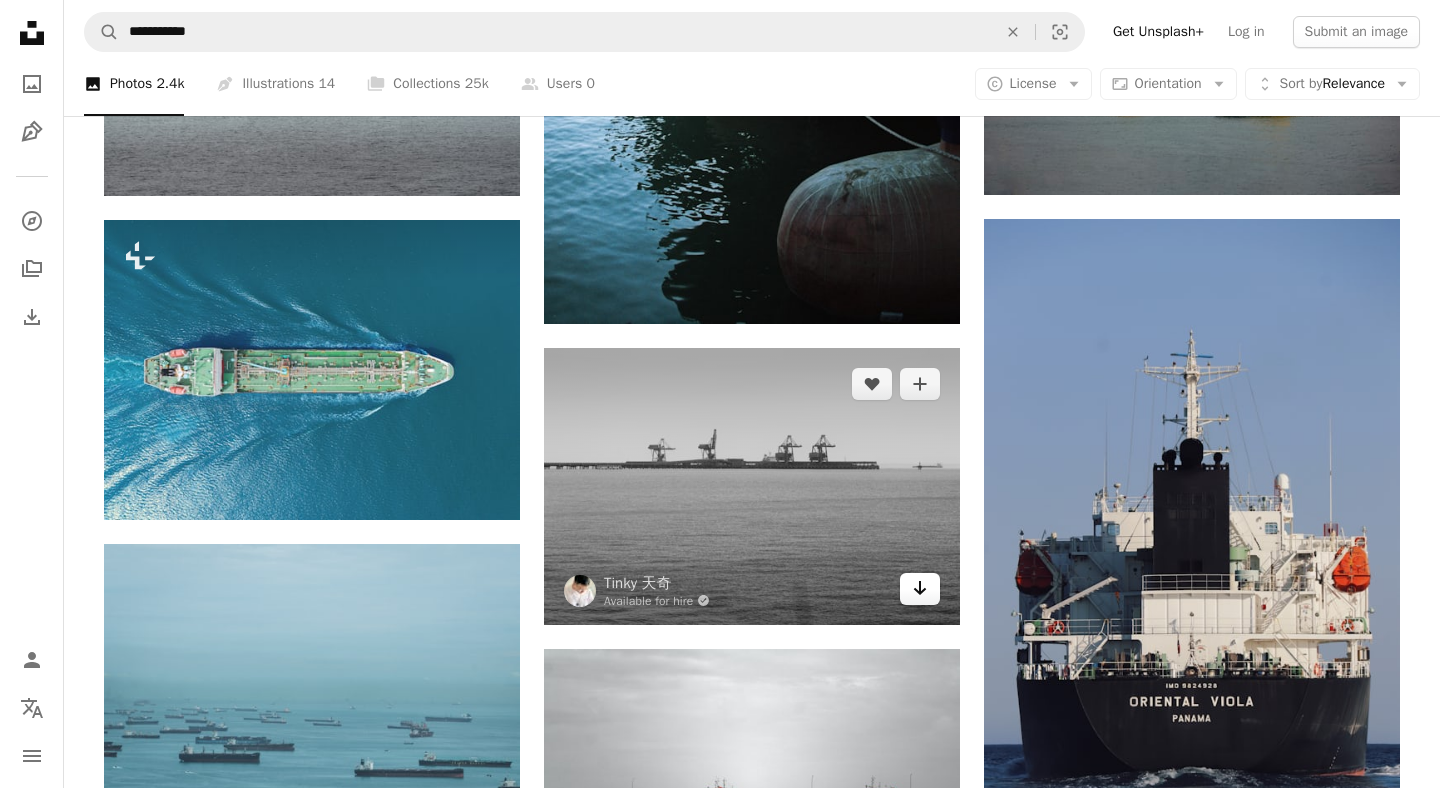 click 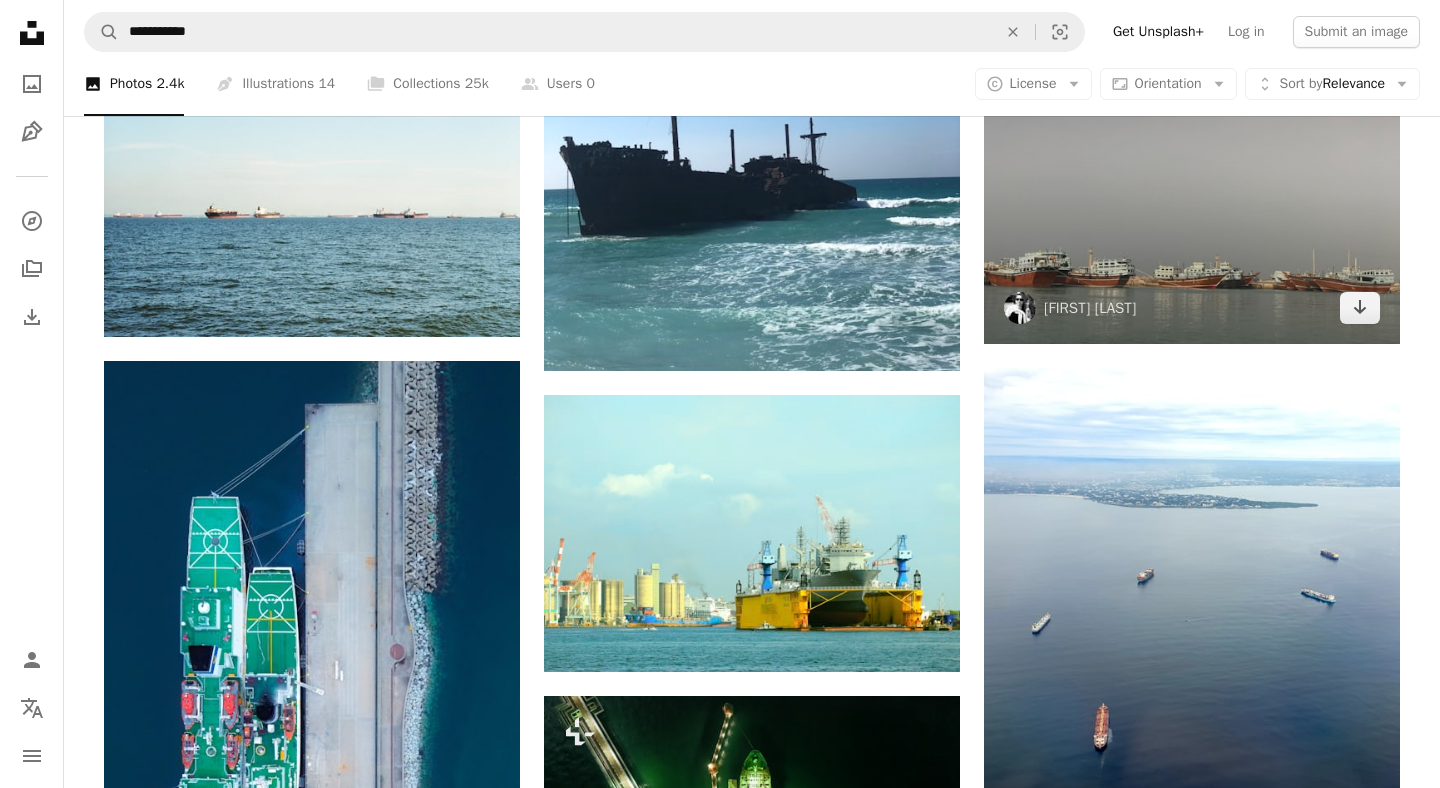 scroll, scrollTop: 3771, scrollLeft: 0, axis: vertical 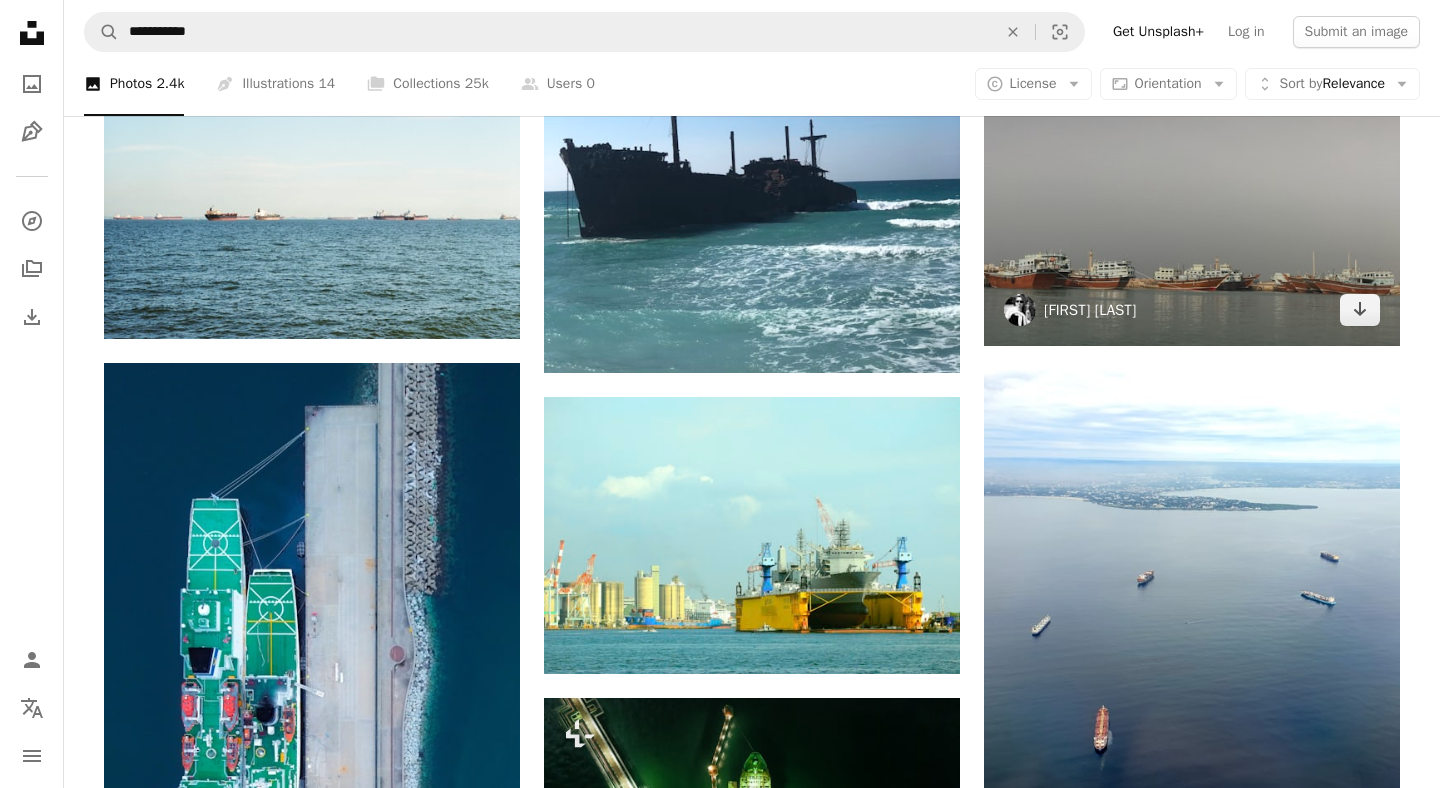 click on "[FIRST] [LAST]" at bounding box center [1090, 310] 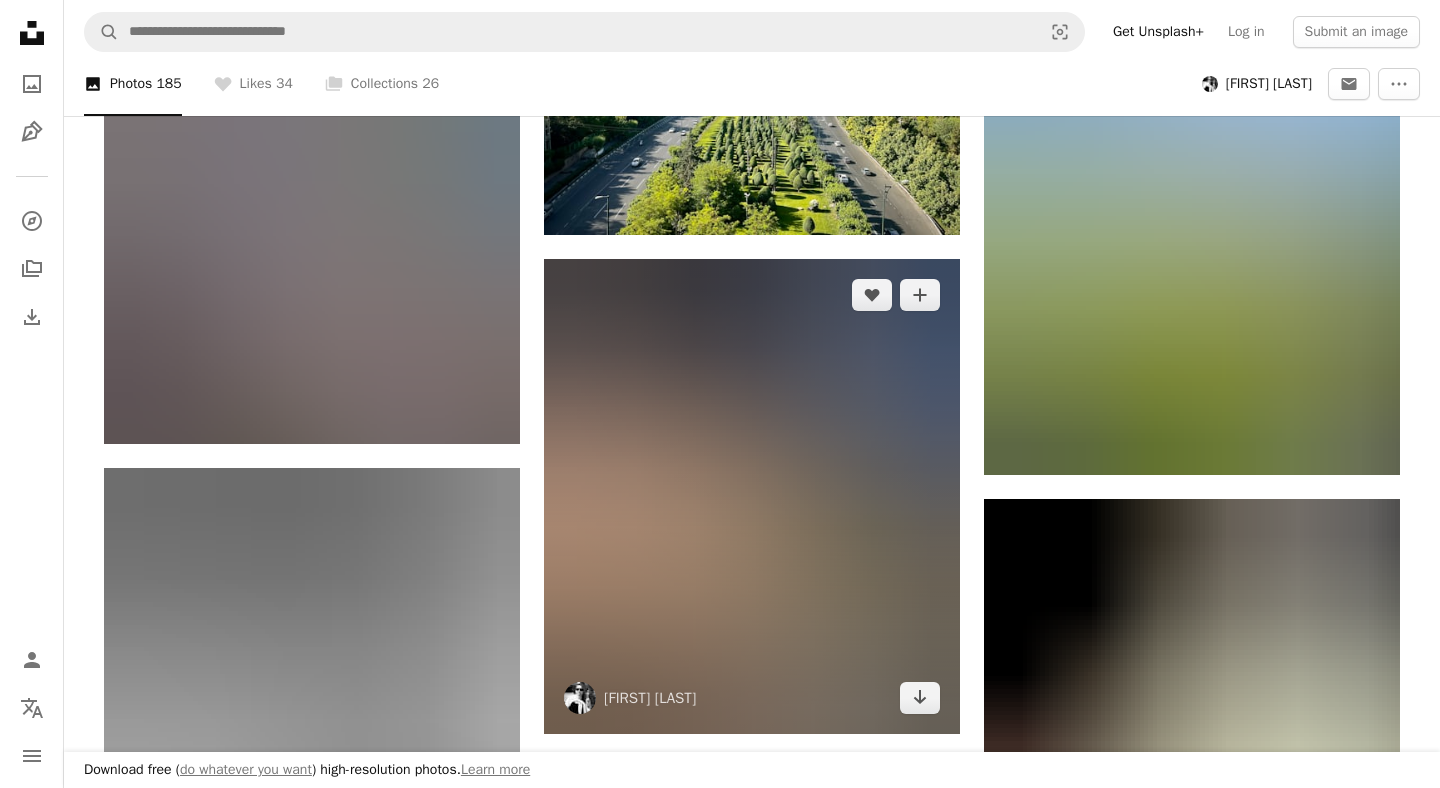 scroll, scrollTop: 3128, scrollLeft: 0, axis: vertical 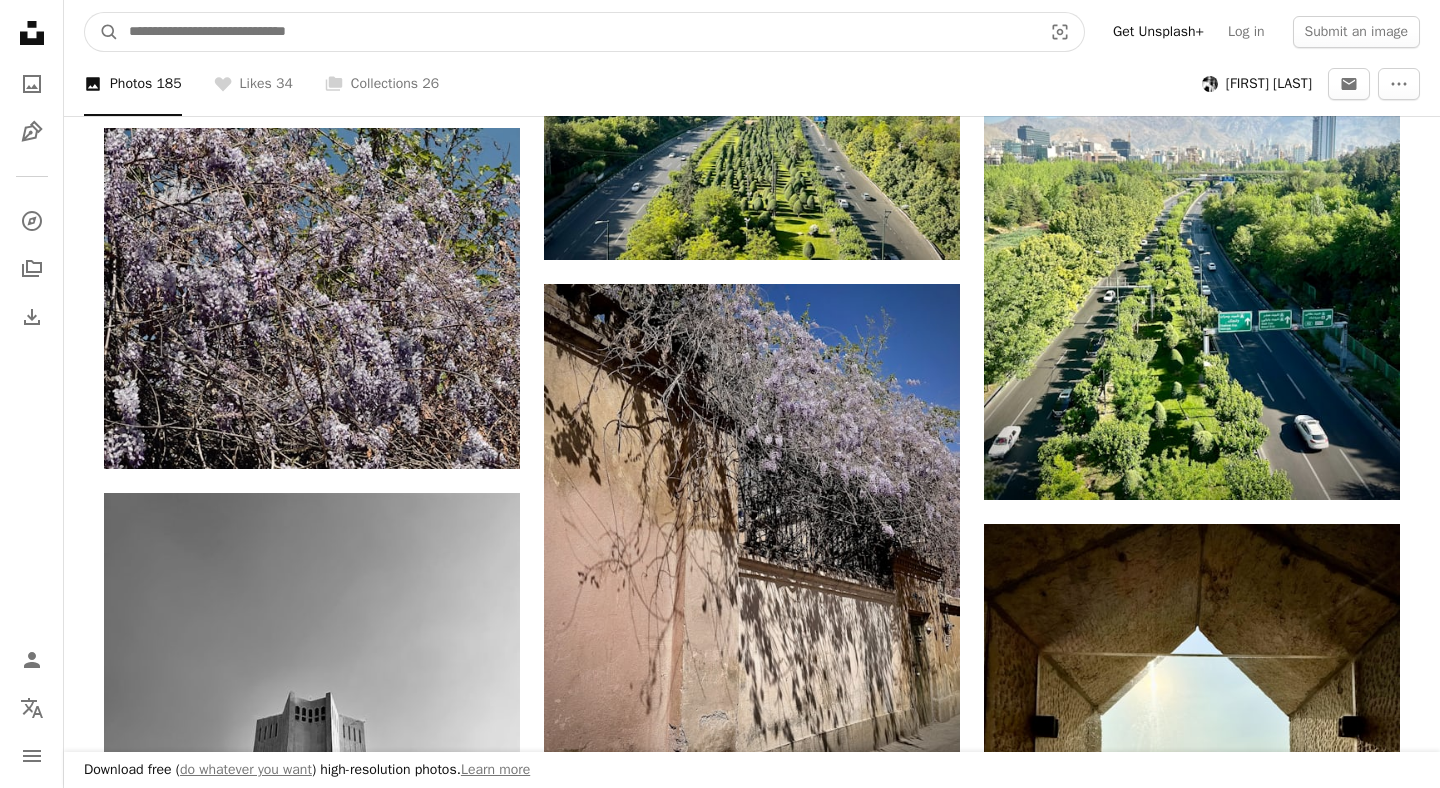 click at bounding box center (577, 32) 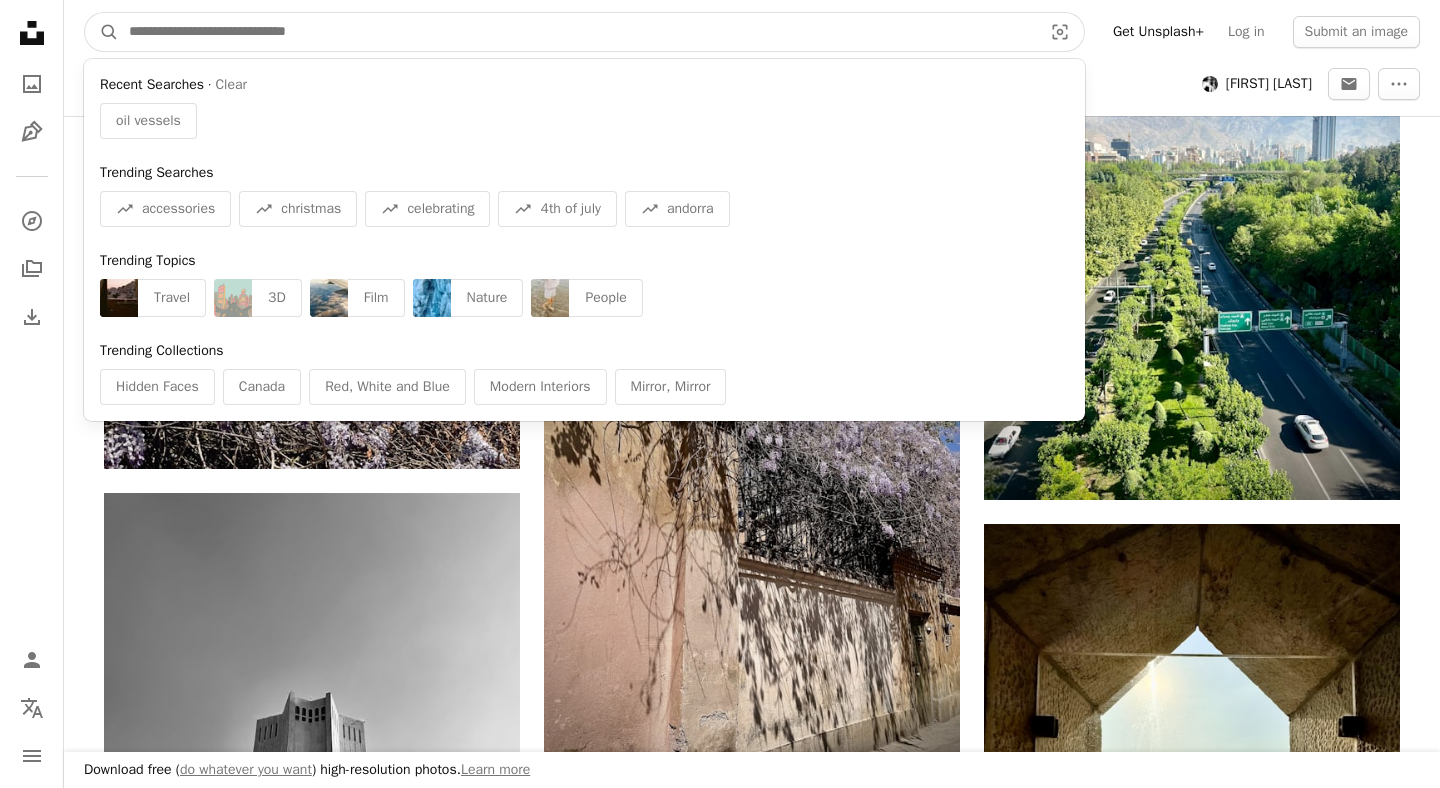 type on "*" 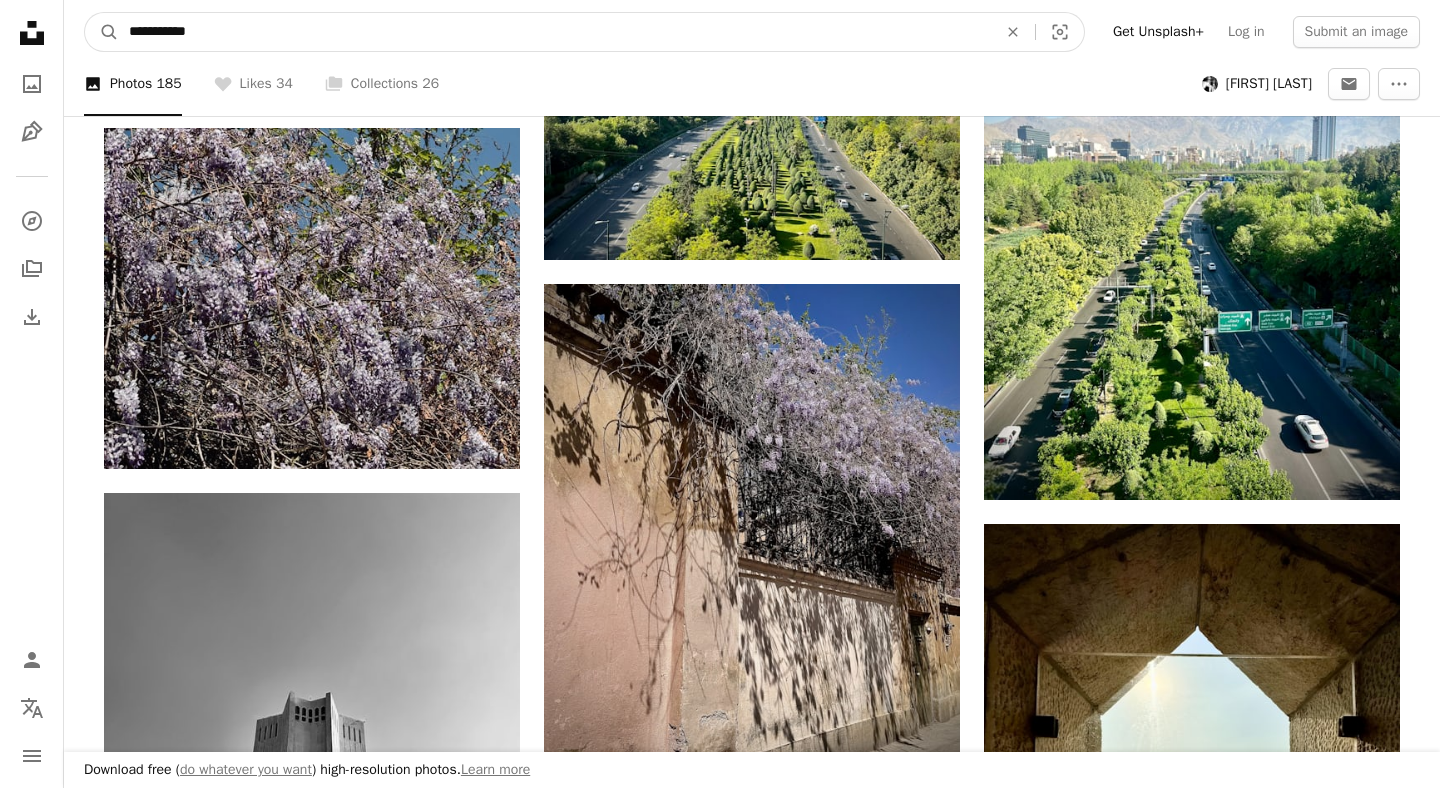 type on "**********" 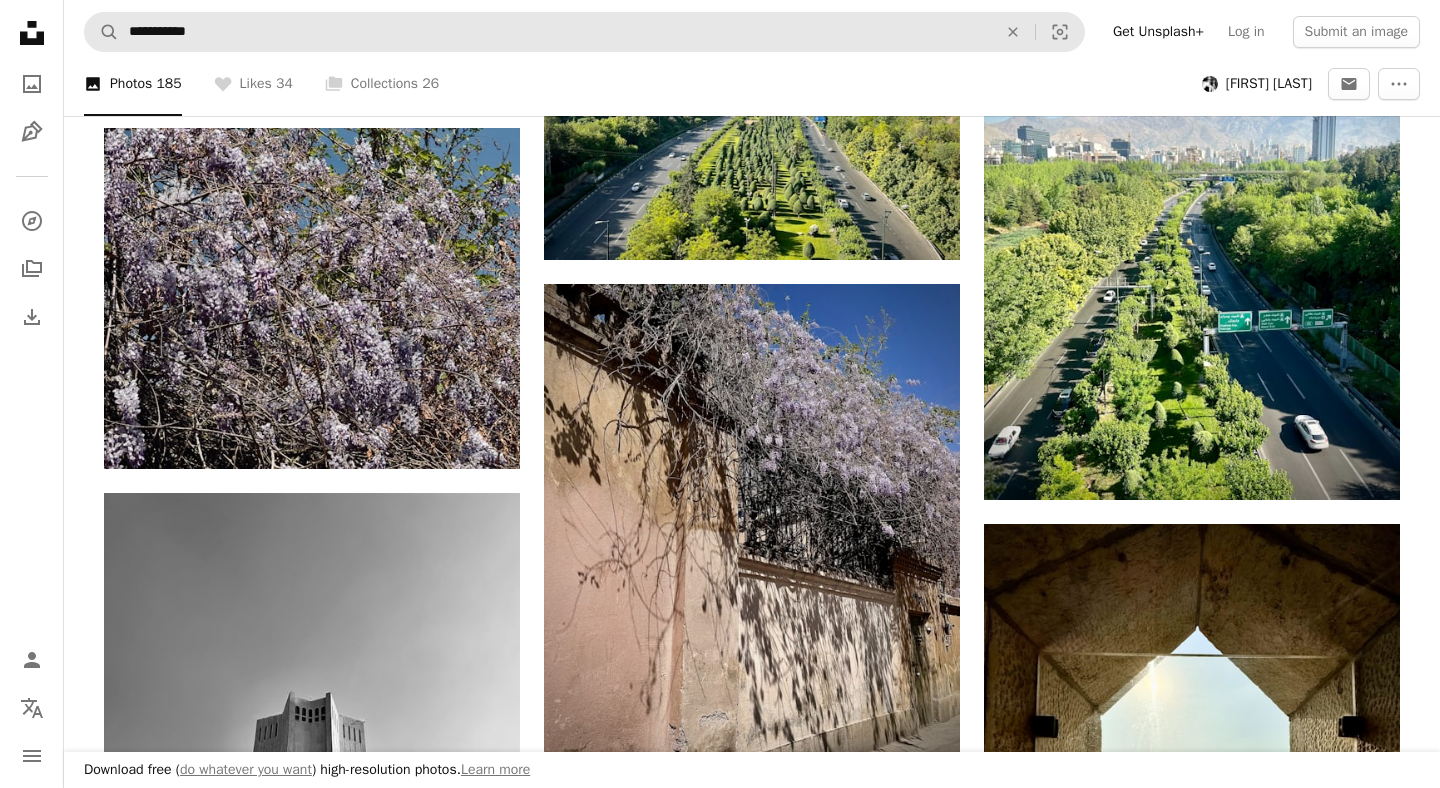 scroll, scrollTop: 0, scrollLeft: 0, axis: both 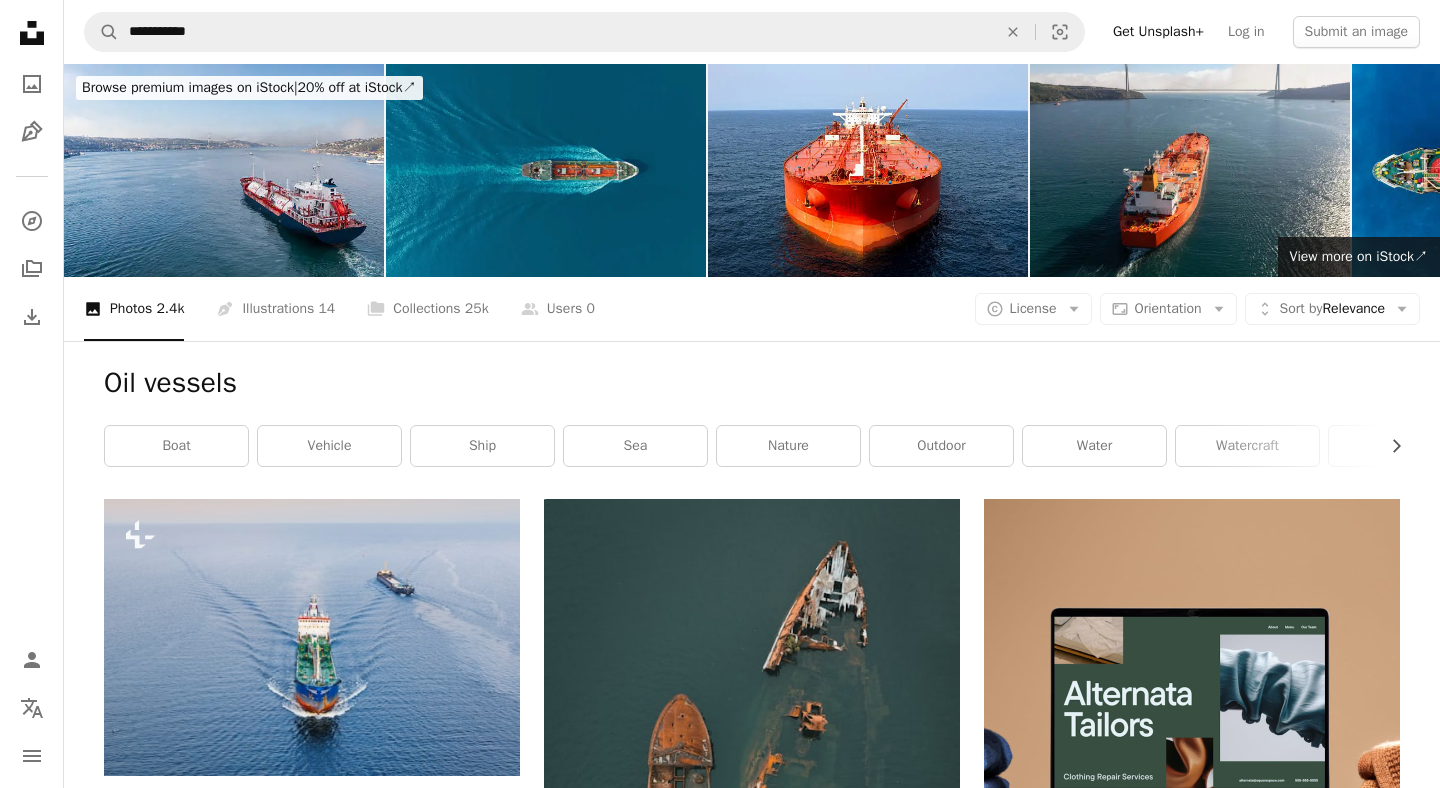click at bounding box center (546, 170) 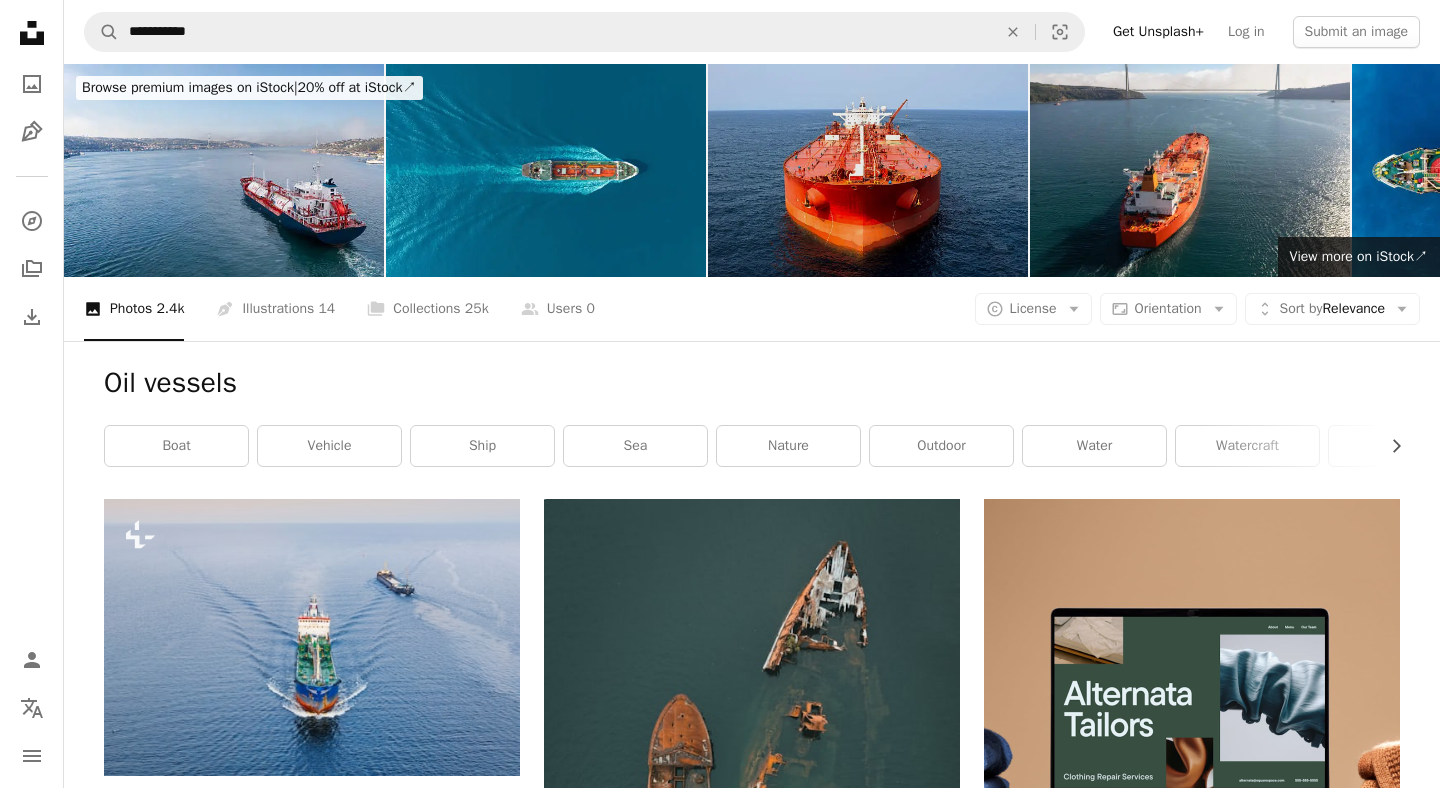 click at bounding box center [868, 170] 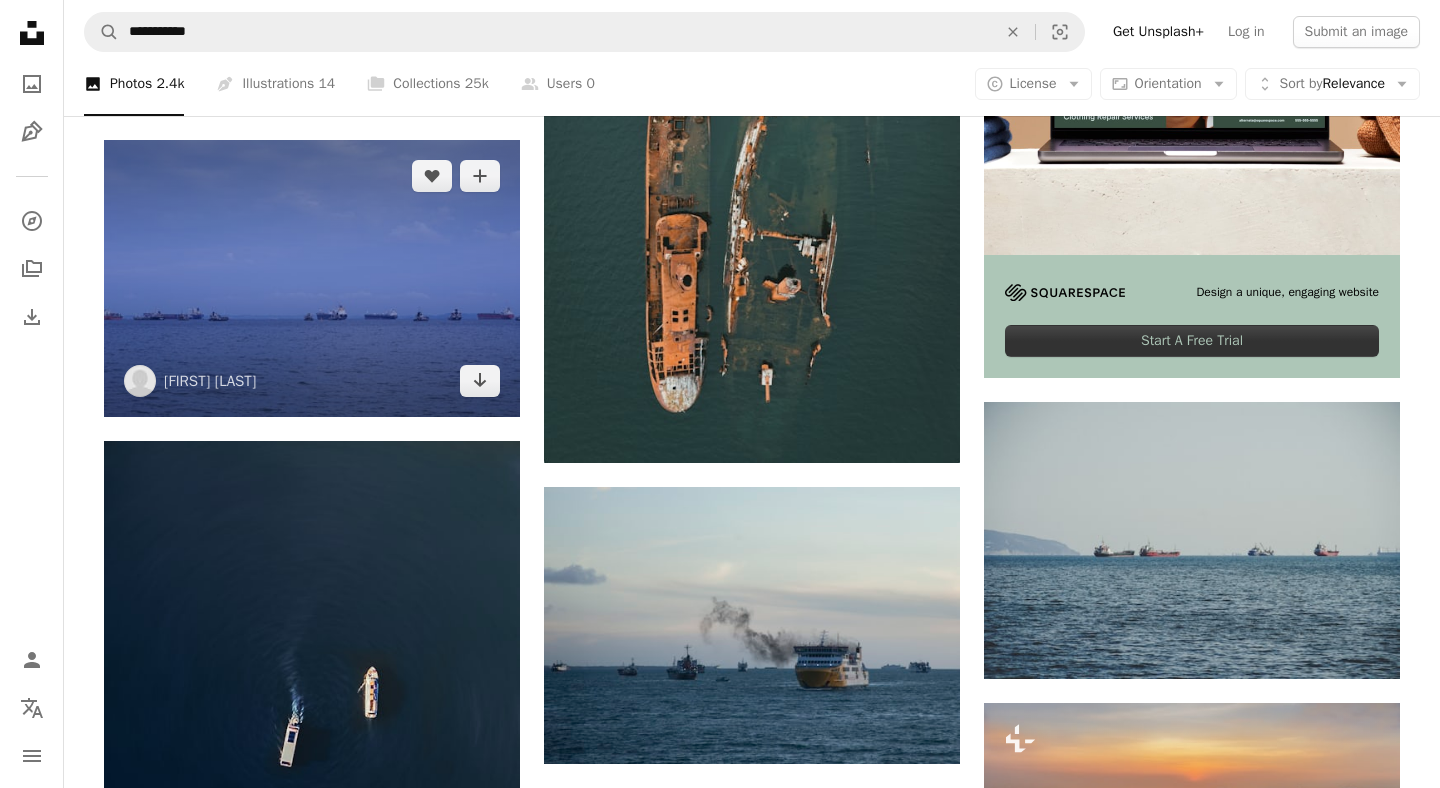 scroll, scrollTop: 665, scrollLeft: 0, axis: vertical 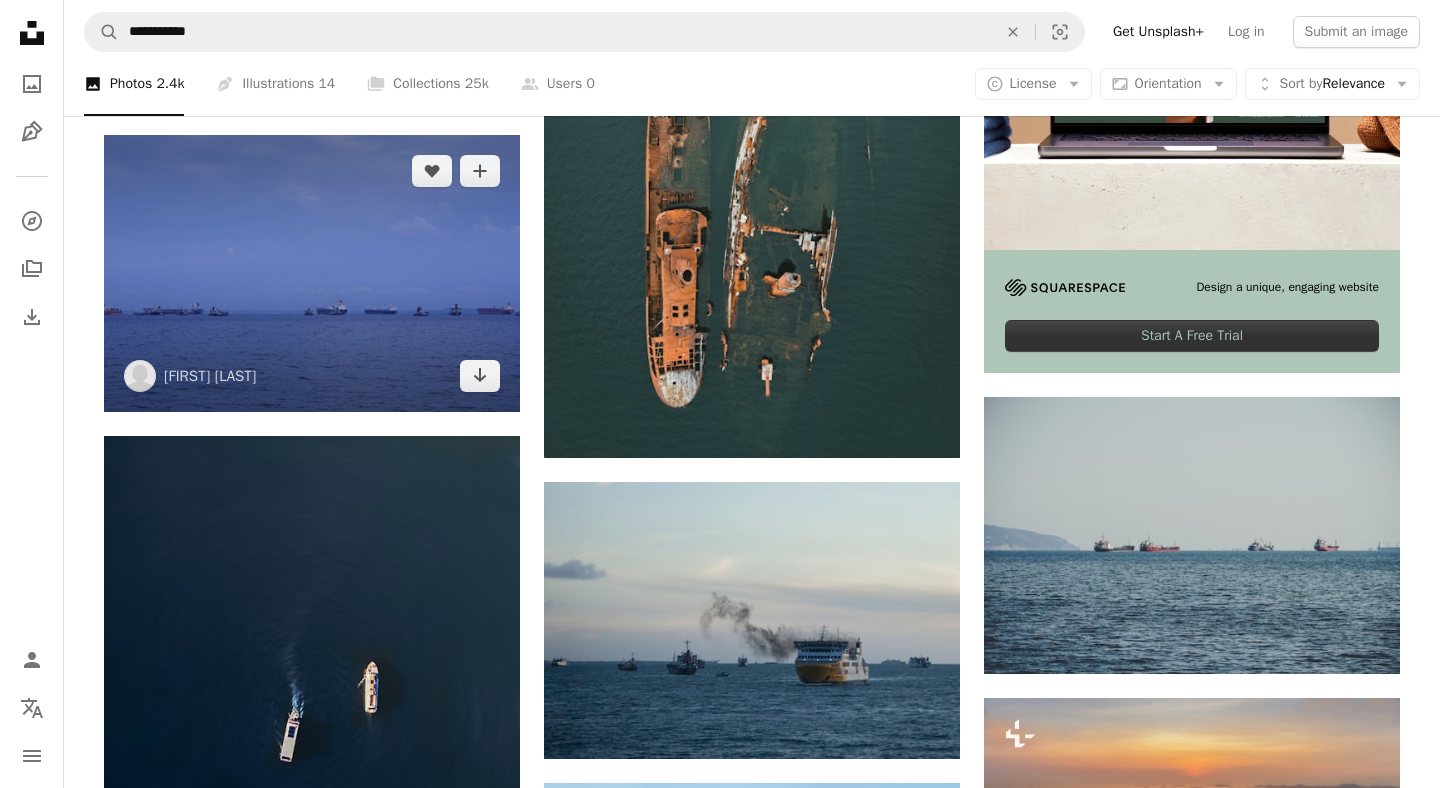 click at bounding box center [312, 273] 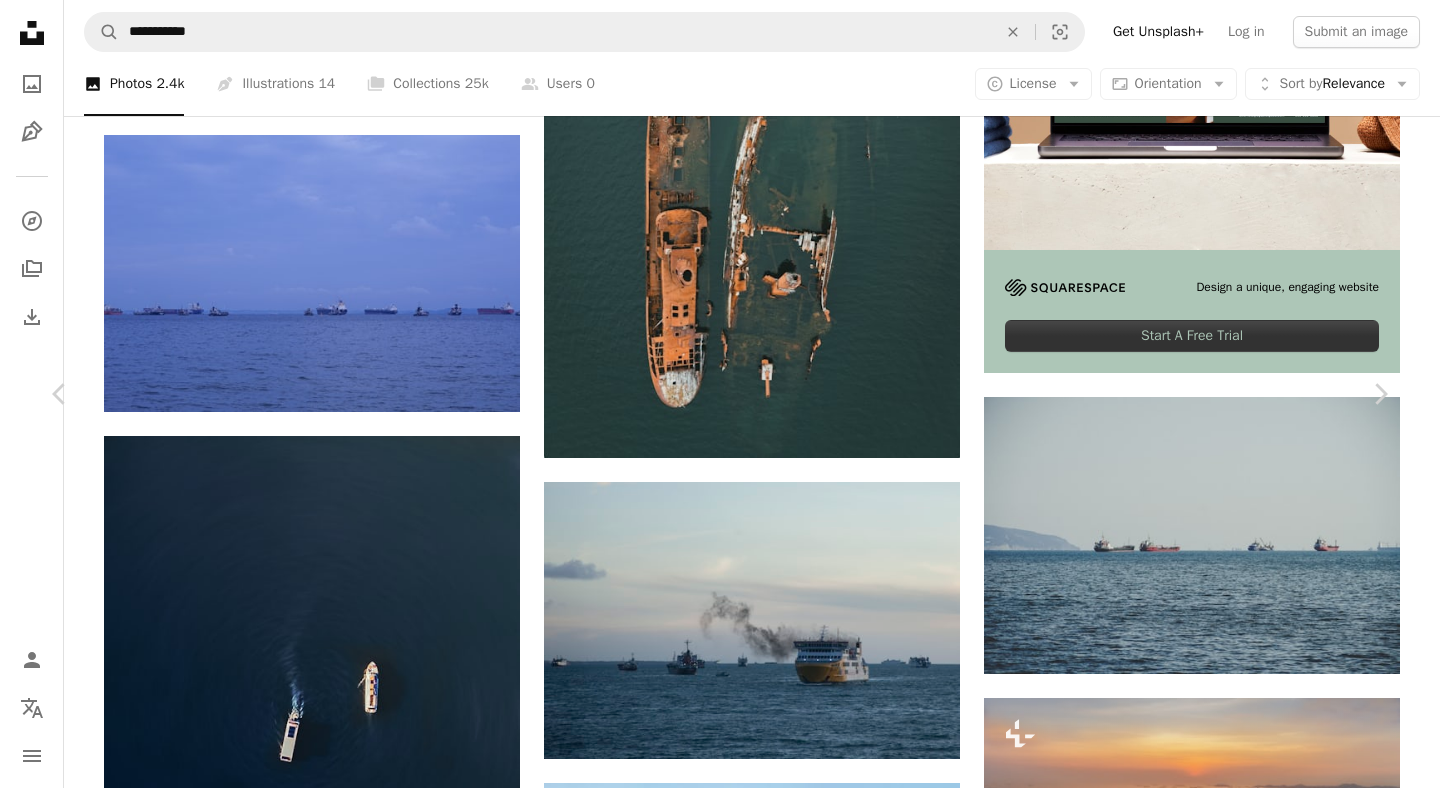 click at bounding box center (713, 7090) 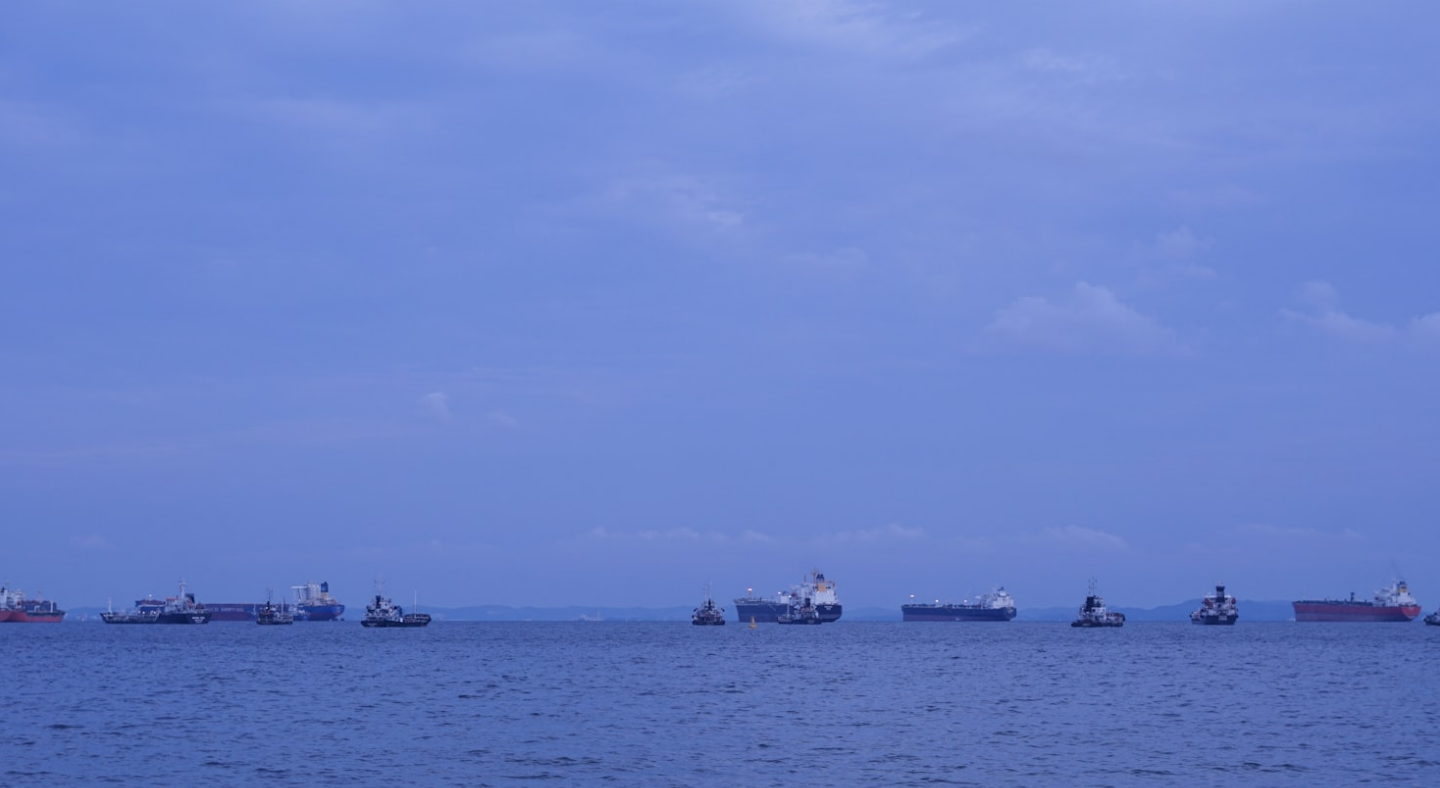 scroll, scrollTop: 86, scrollLeft: 0, axis: vertical 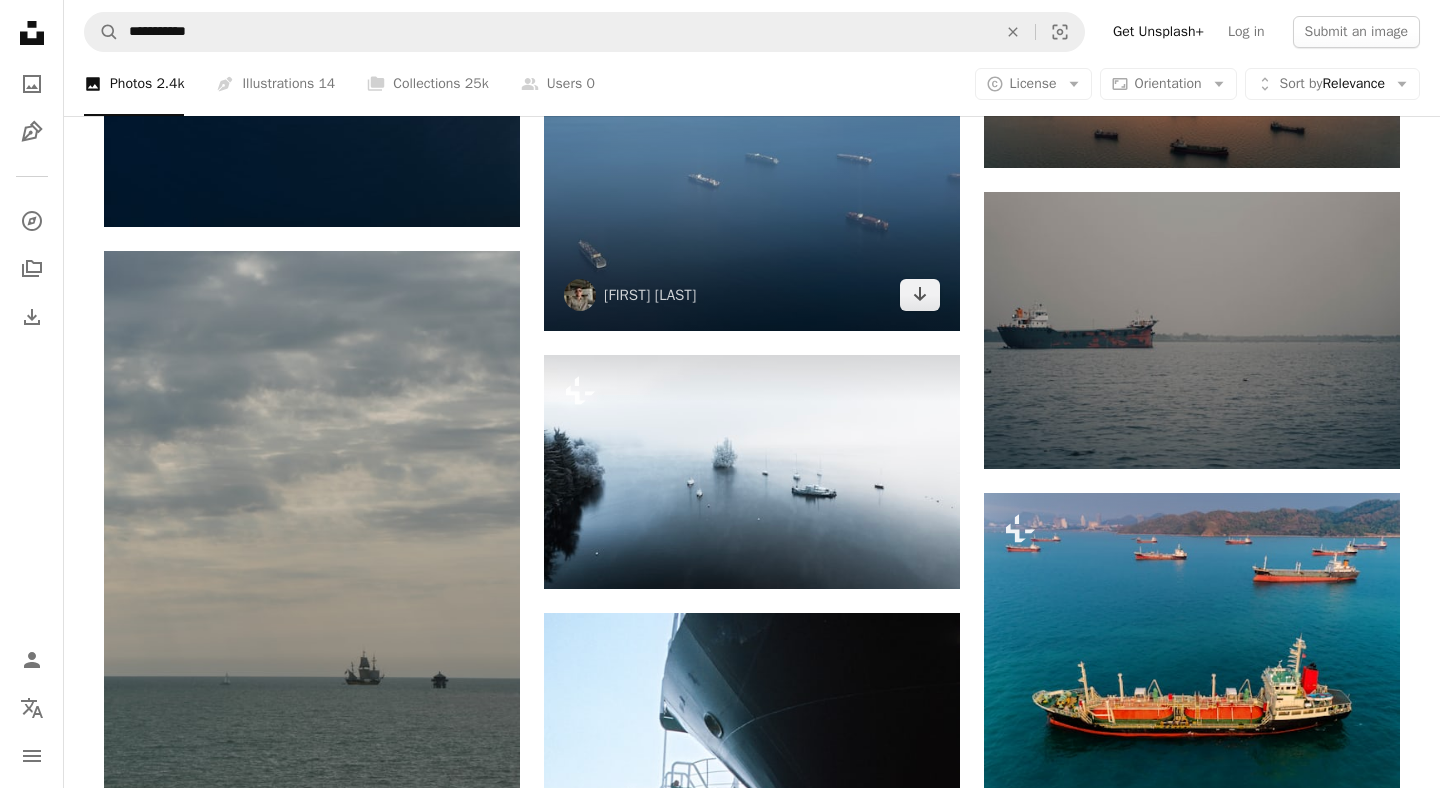 click at bounding box center [752, 175] 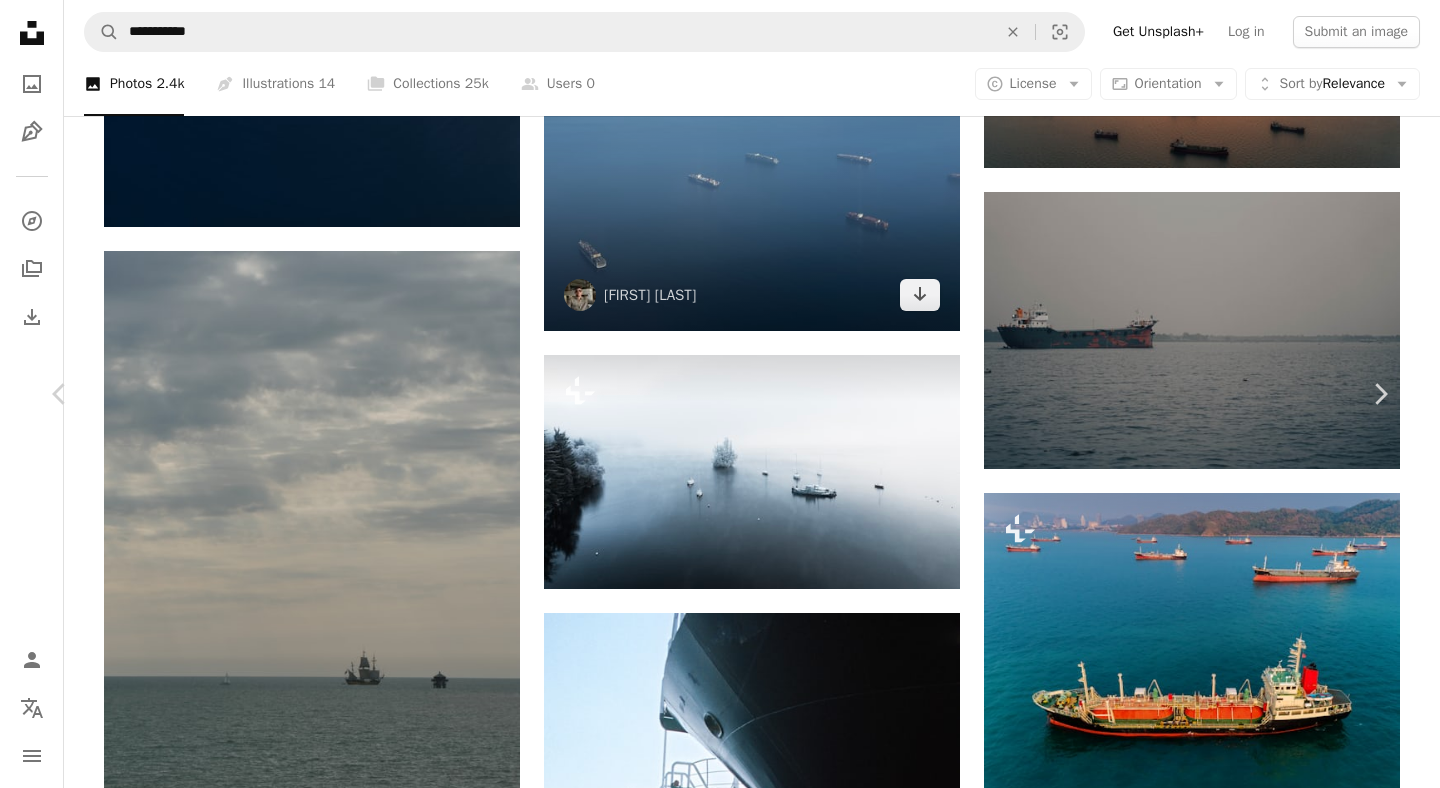 click at bounding box center [712, 6326] 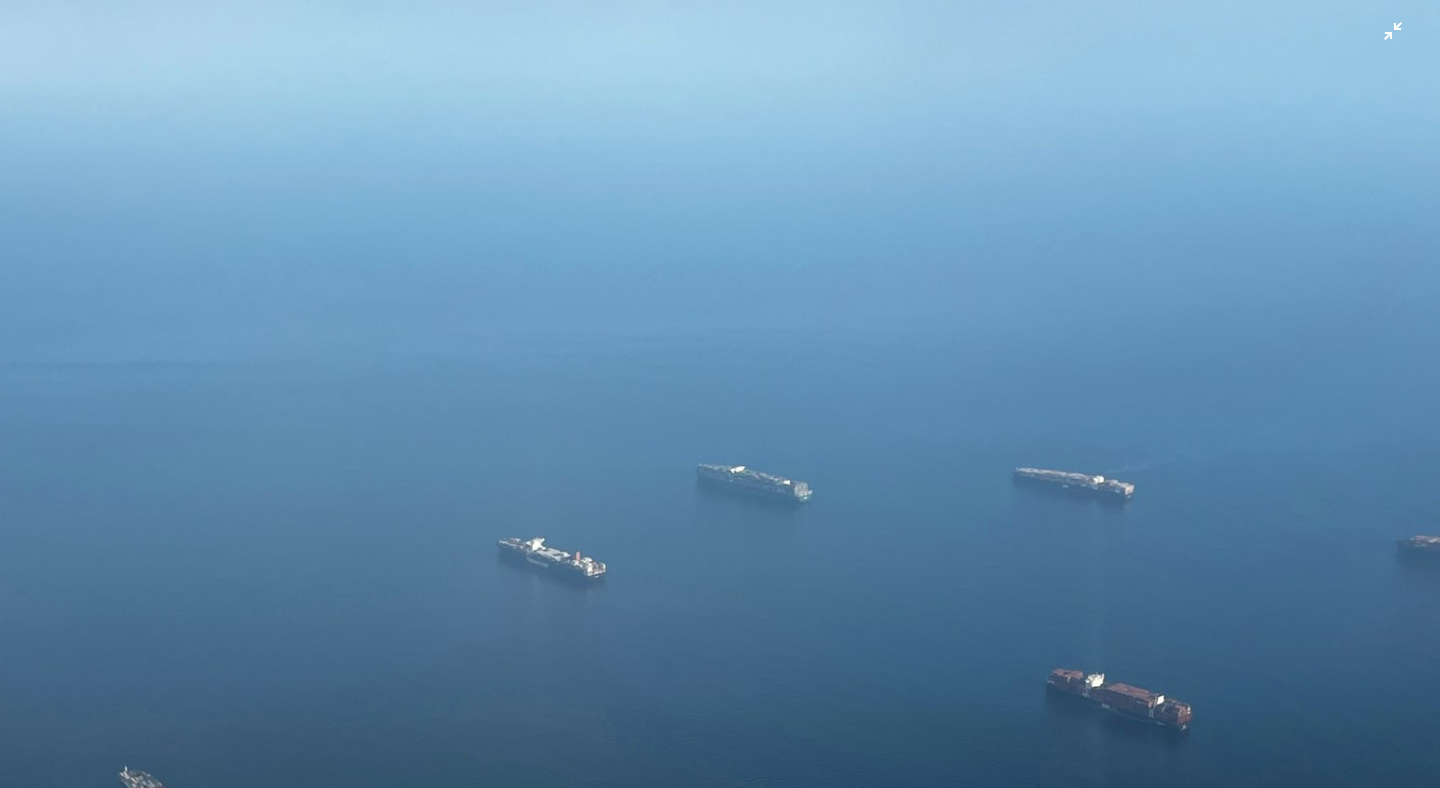 scroll, scrollTop: 147, scrollLeft: 0, axis: vertical 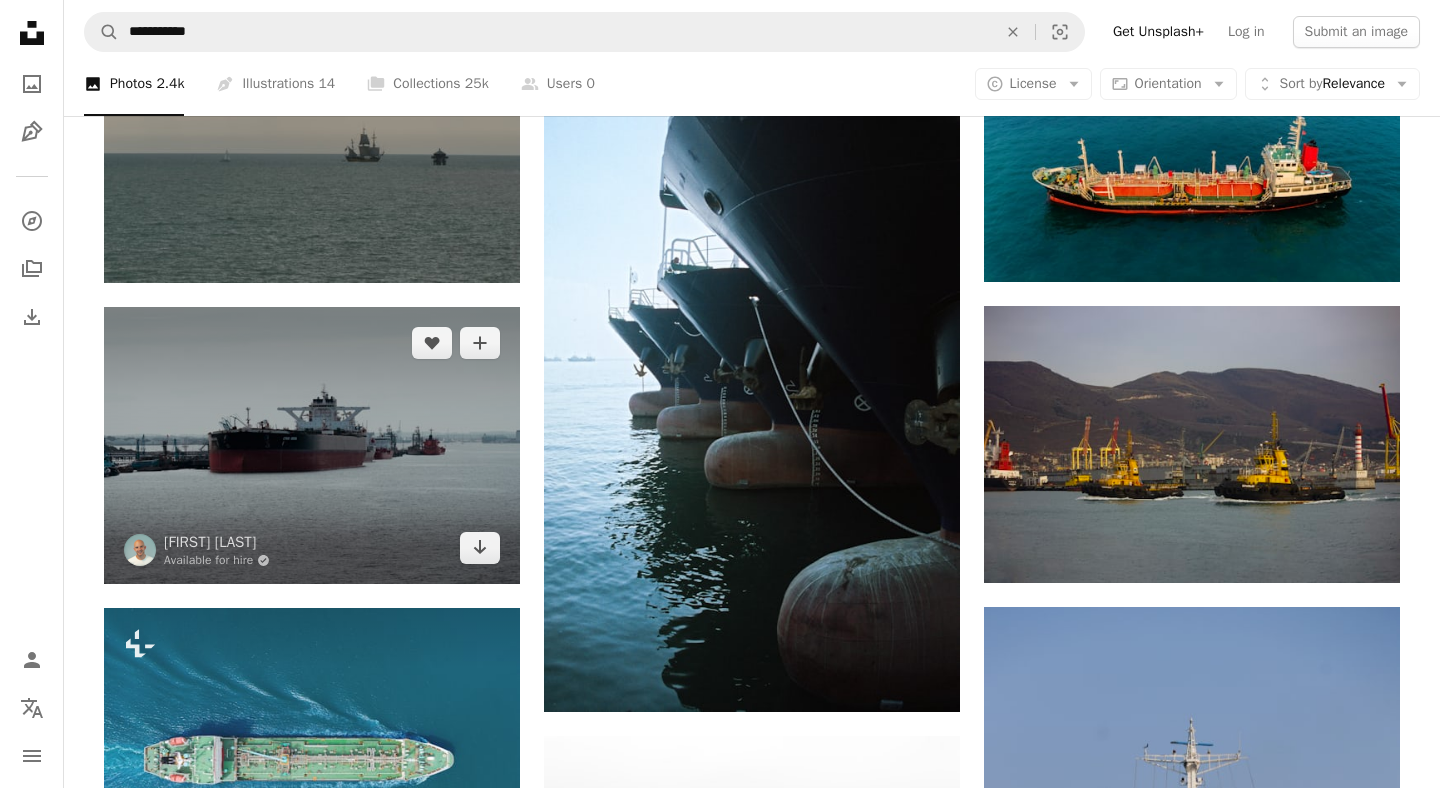 click at bounding box center (312, 445) 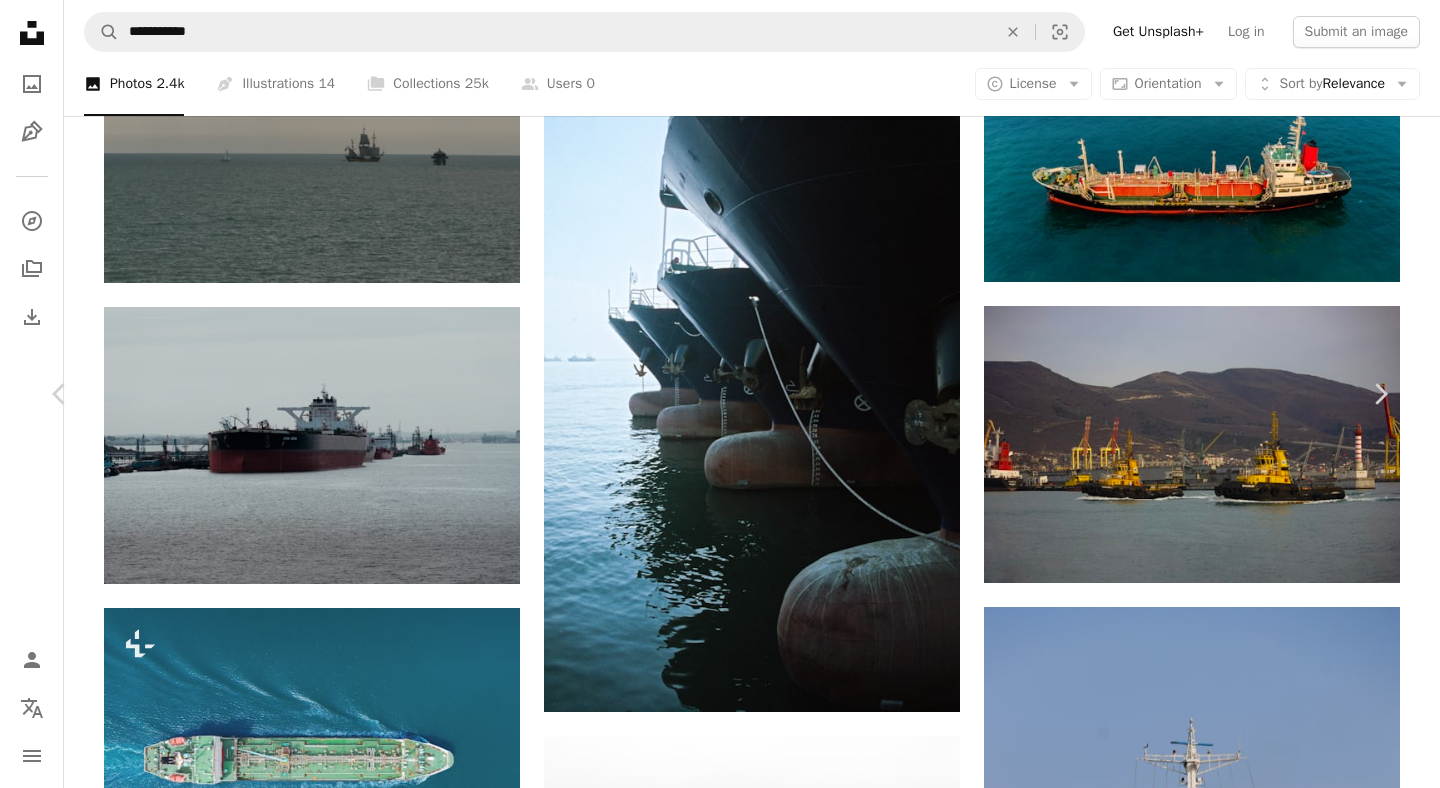 click at bounding box center (713, 5803) 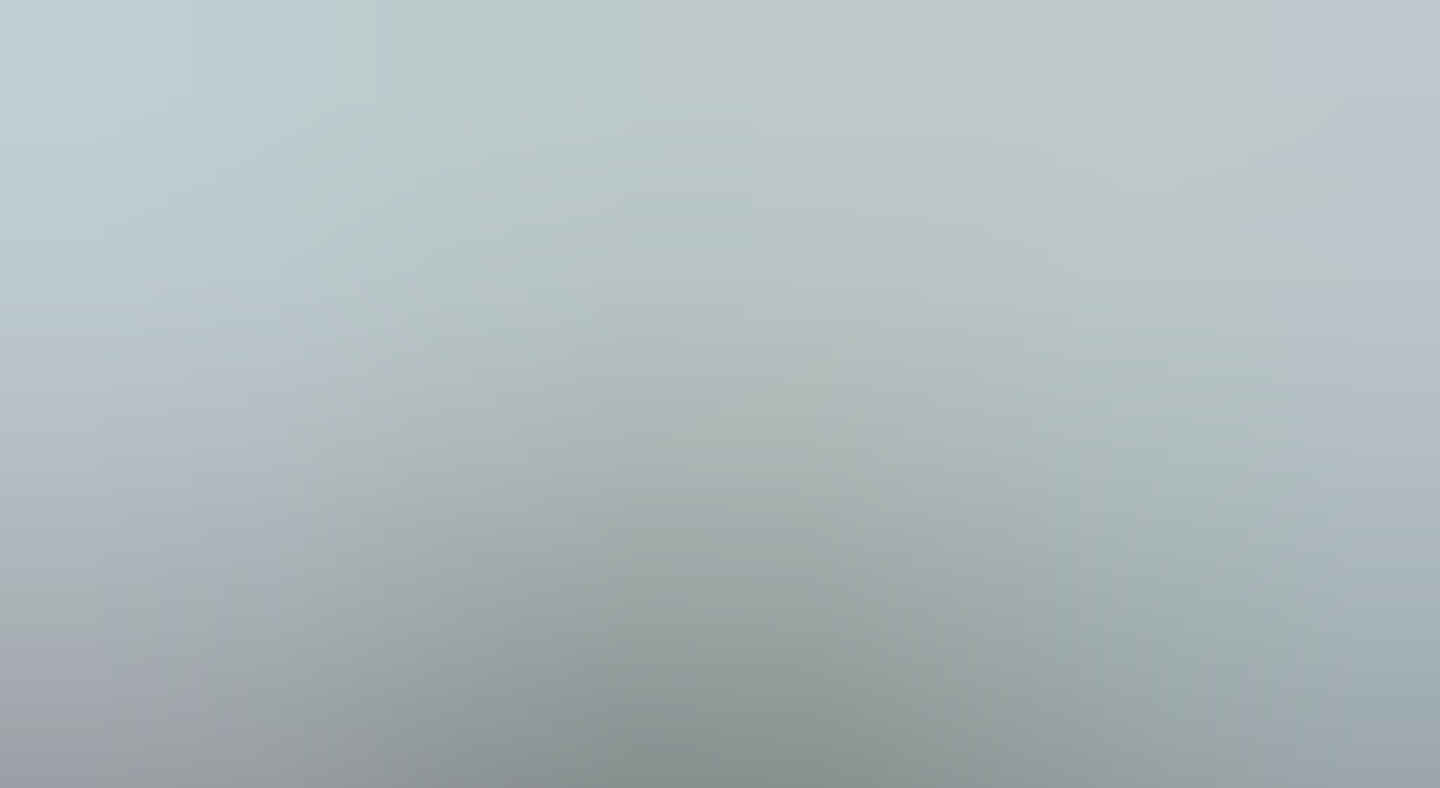 scroll, scrollTop: 86, scrollLeft: 0, axis: vertical 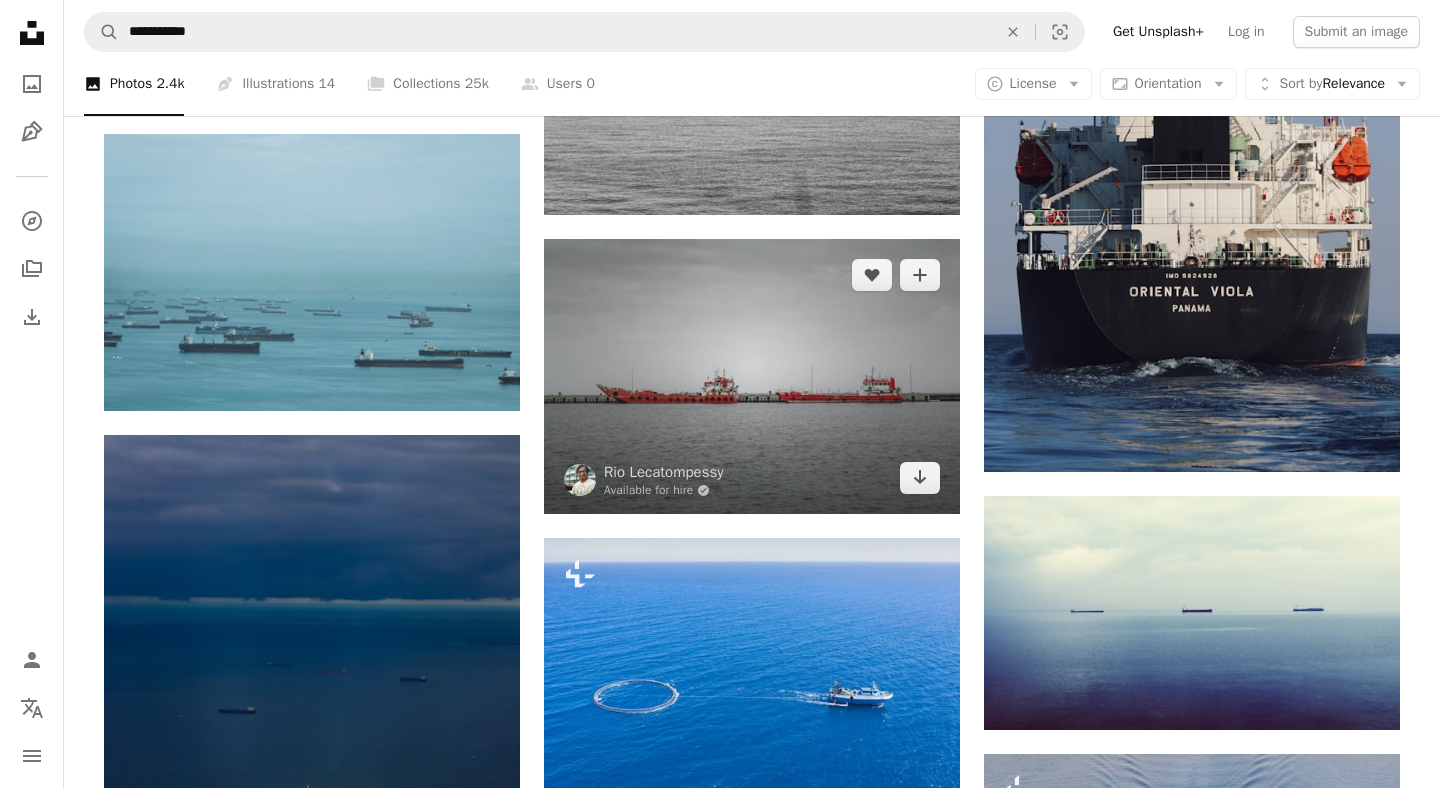 click at bounding box center (752, 376) 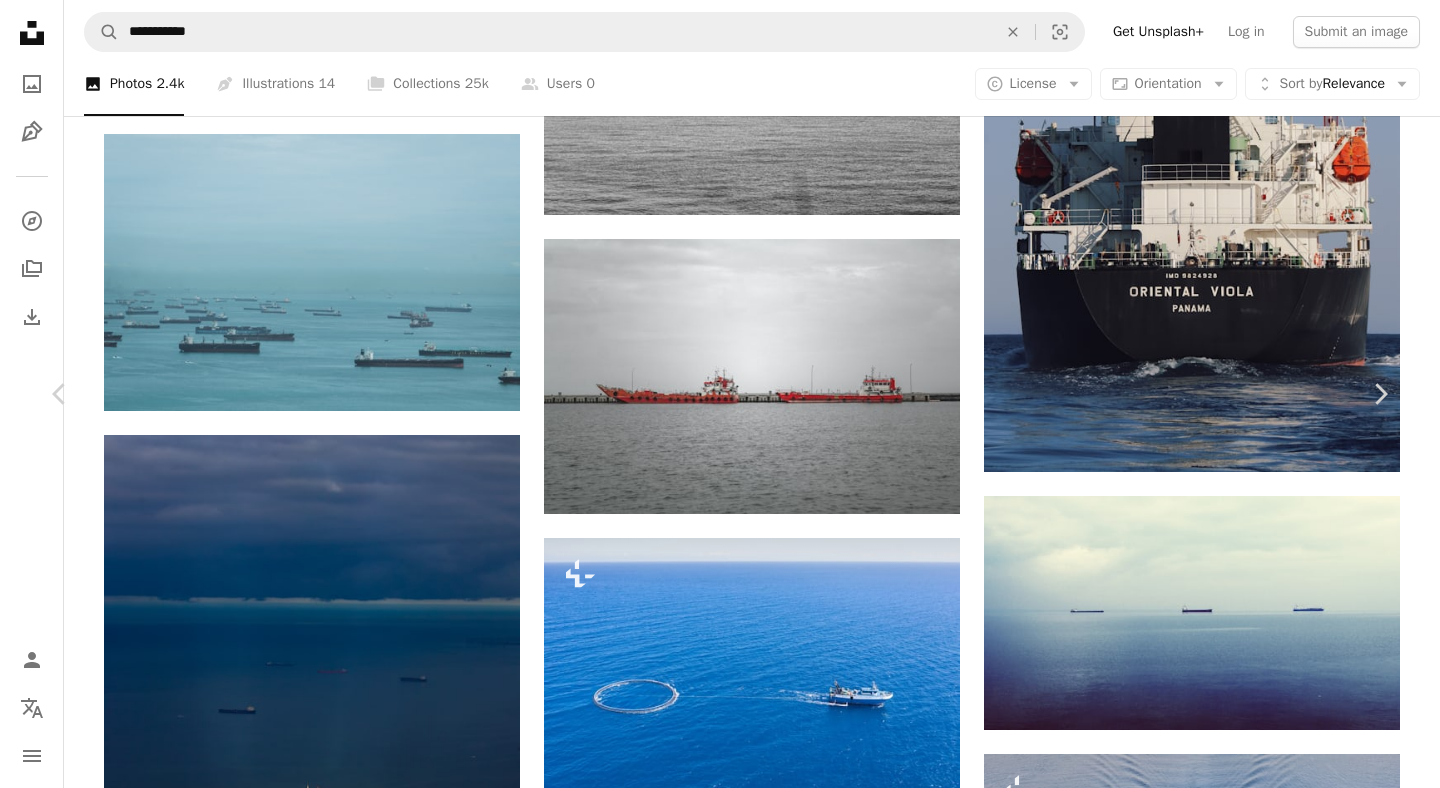 click on "Info" at bounding box center [1211, 5352] 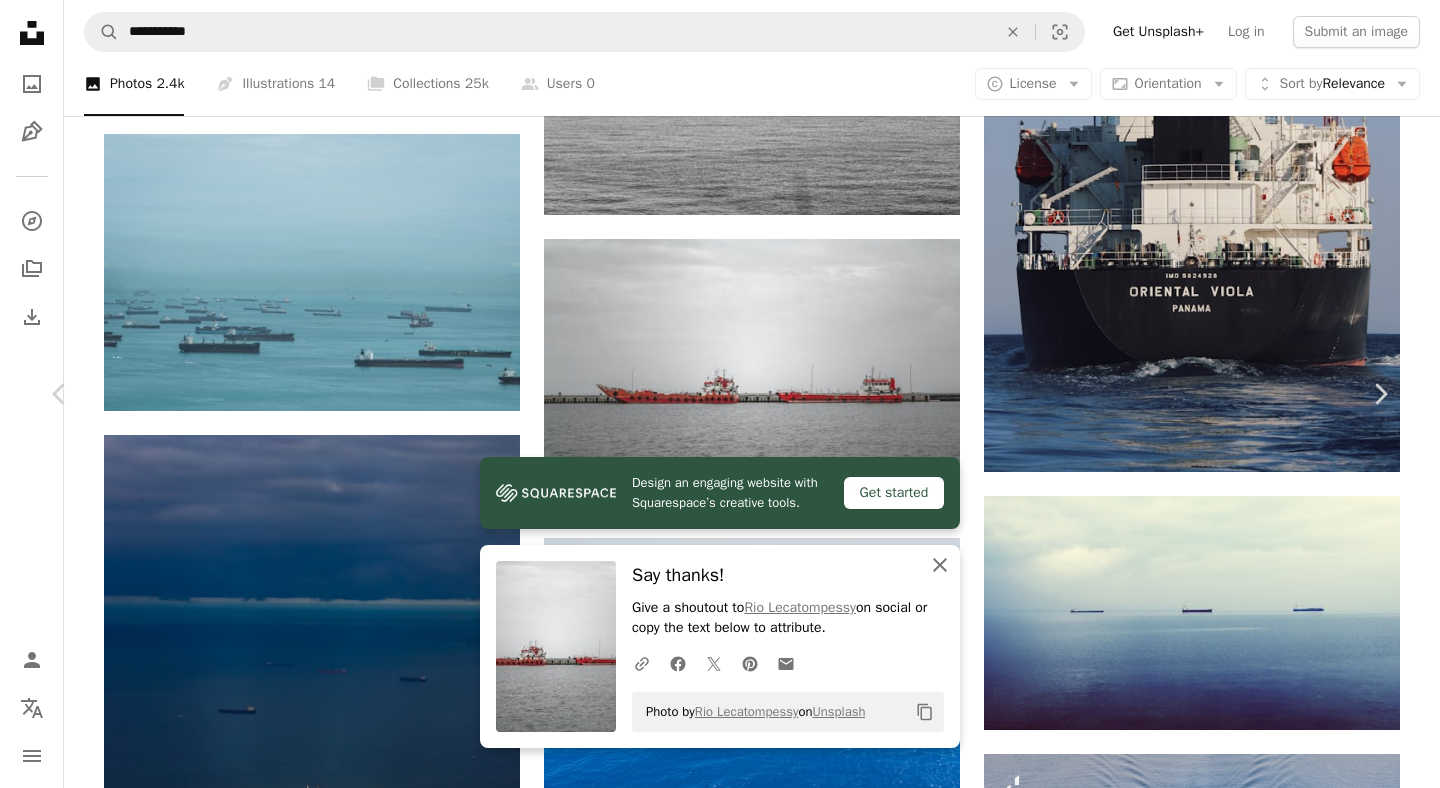 click on "An X shape" 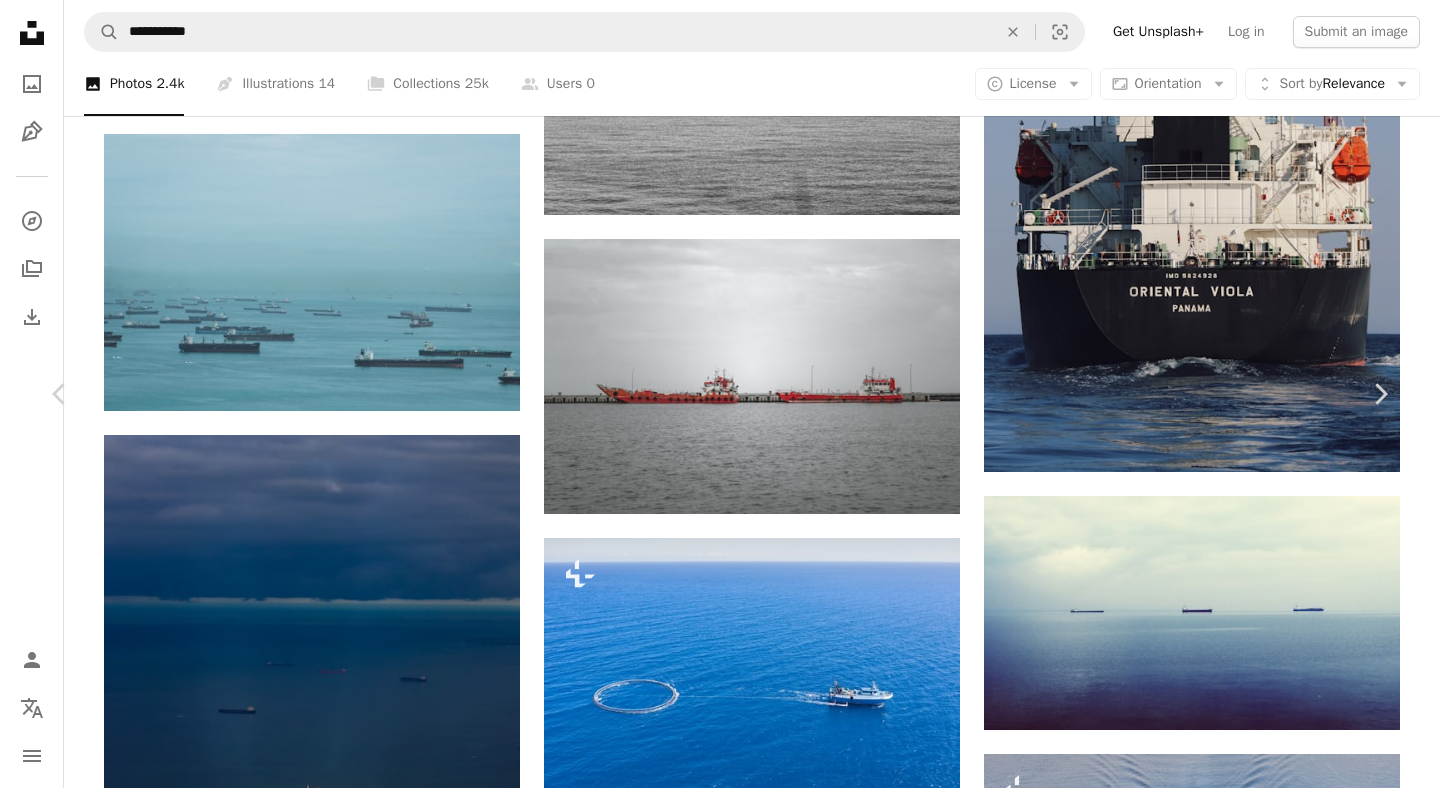 click at bounding box center (712, 5005) 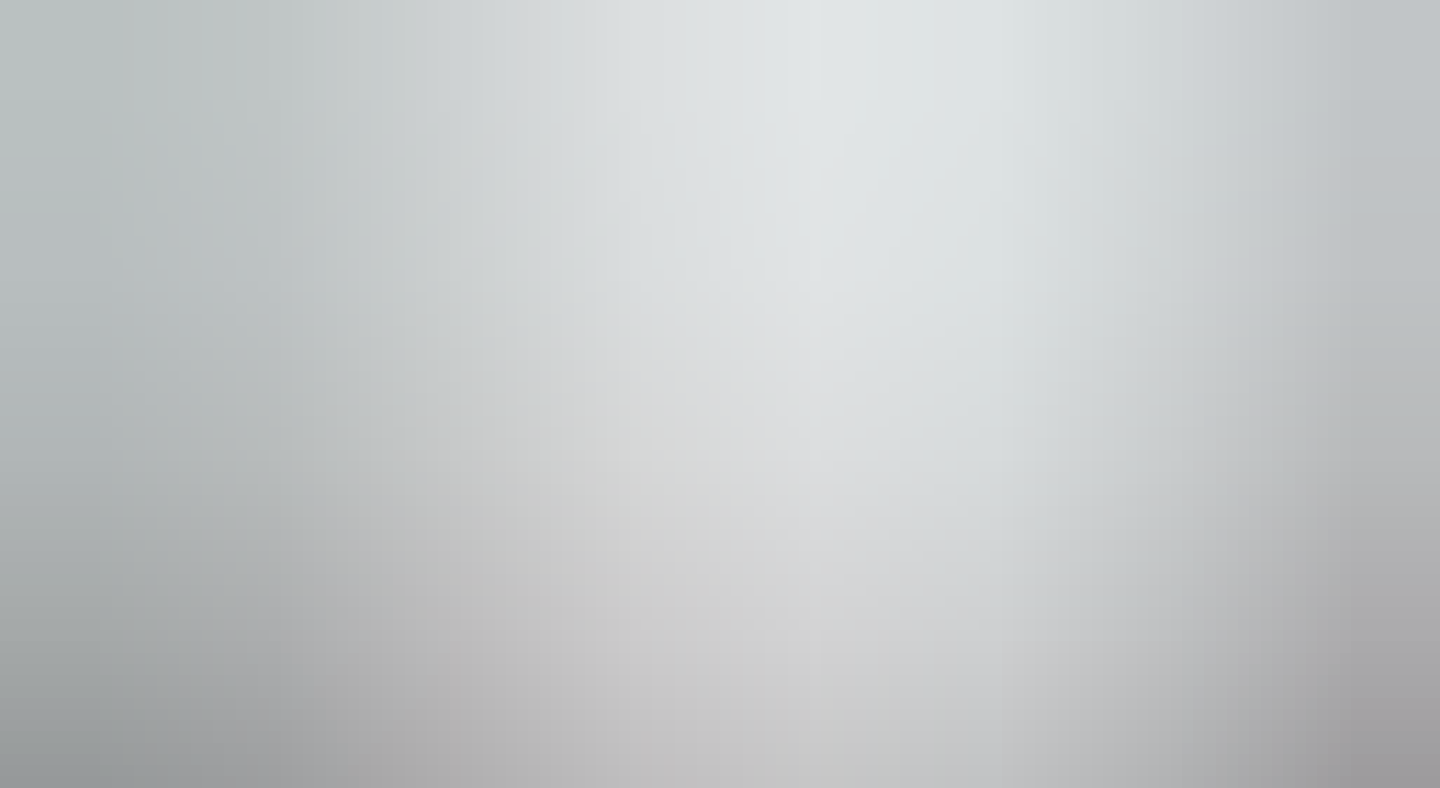 scroll, scrollTop: 82, scrollLeft: 0, axis: vertical 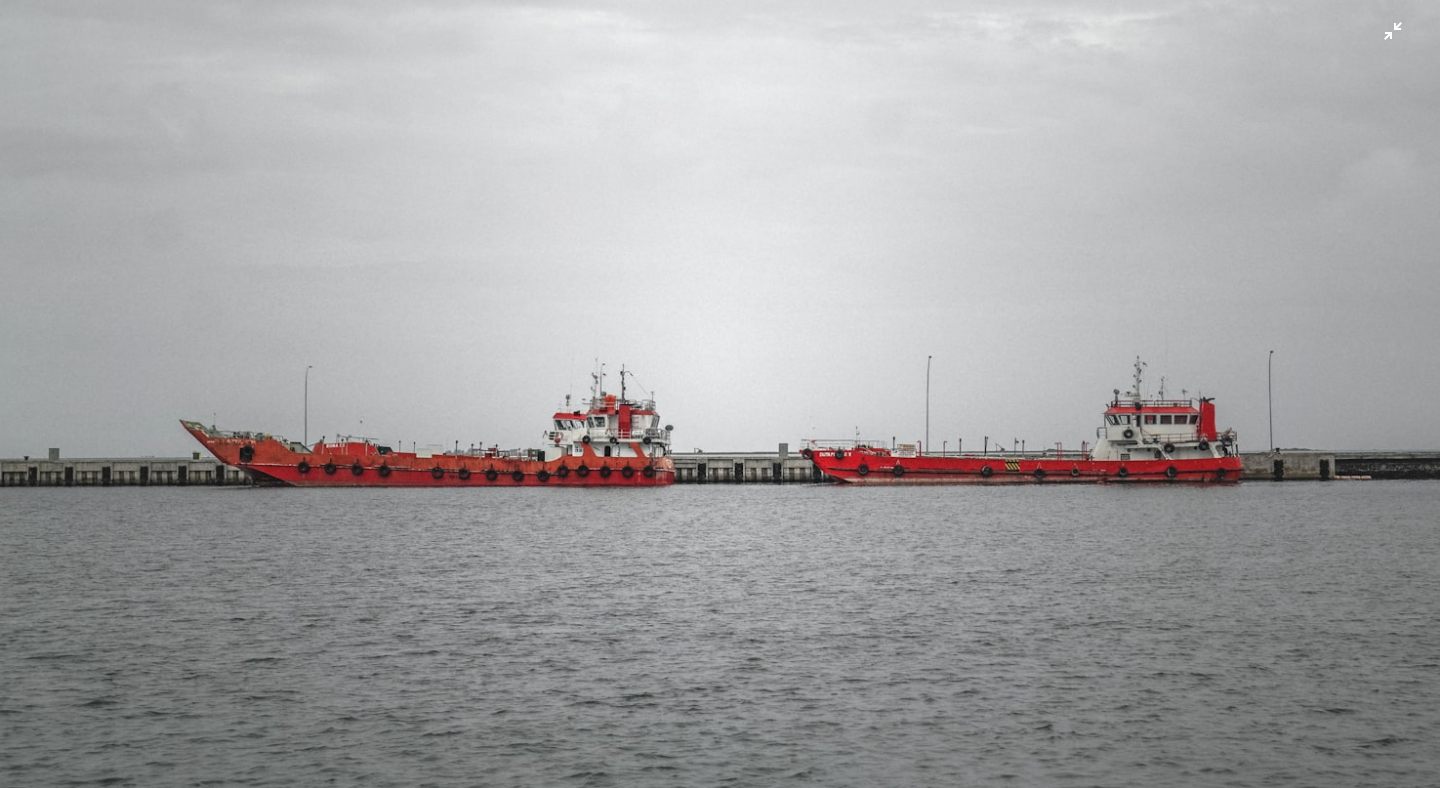 click at bounding box center (720, 394) 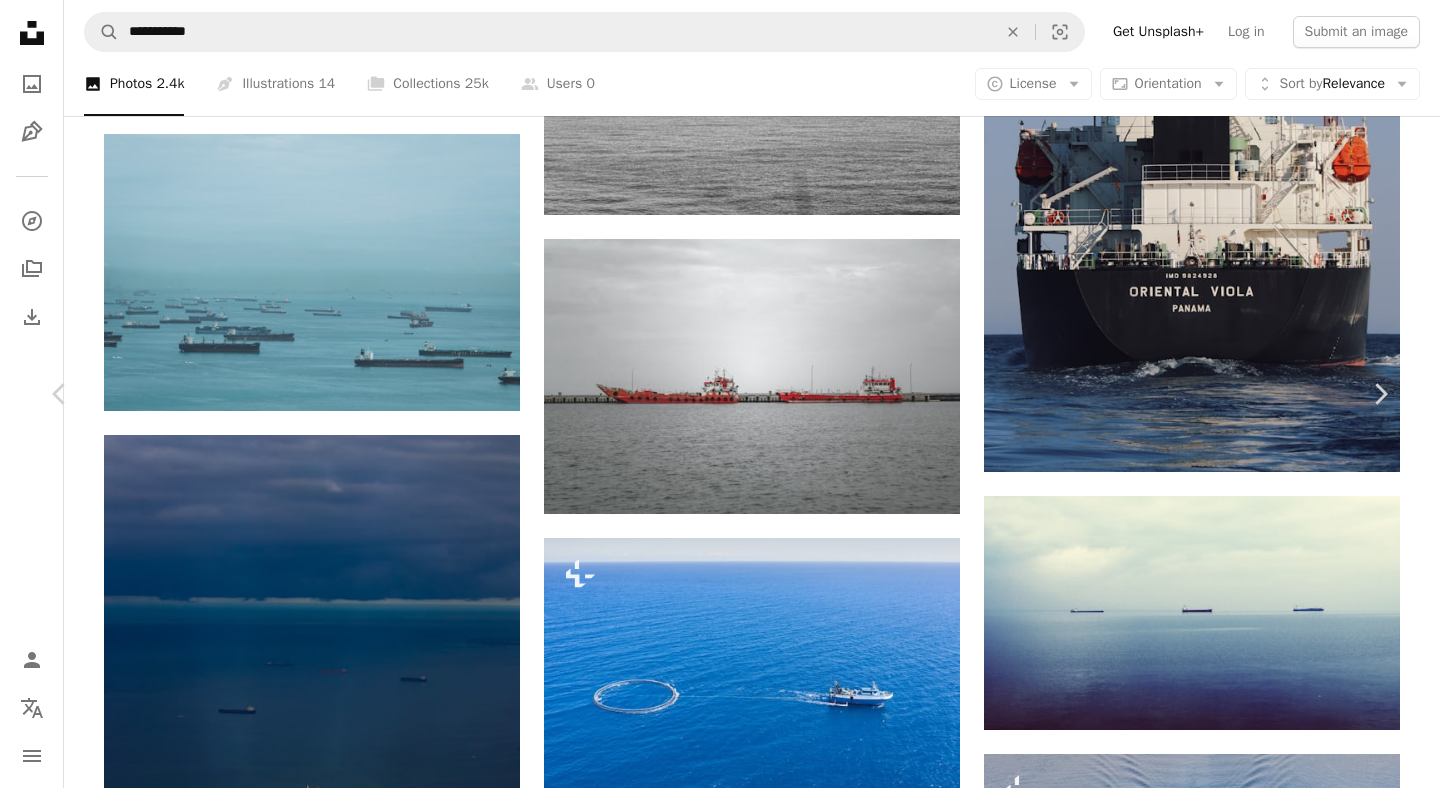 click on "An X shape" at bounding box center [20, 20] 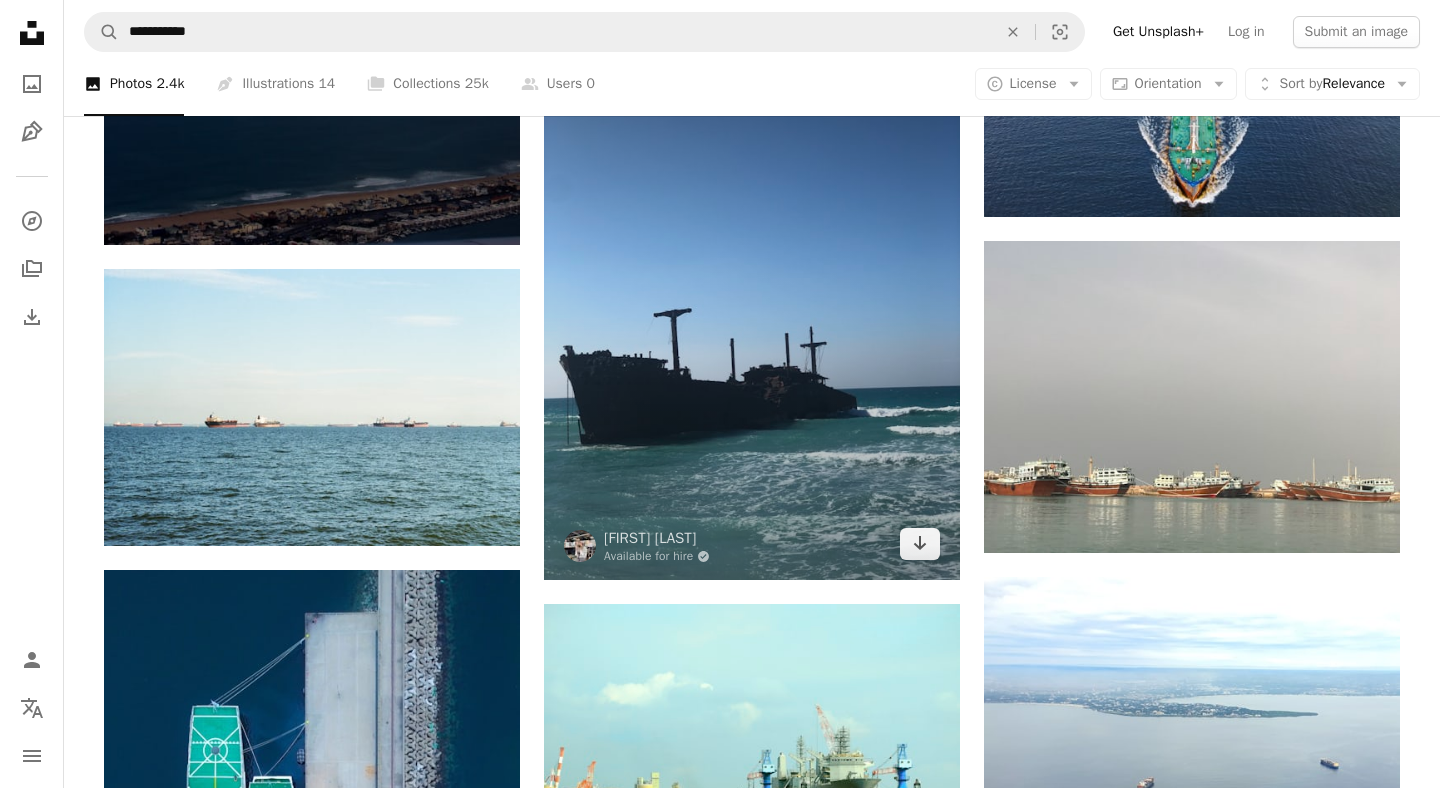scroll, scrollTop: 3594, scrollLeft: 0, axis: vertical 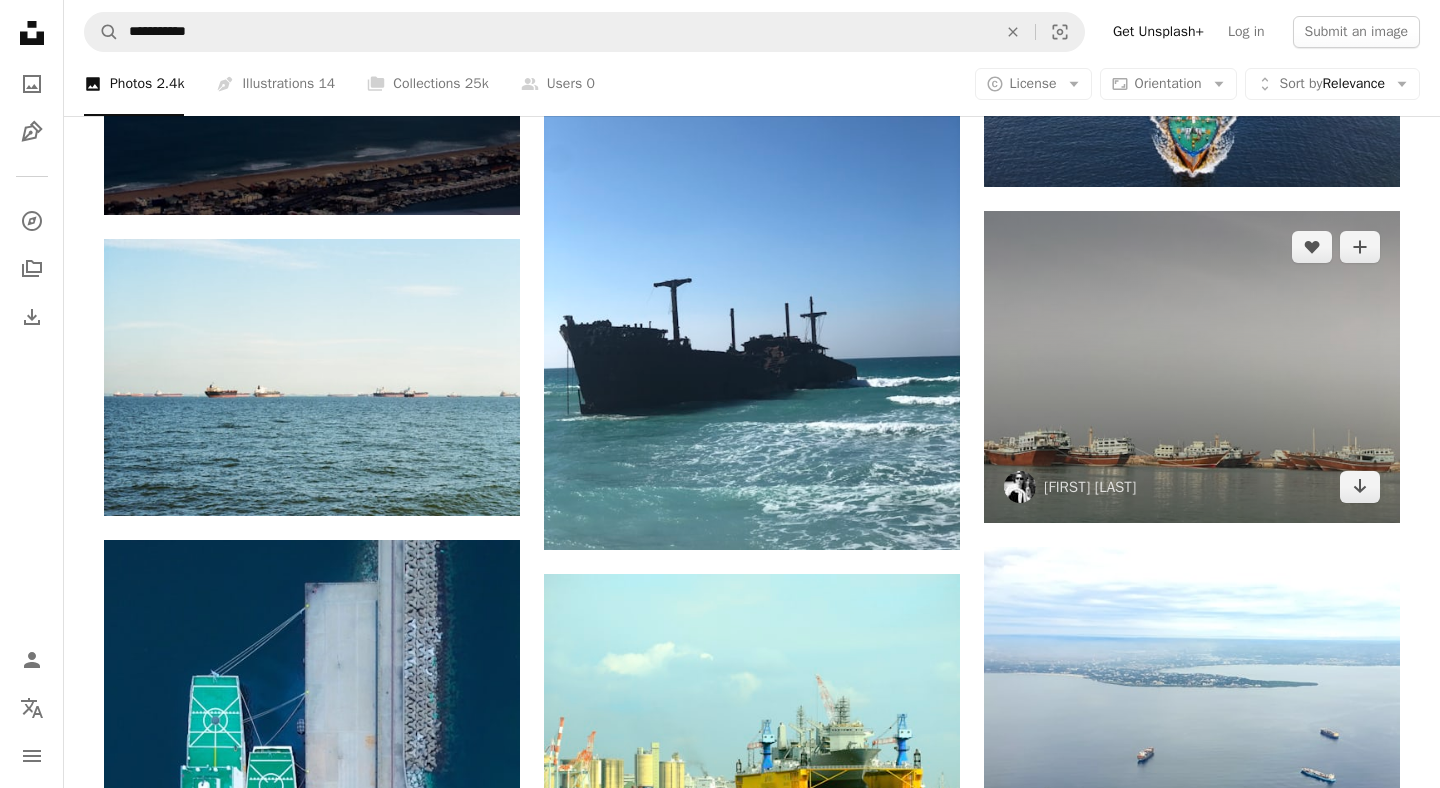 click at bounding box center (1192, 367) 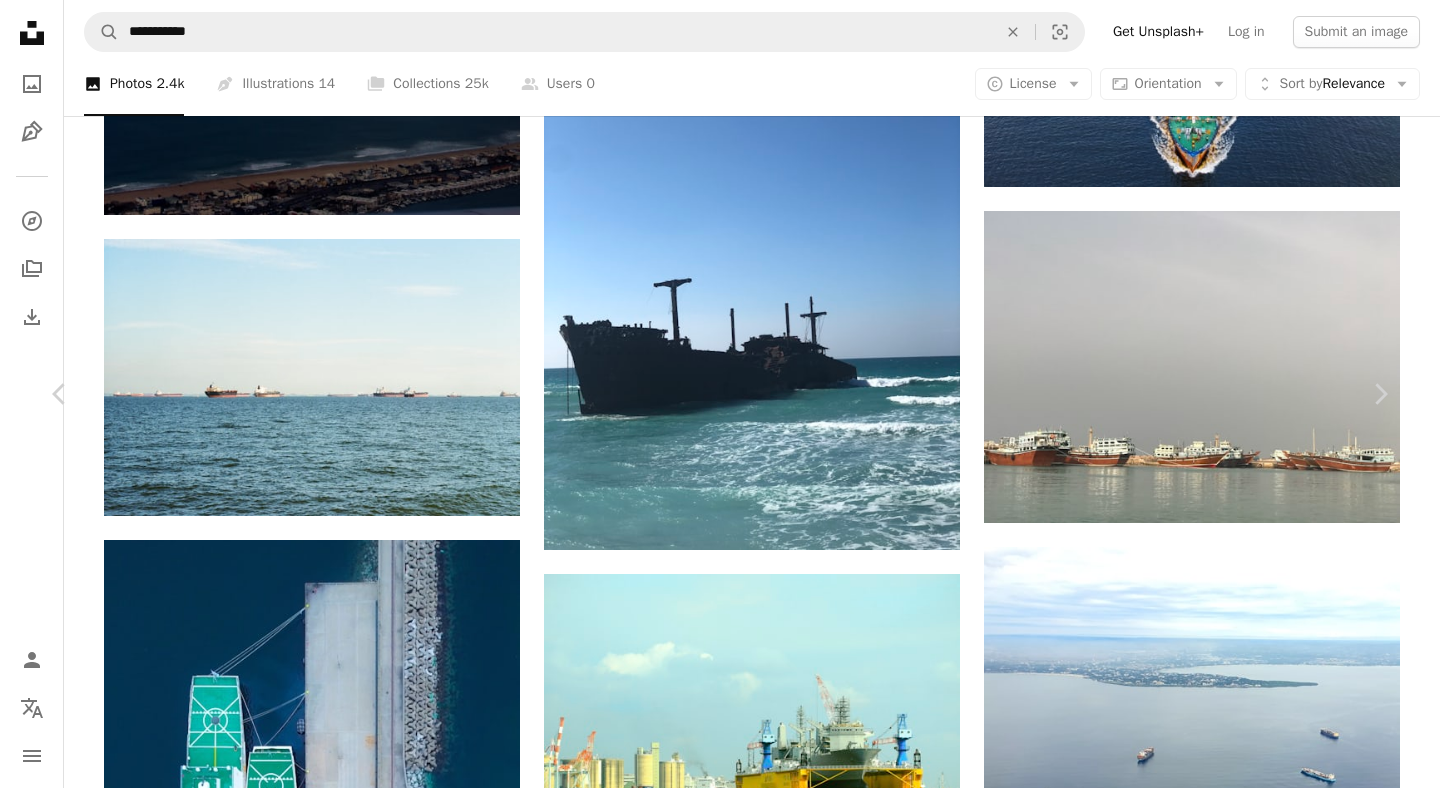 click on "An X shape" at bounding box center (20, 20) 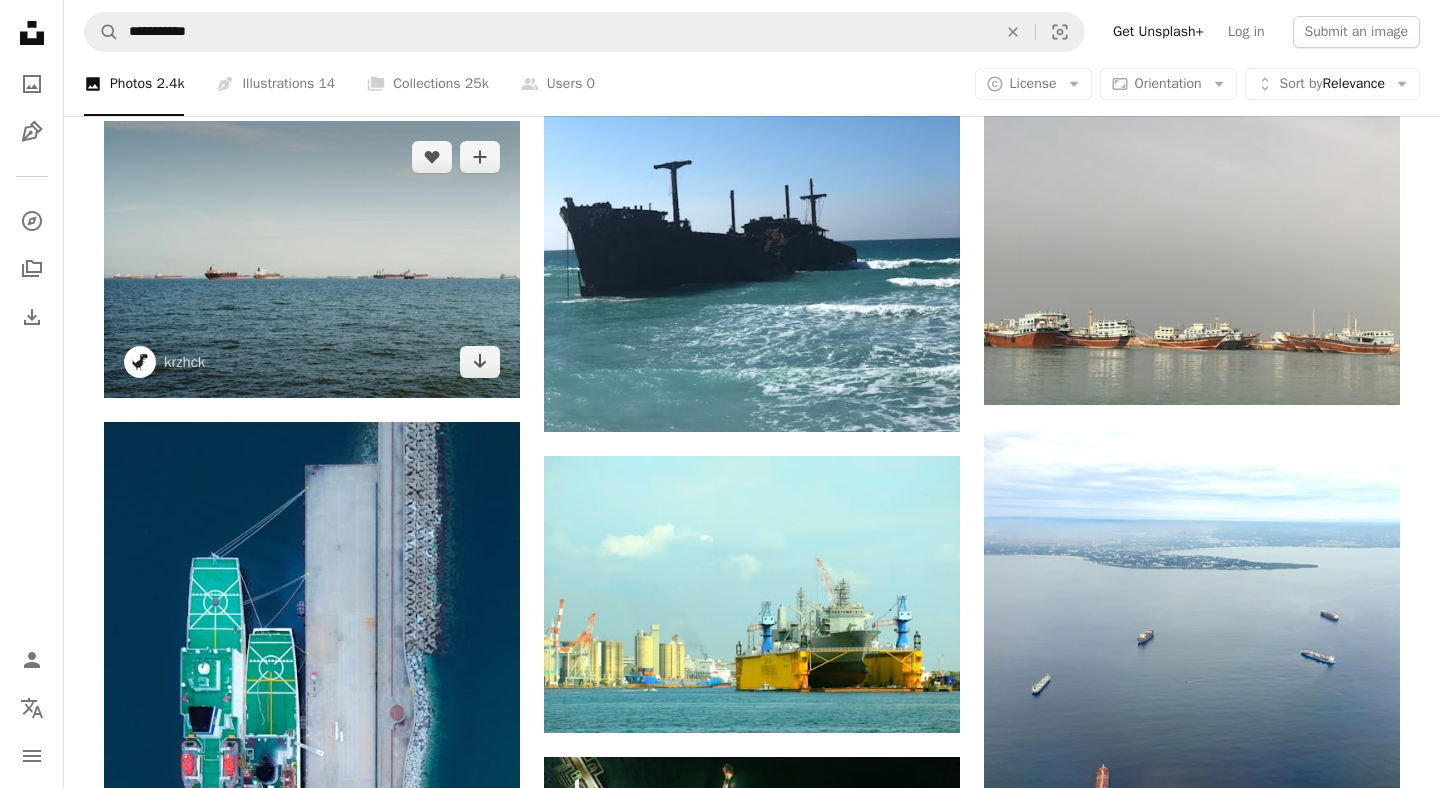 scroll, scrollTop: 3716, scrollLeft: 0, axis: vertical 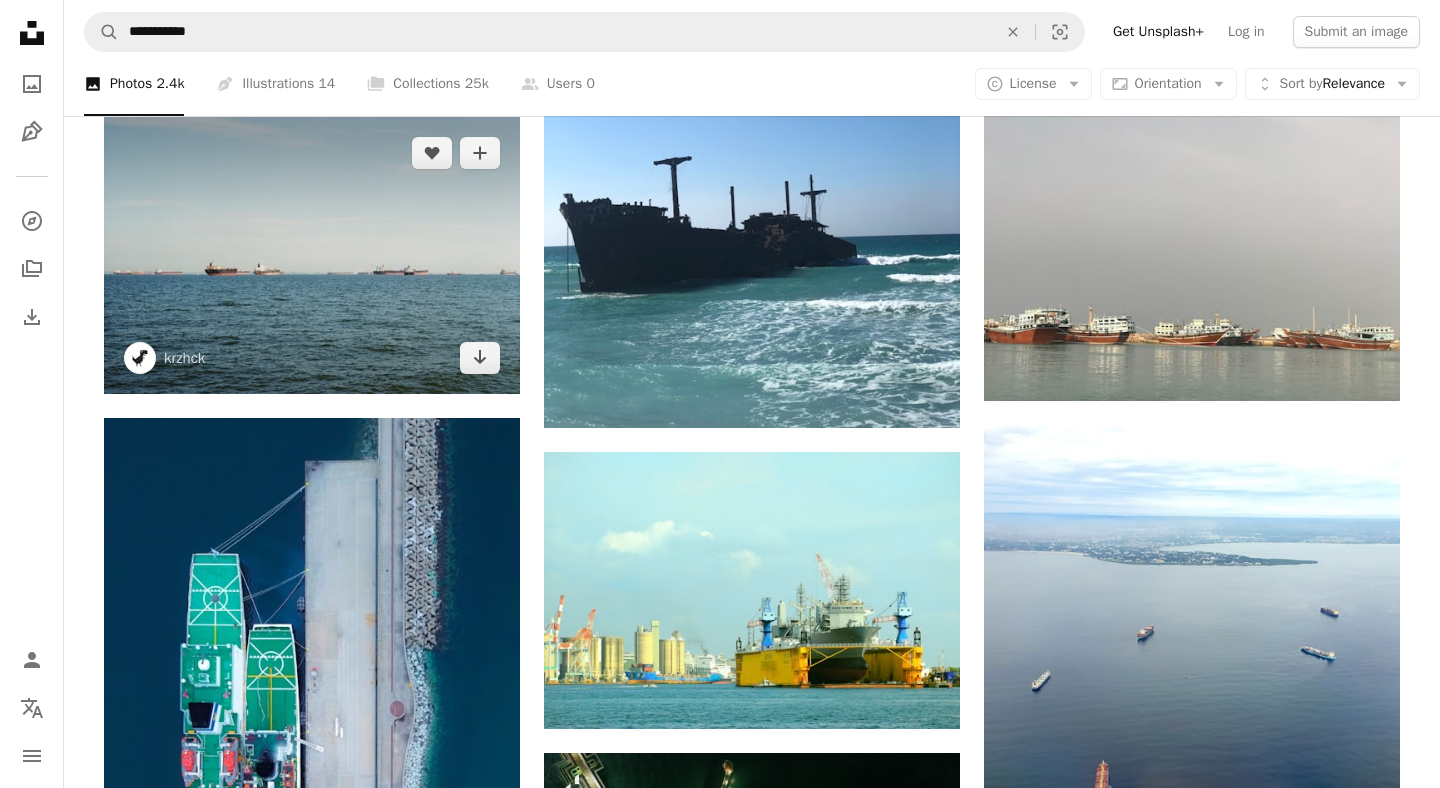 click at bounding box center (312, 255) 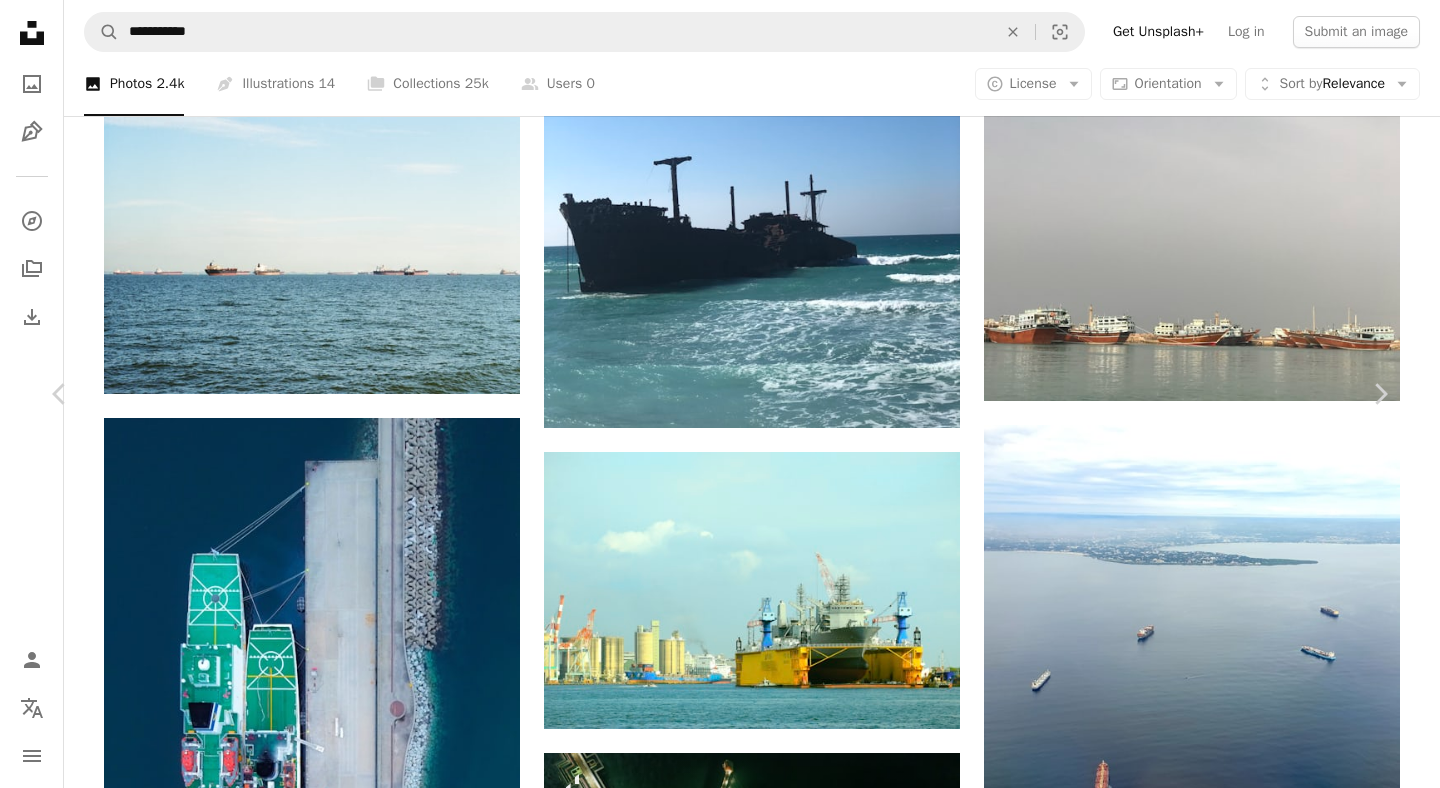 click on "An X shape" at bounding box center (20, 20) 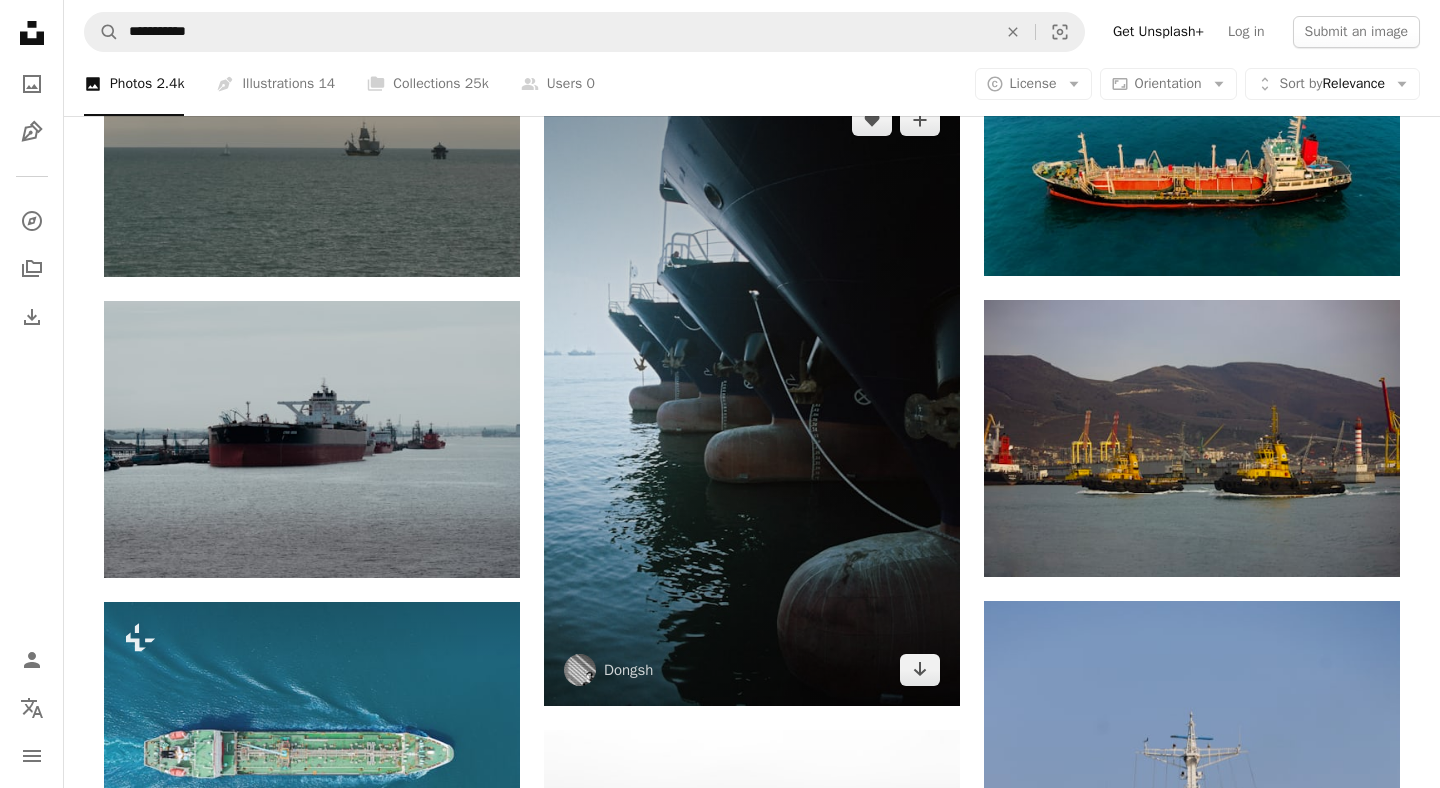 scroll, scrollTop: 1952, scrollLeft: 0, axis: vertical 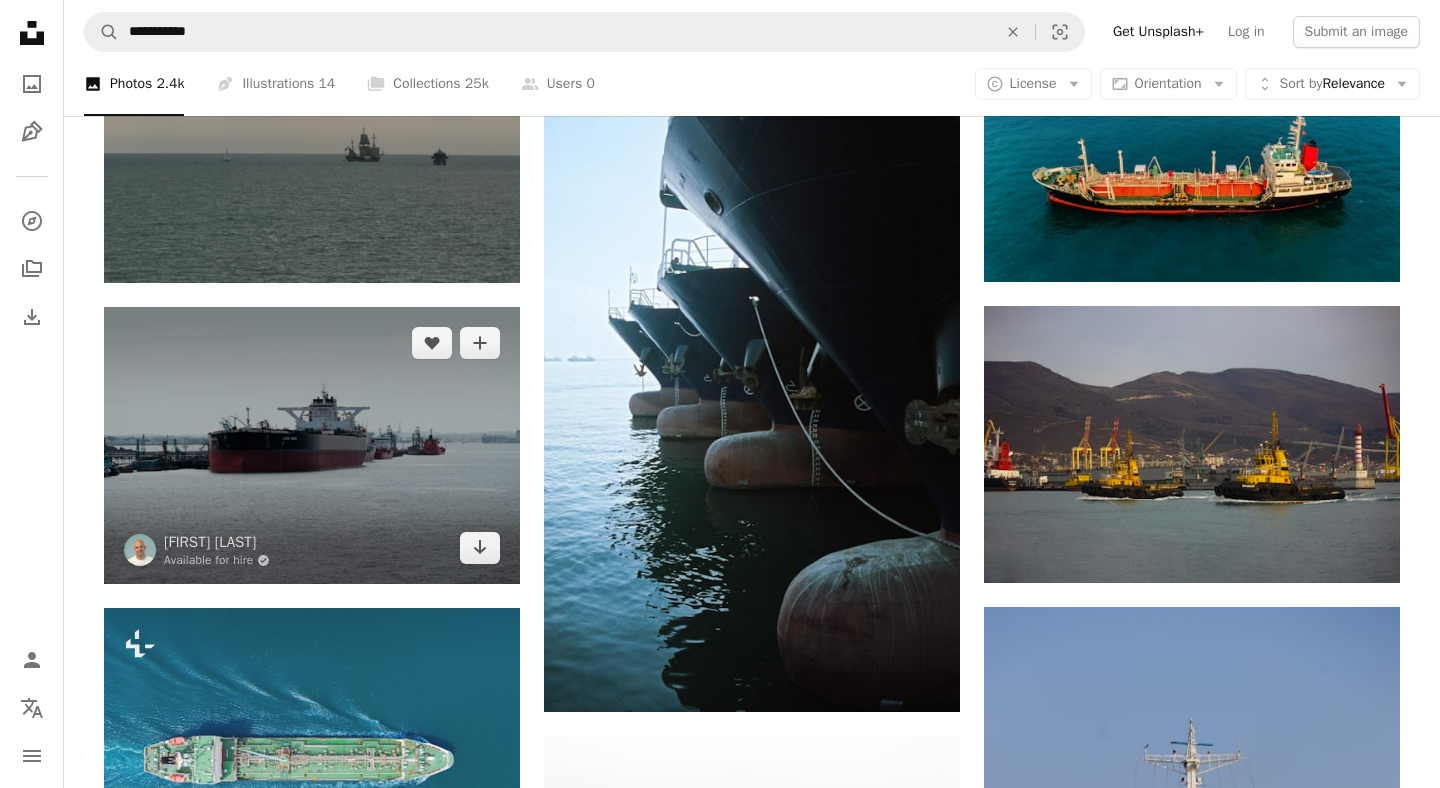 click at bounding box center (312, 445) 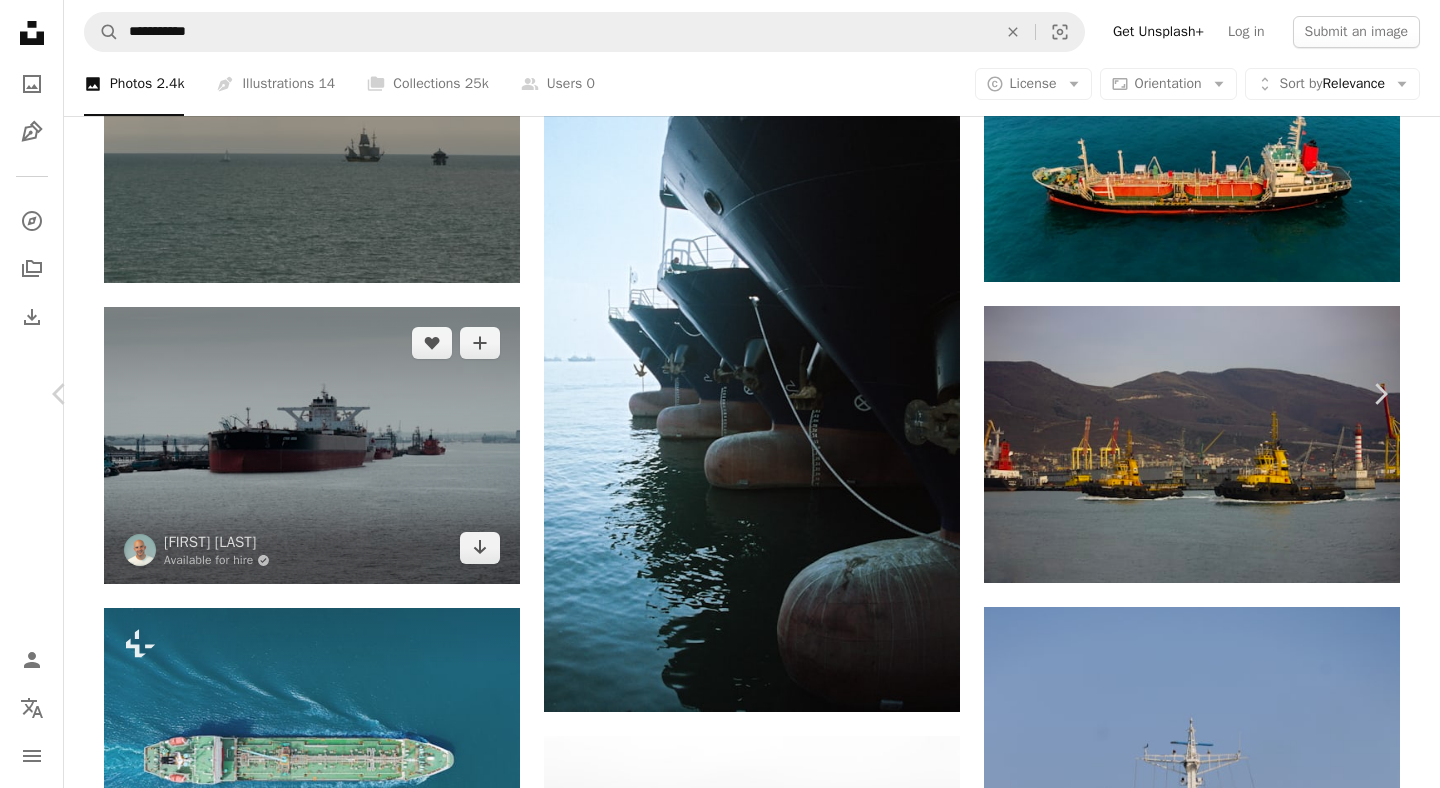 click at bounding box center (713, 5803) 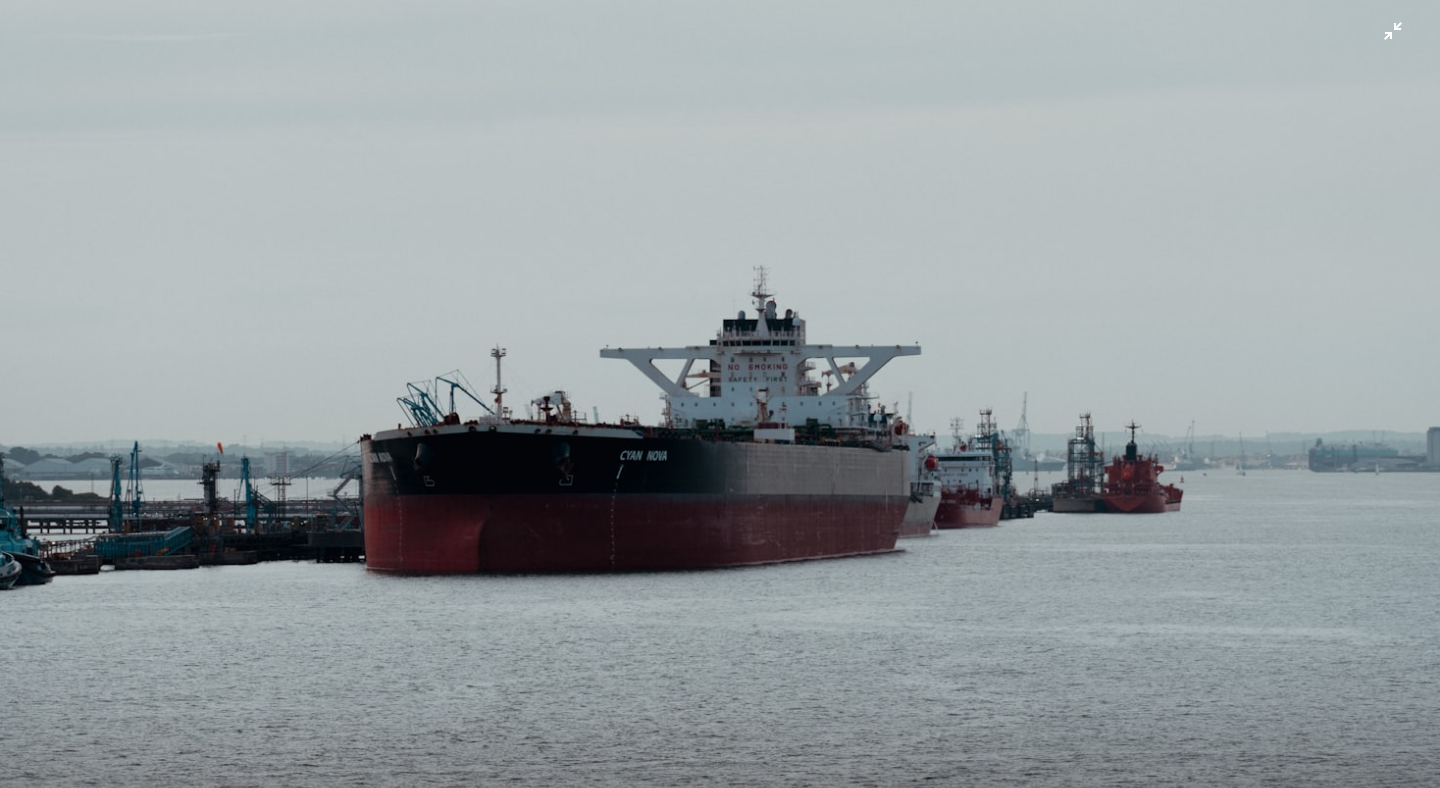 scroll, scrollTop: 86, scrollLeft: 0, axis: vertical 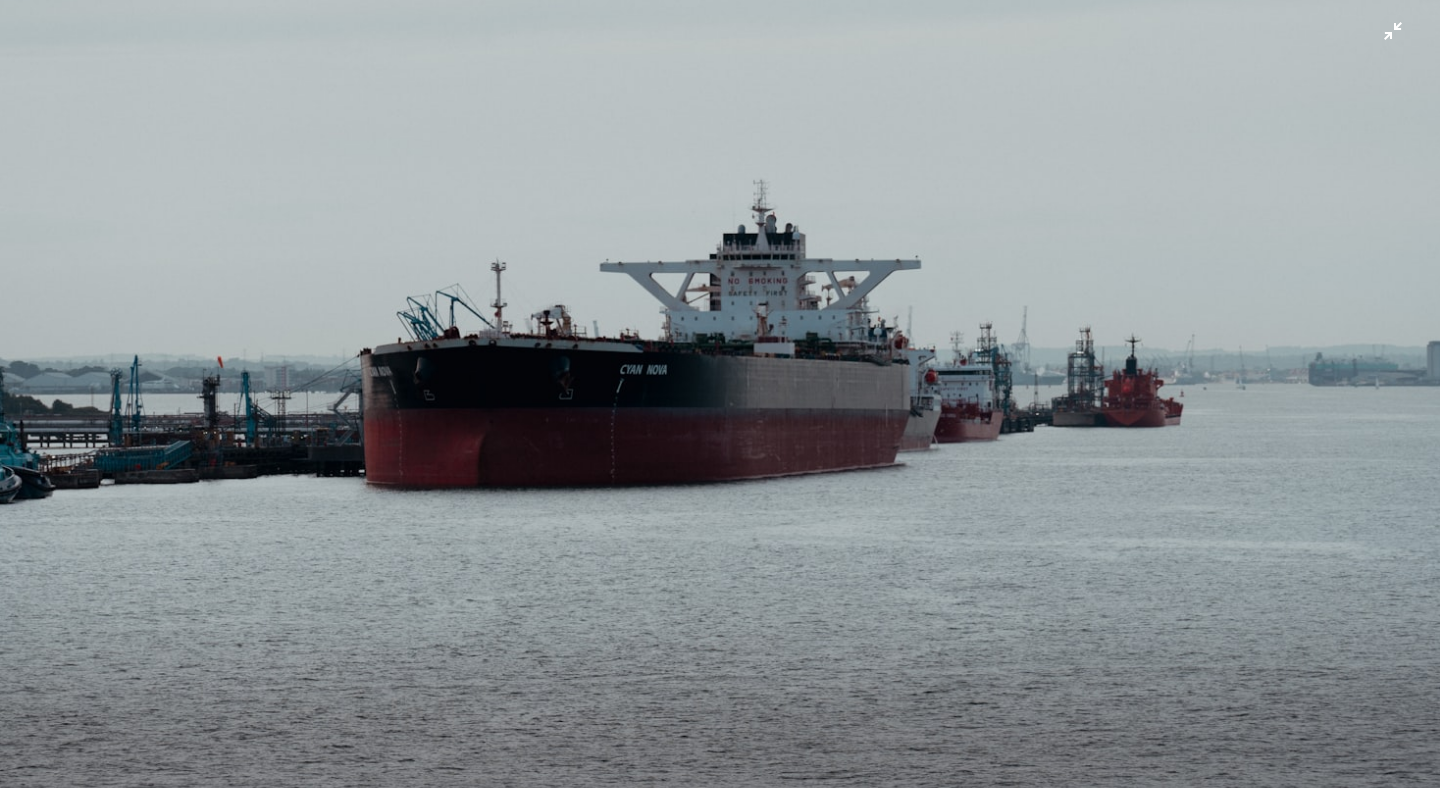 click at bounding box center [720, 393] 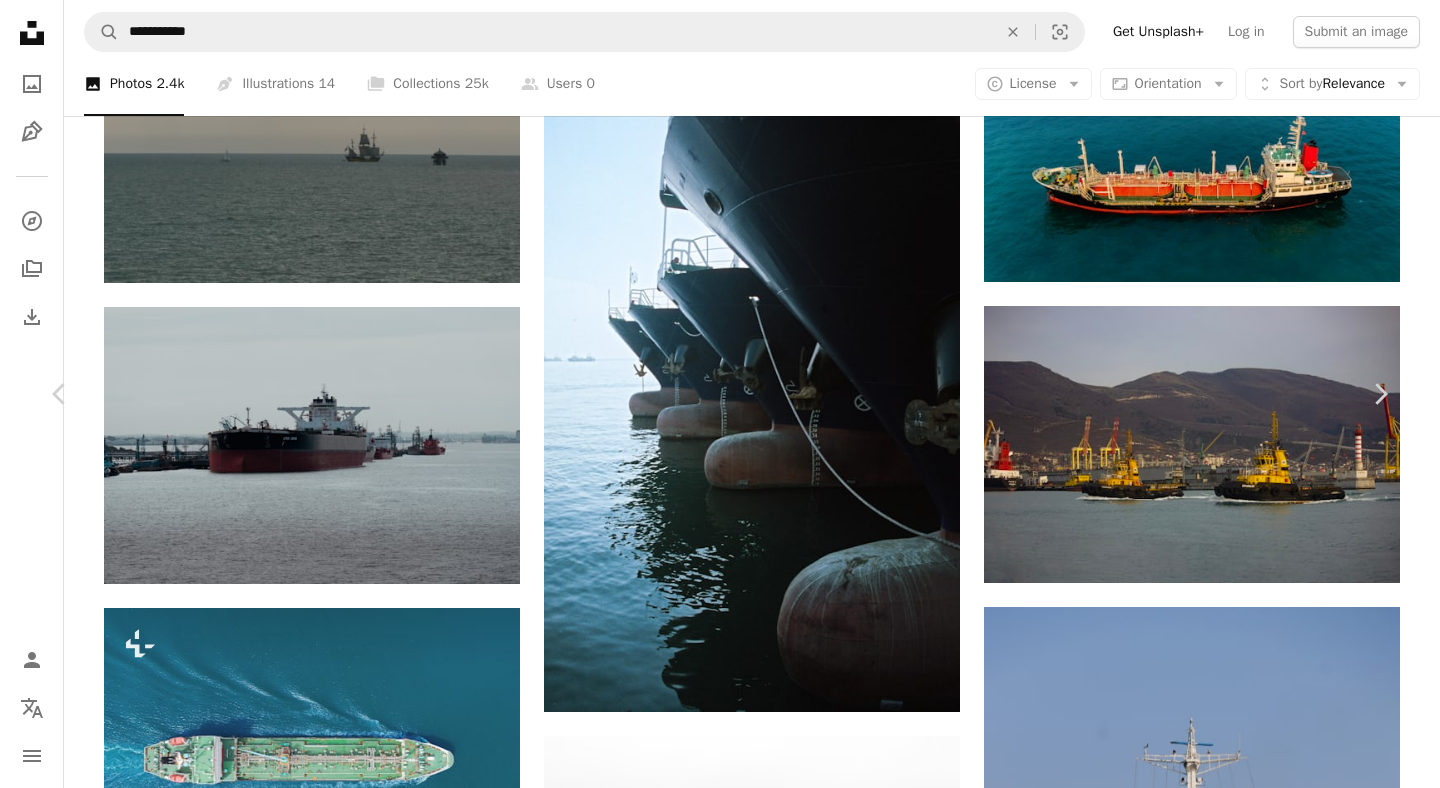 click on "Chevron down" 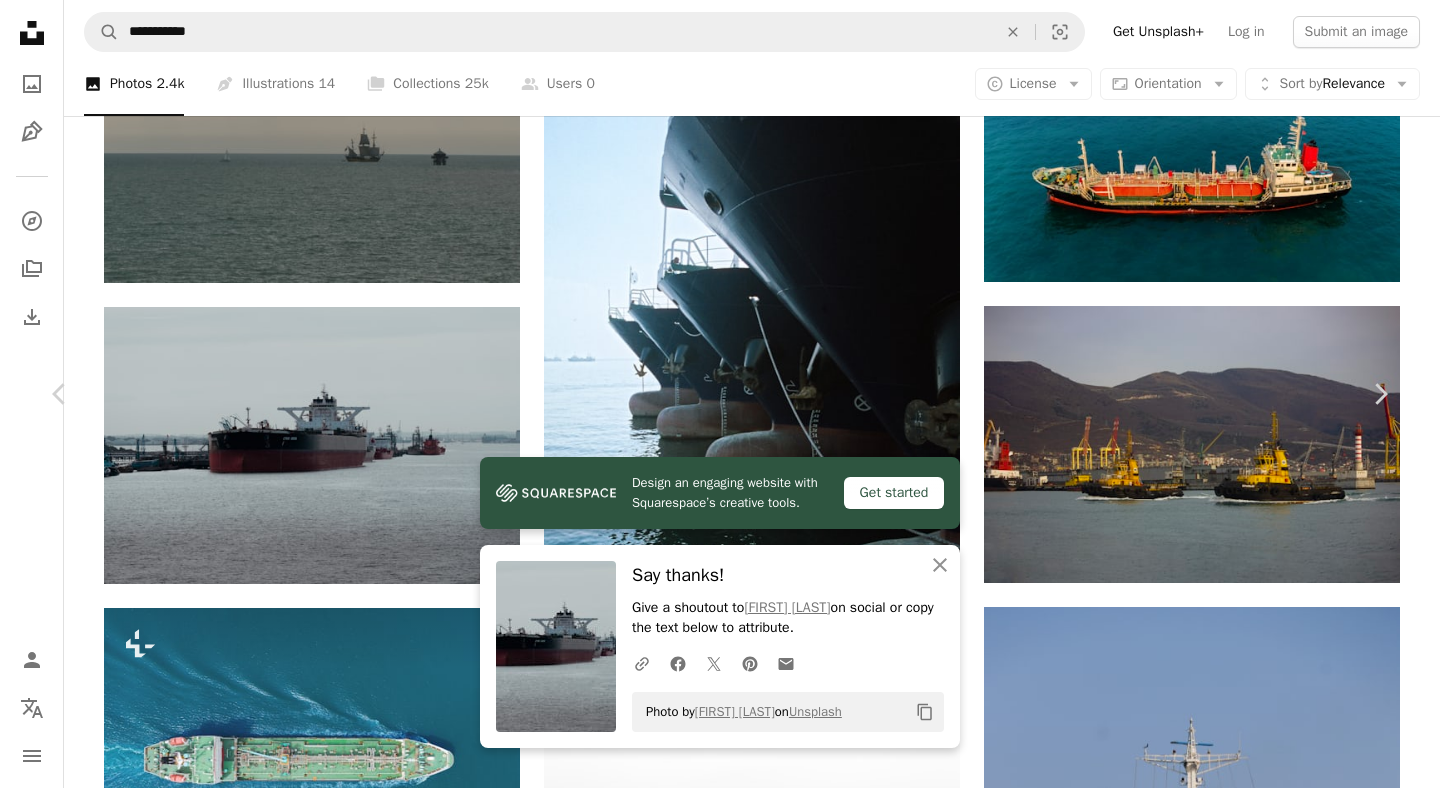 click on "An X shape" at bounding box center (20, 20) 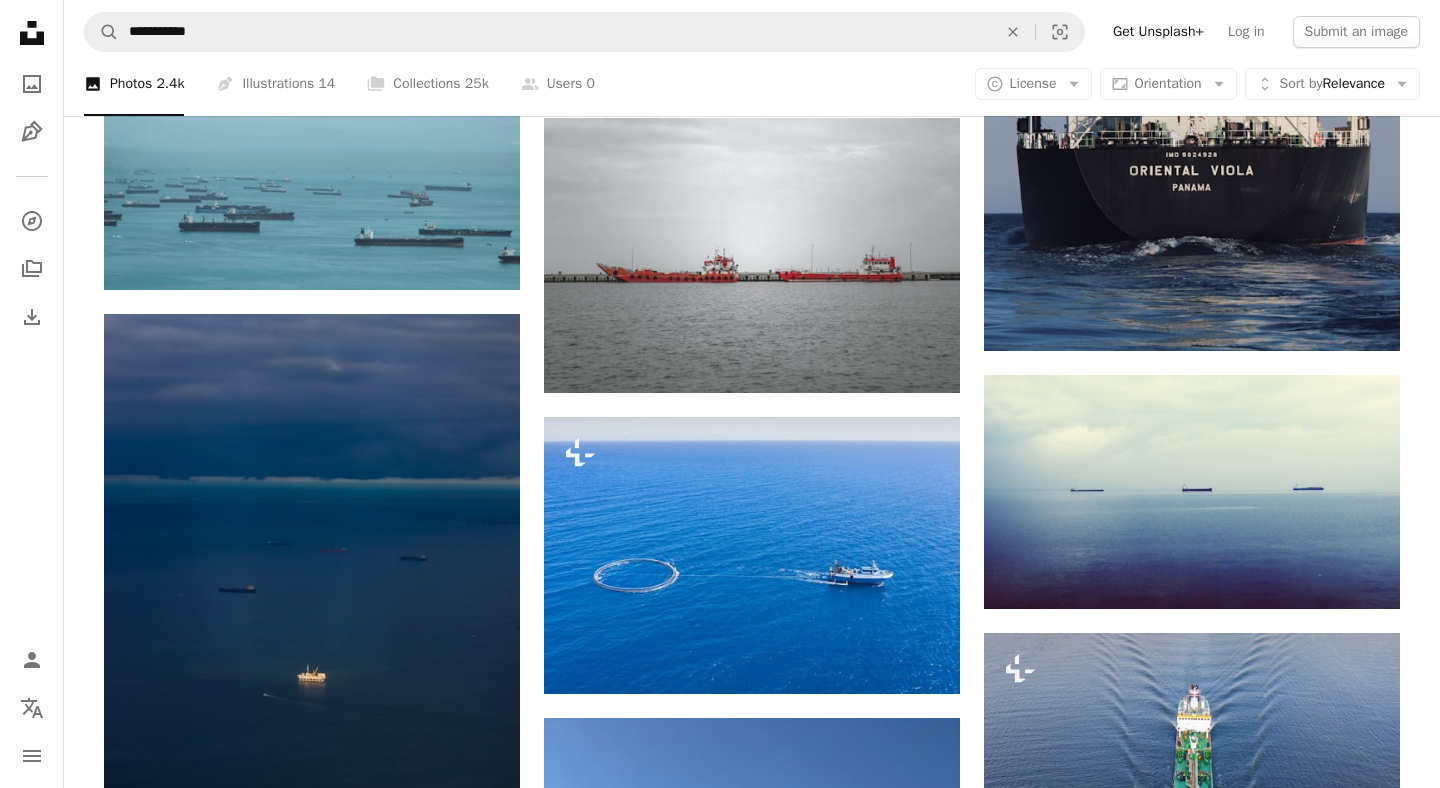 scroll, scrollTop: 2861, scrollLeft: 0, axis: vertical 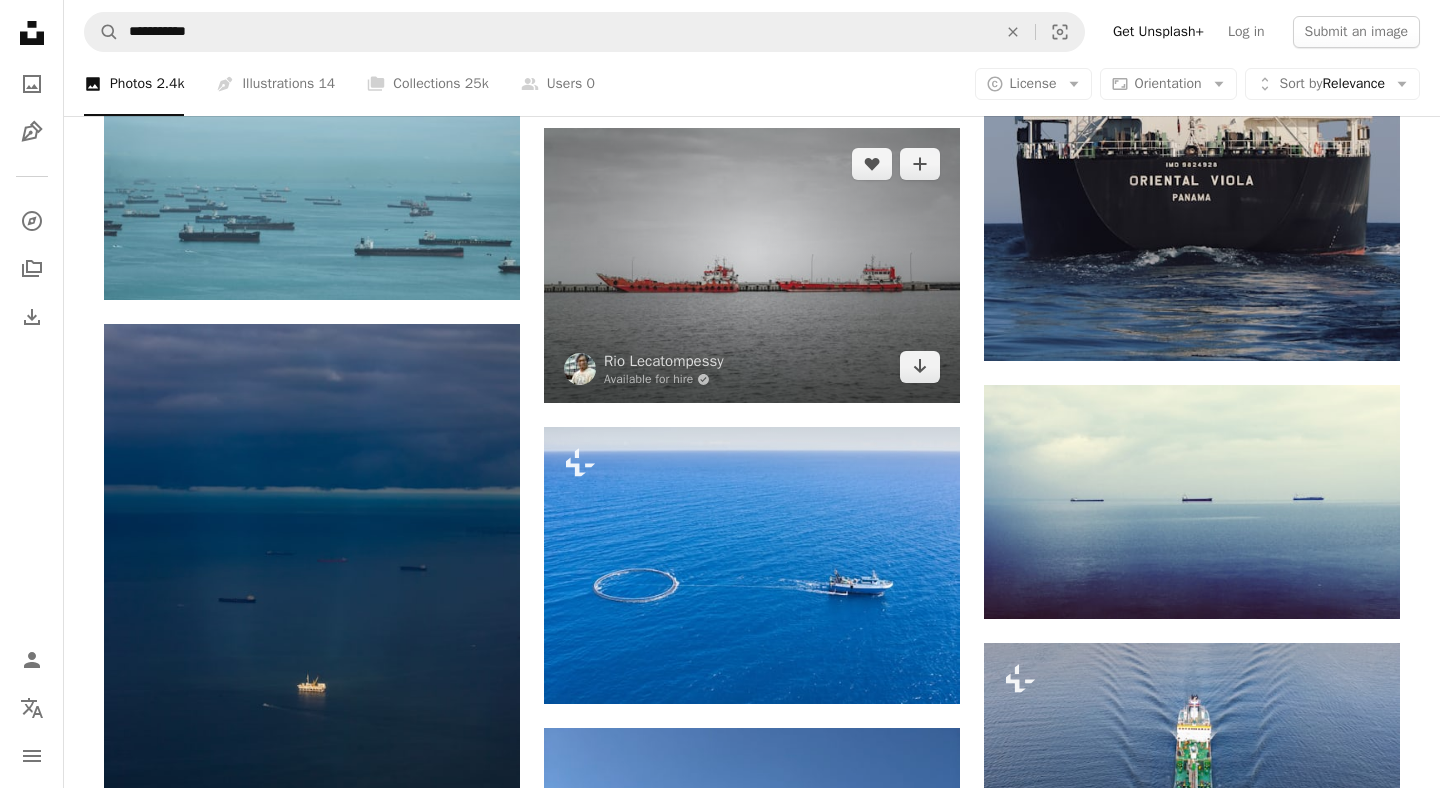 click at bounding box center [752, 265] 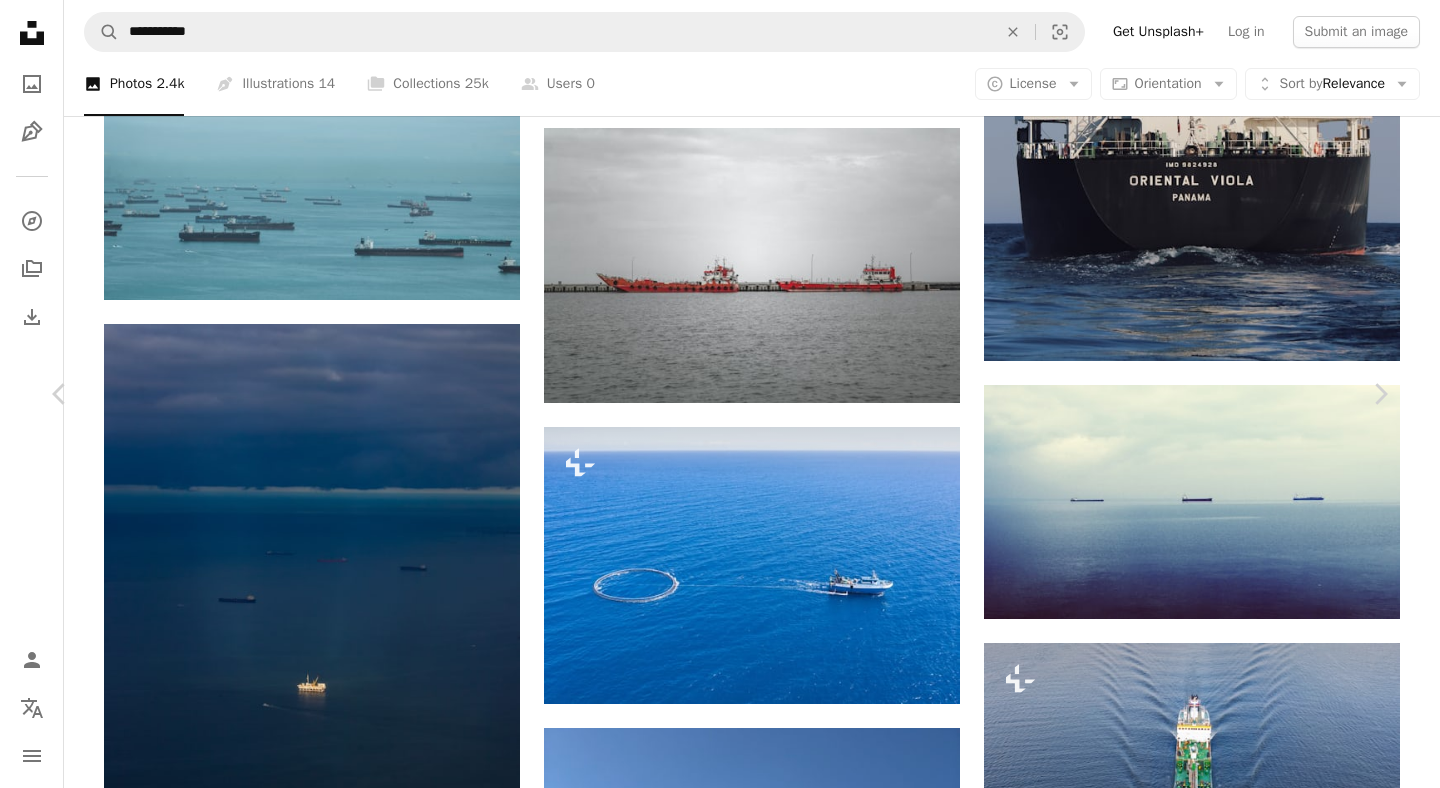 click on "An X shape" at bounding box center (20, 20) 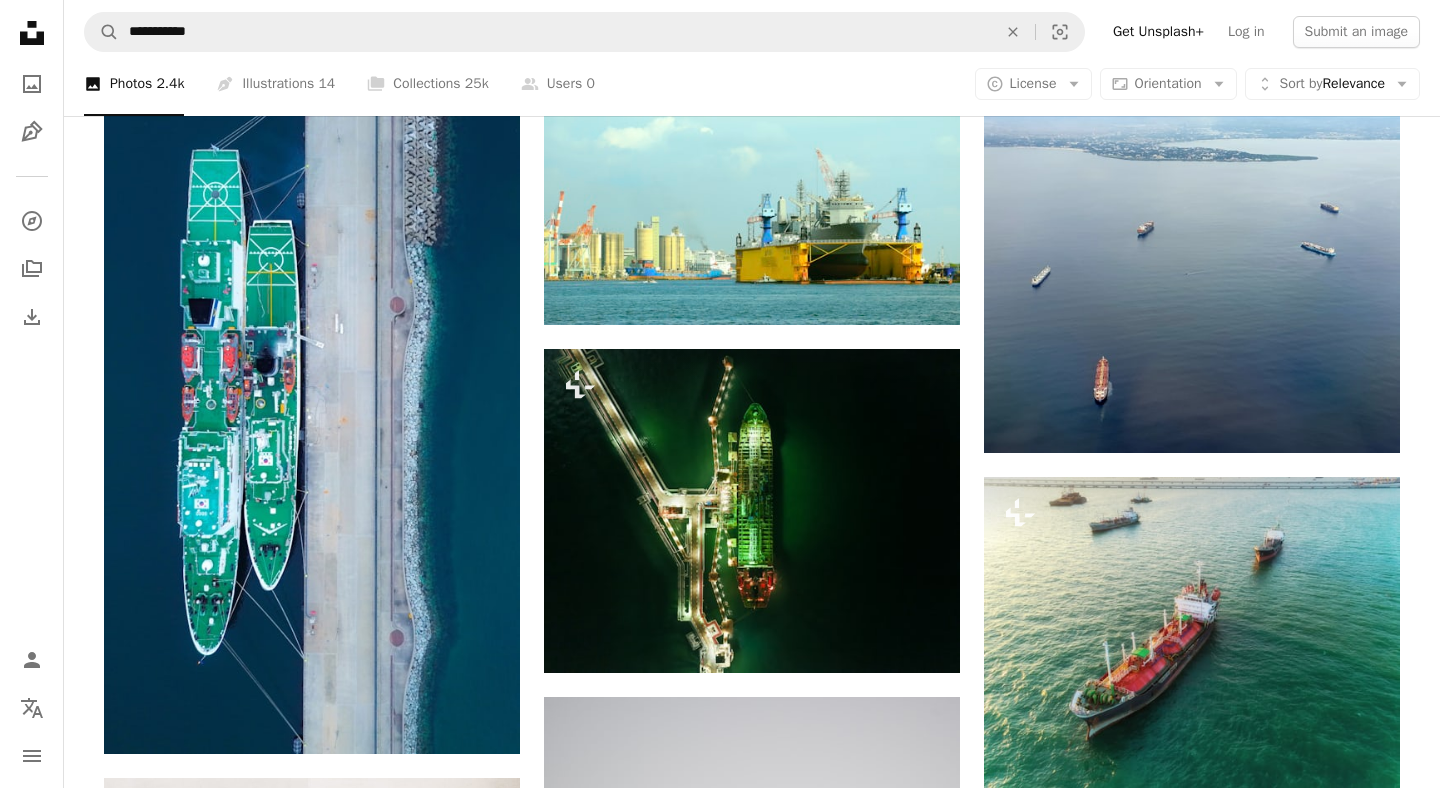 scroll, scrollTop: 4121, scrollLeft: 0, axis: vertical 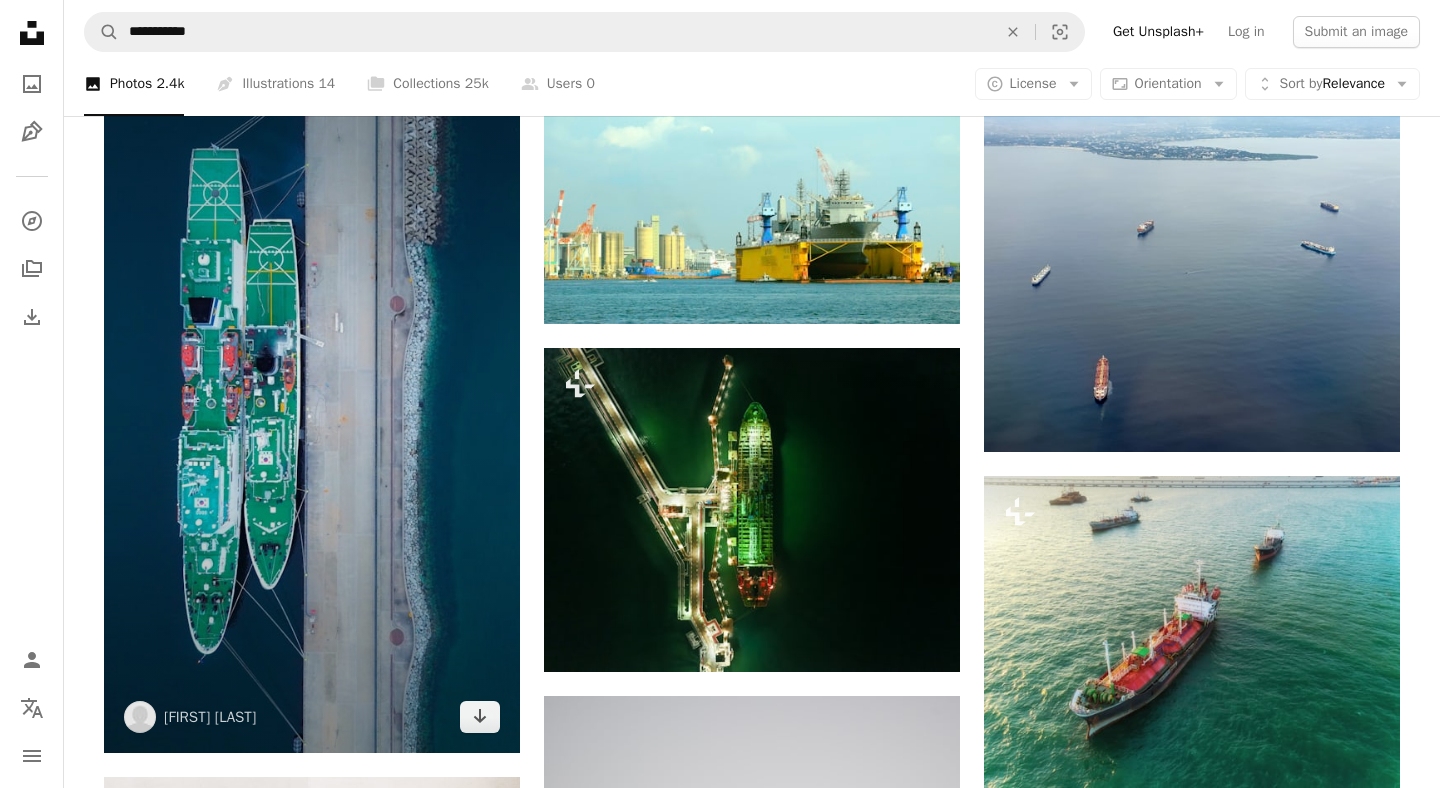 click at bounding box center (312, 383) 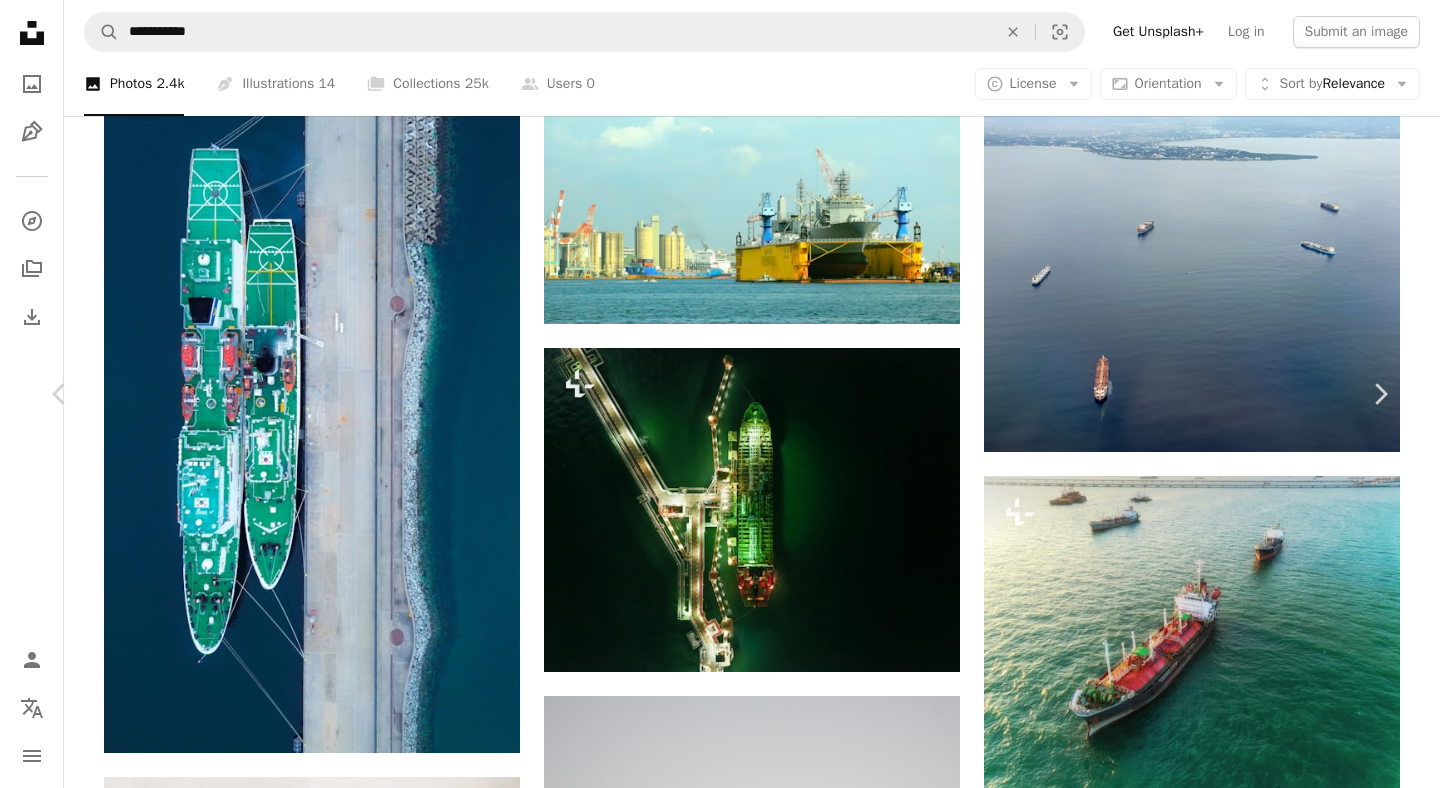 click at bounding box center [712, 3634] 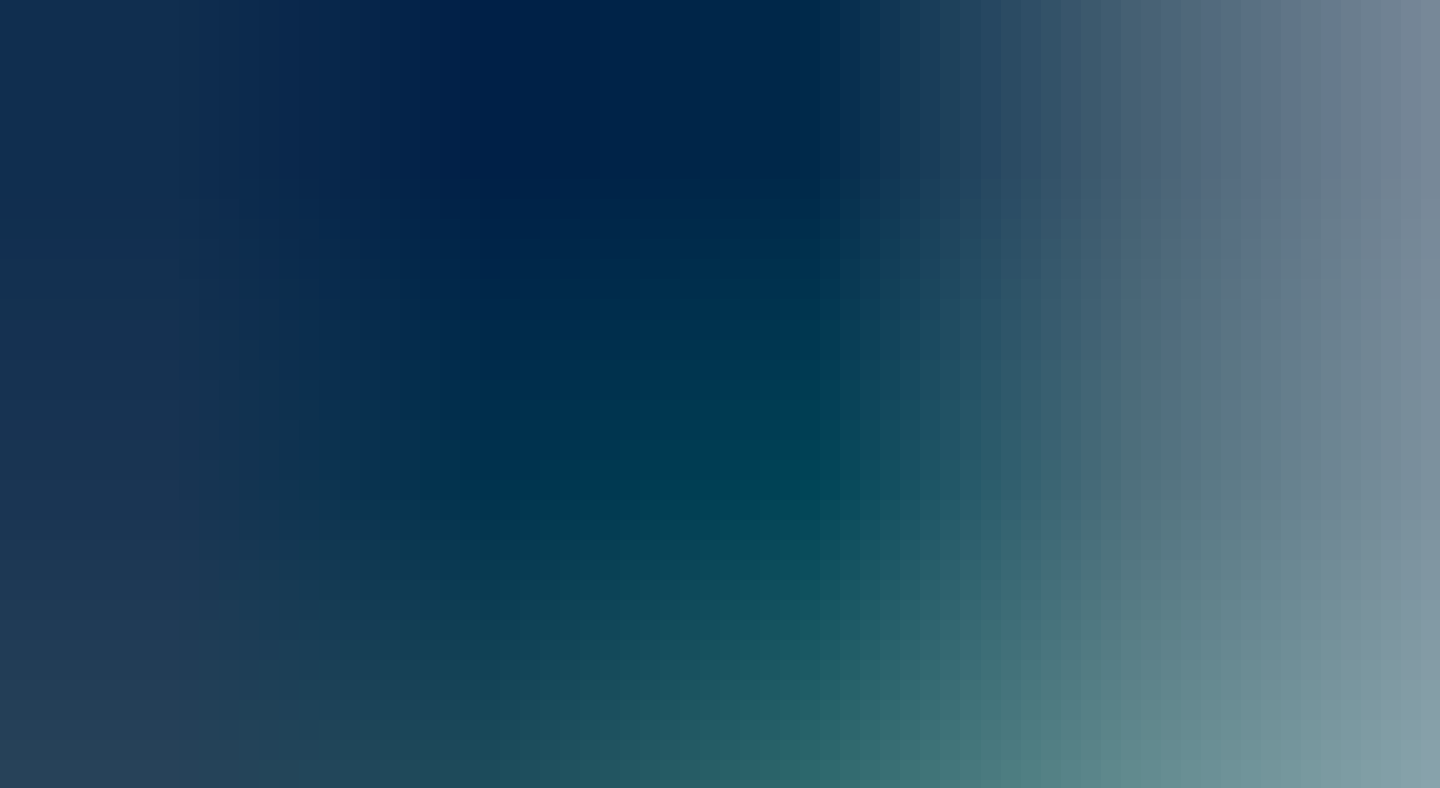 scroll, scrollTop: 888, scrollLeft: 0, axis: vertical 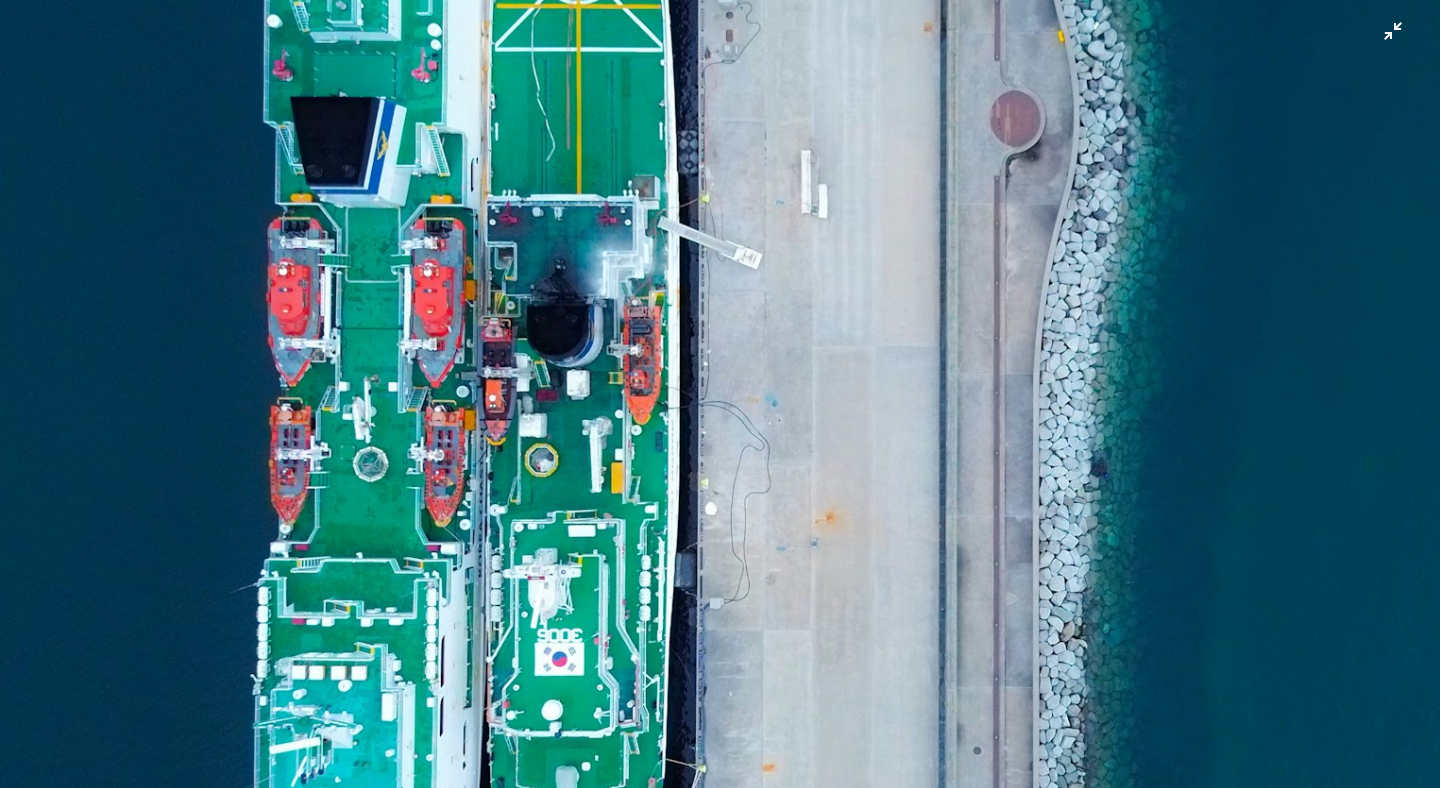 click at bounding box center (720, 393) 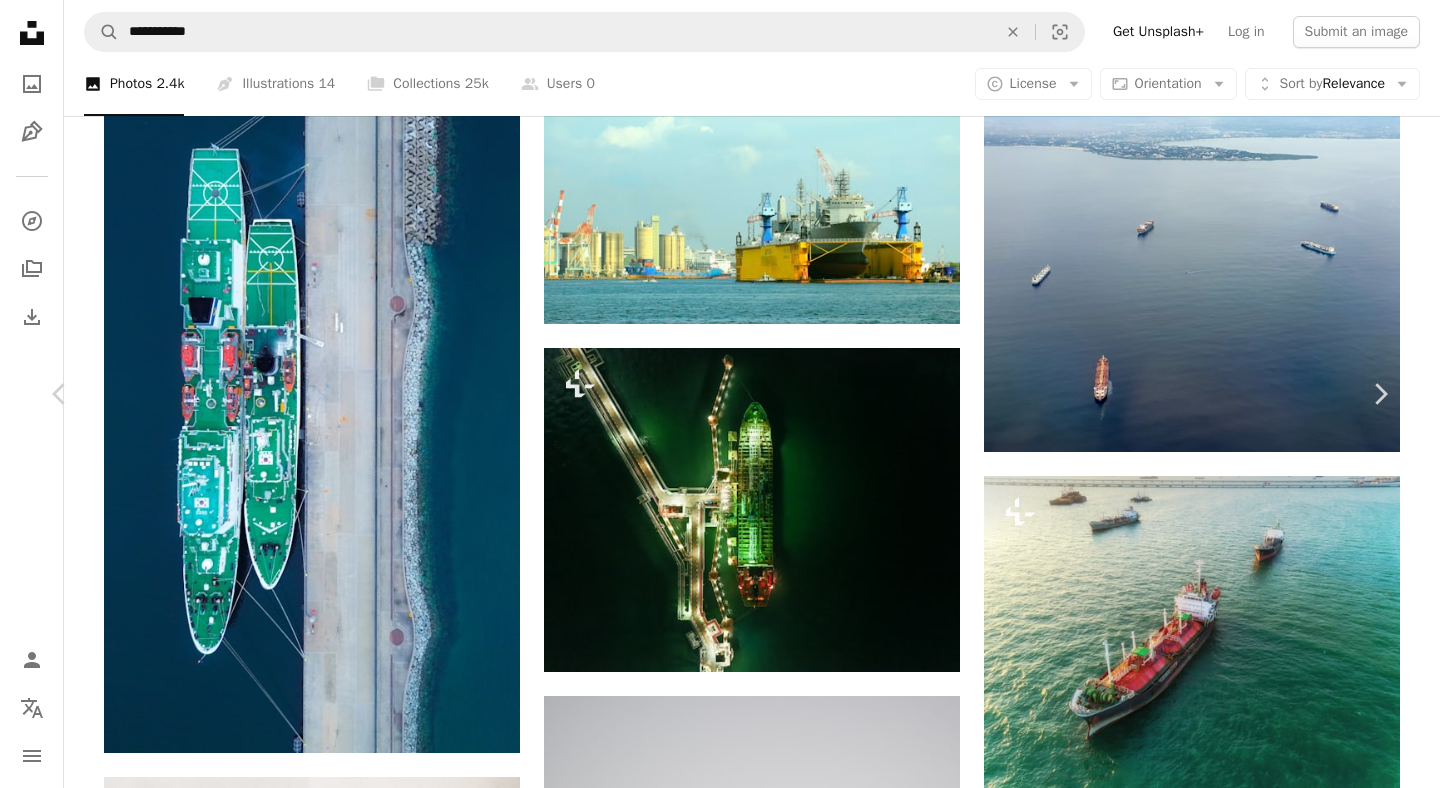 click on "An X shape" at bounding box center [20, 20] 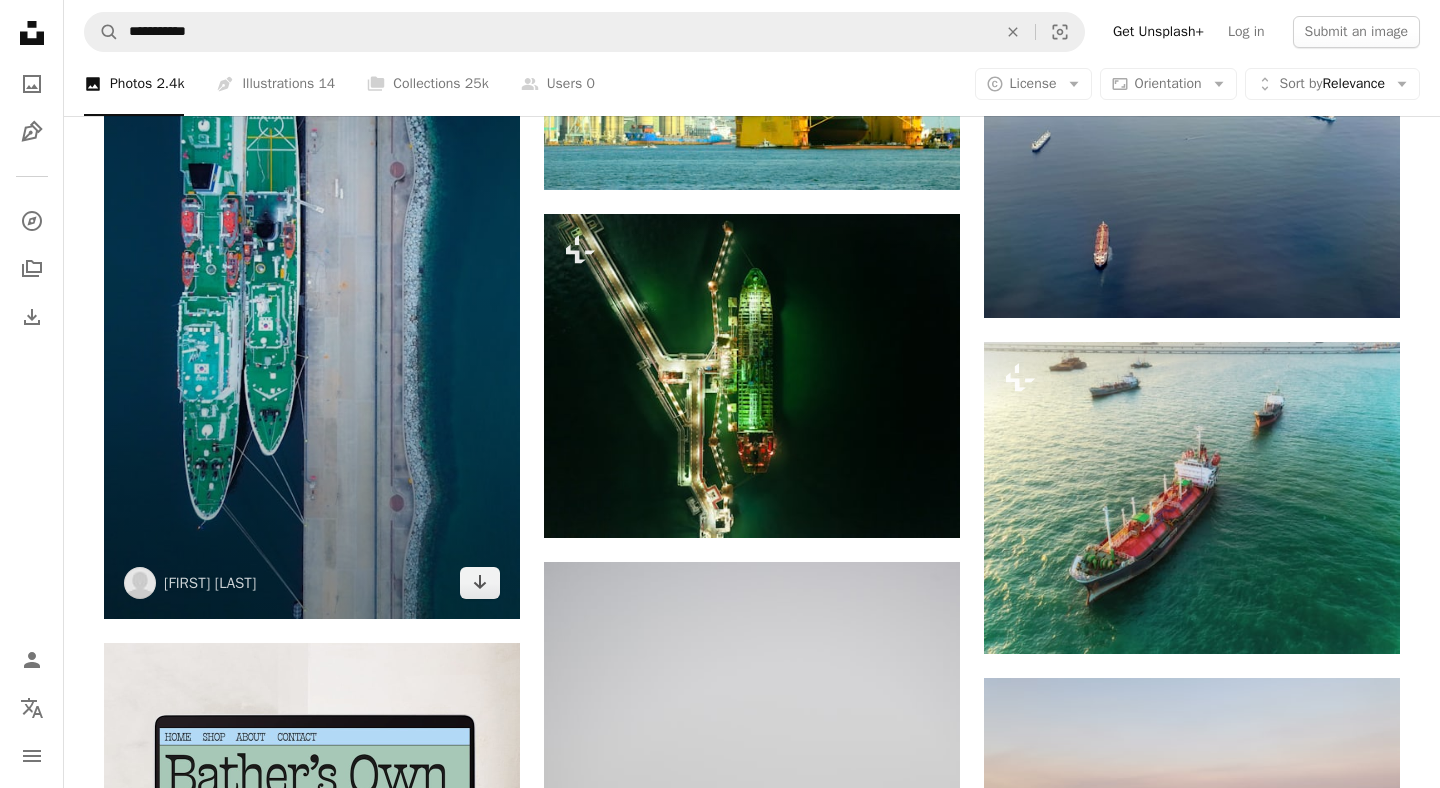 scroll, scrollTop: 4264, scrollLeft: 0, axis: vertical 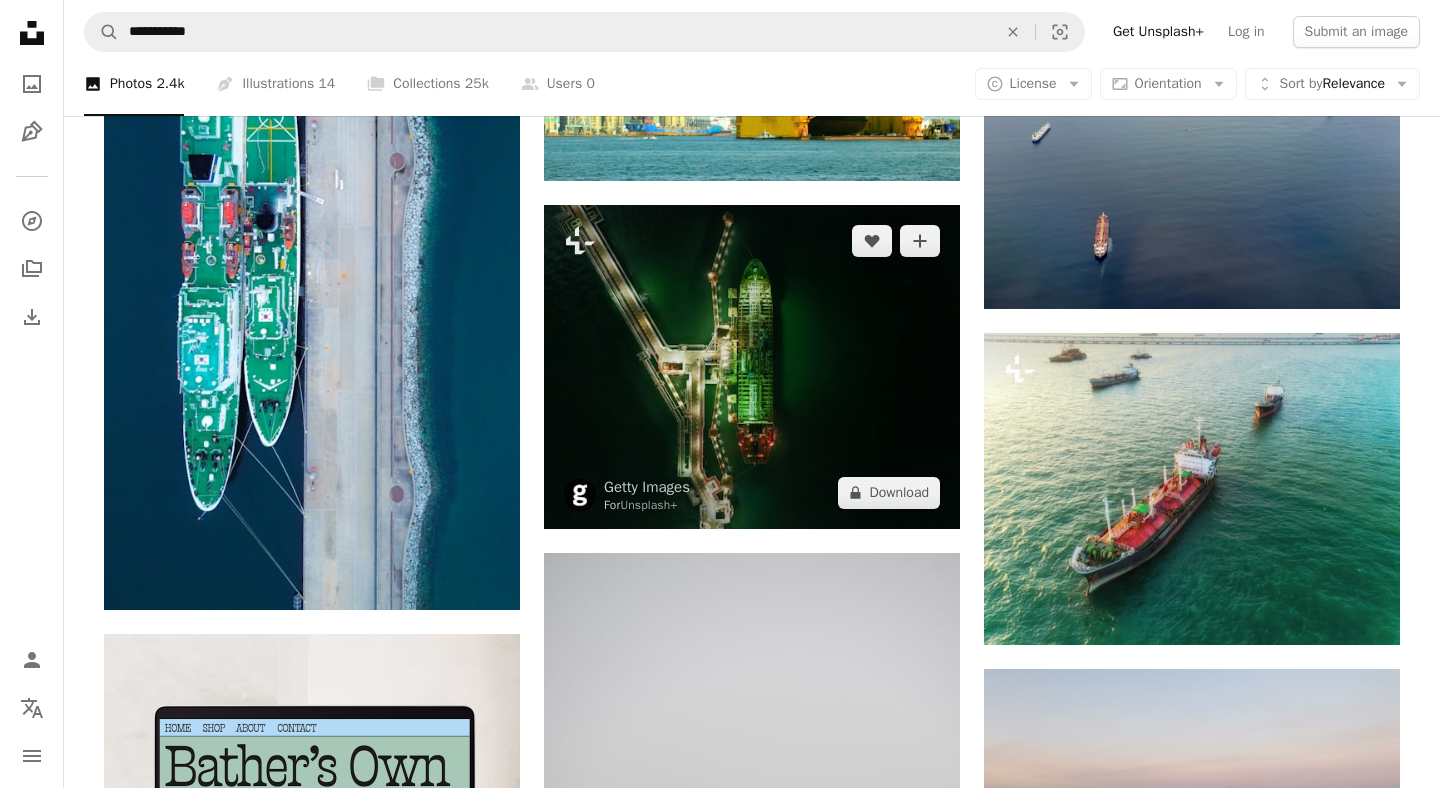 click at bounding box center (752, 367) 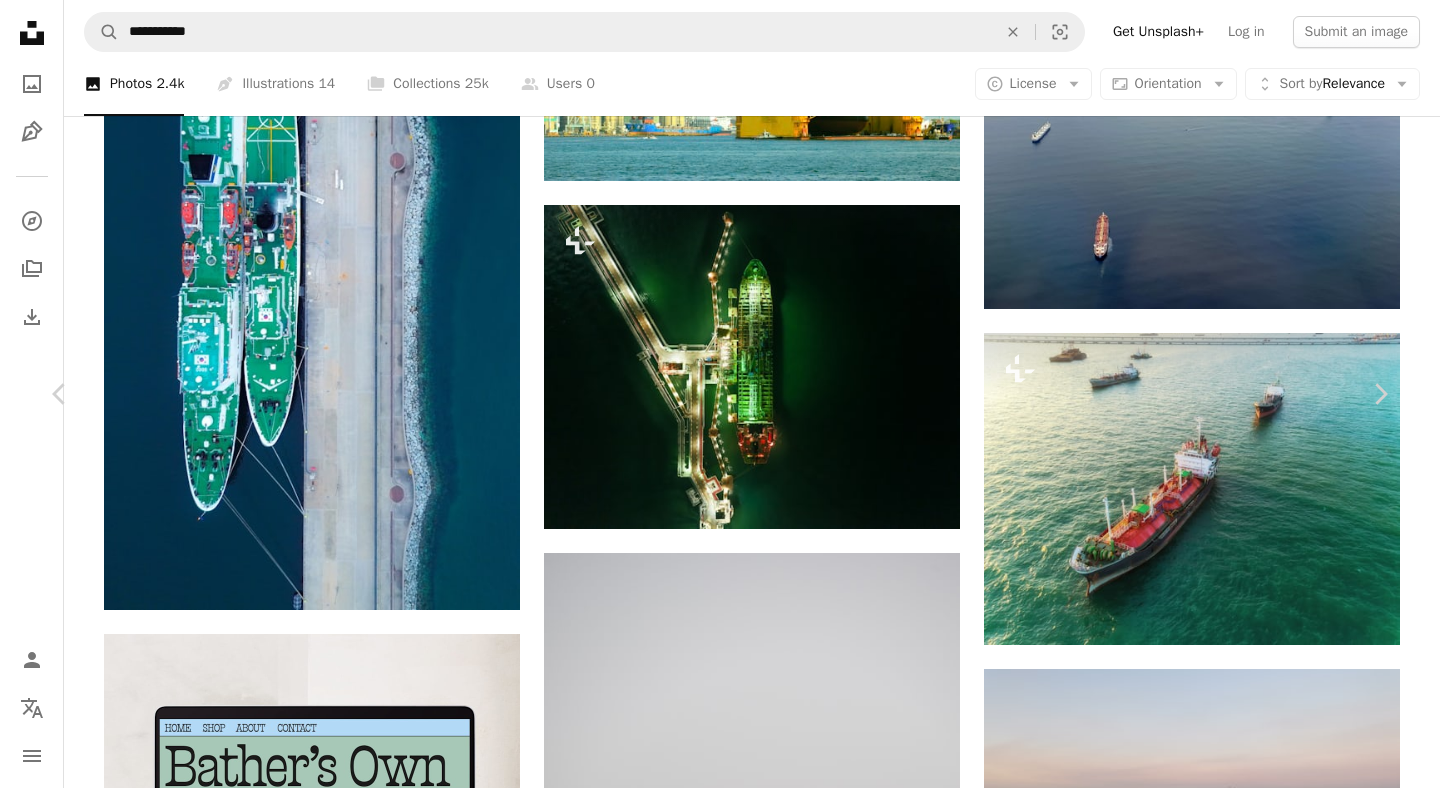 click on "An X shape" at bounding box center [20, 20] 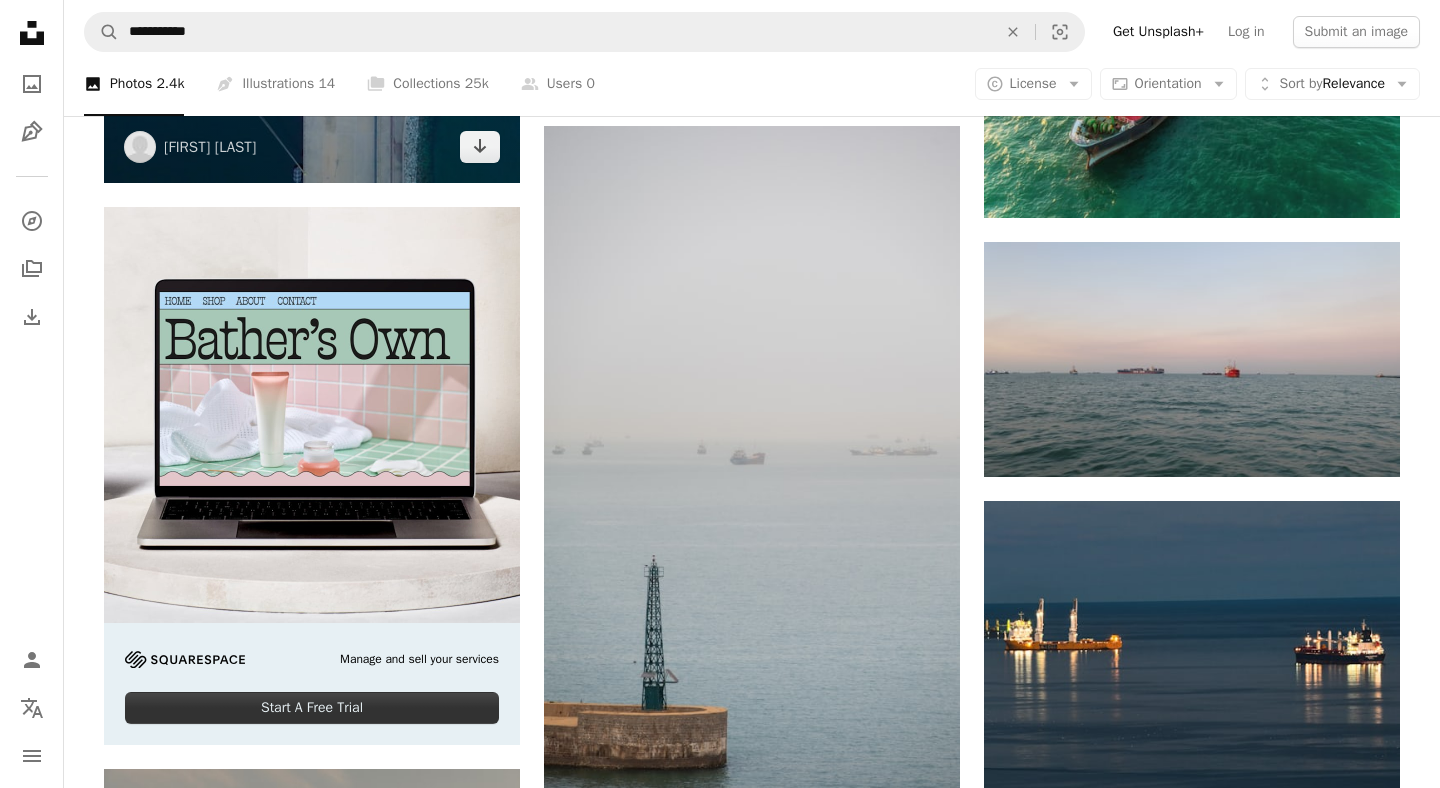 scroll, scrollTop: 4770, scrollLeft: 0, axis: vertical 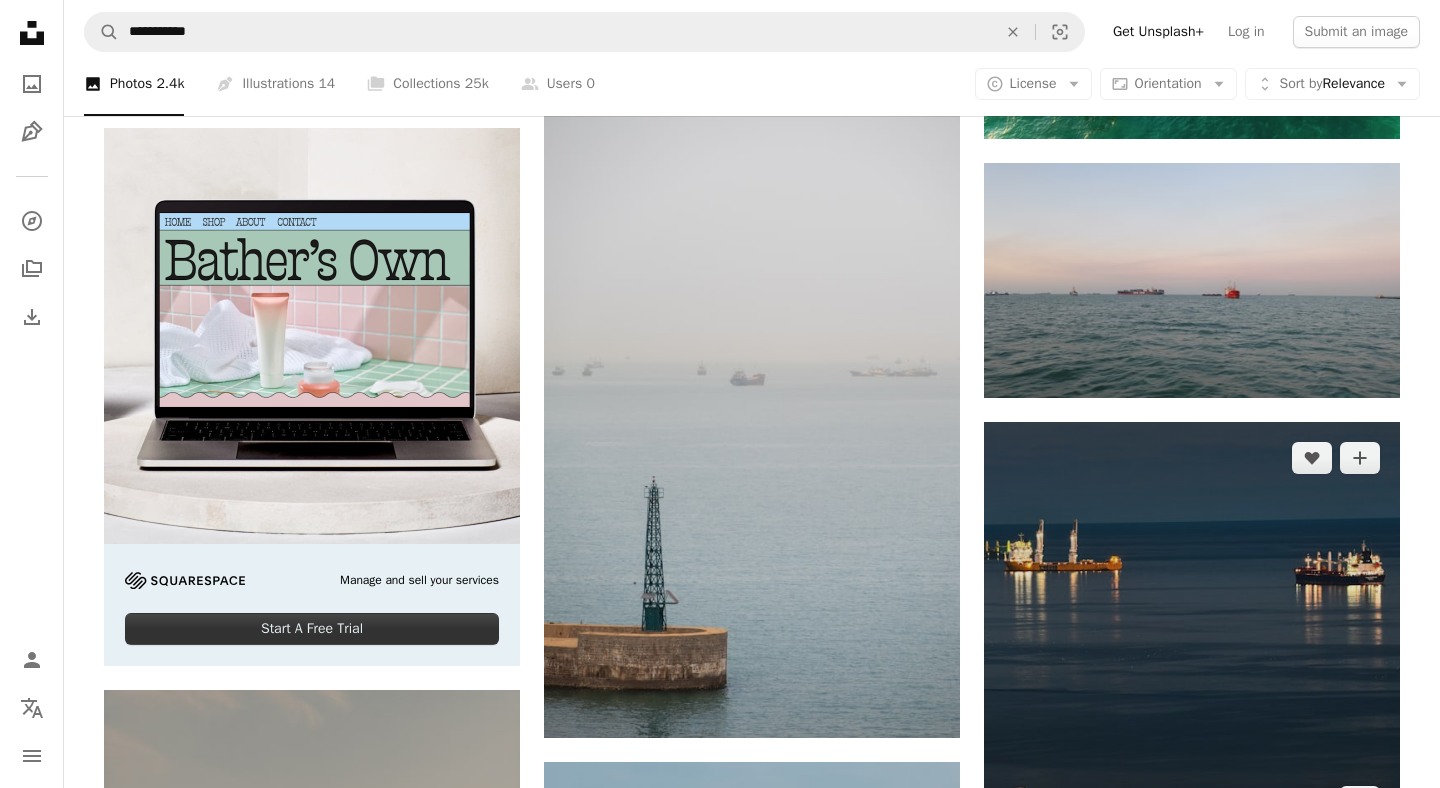 click at bounding box center [1192, 630] 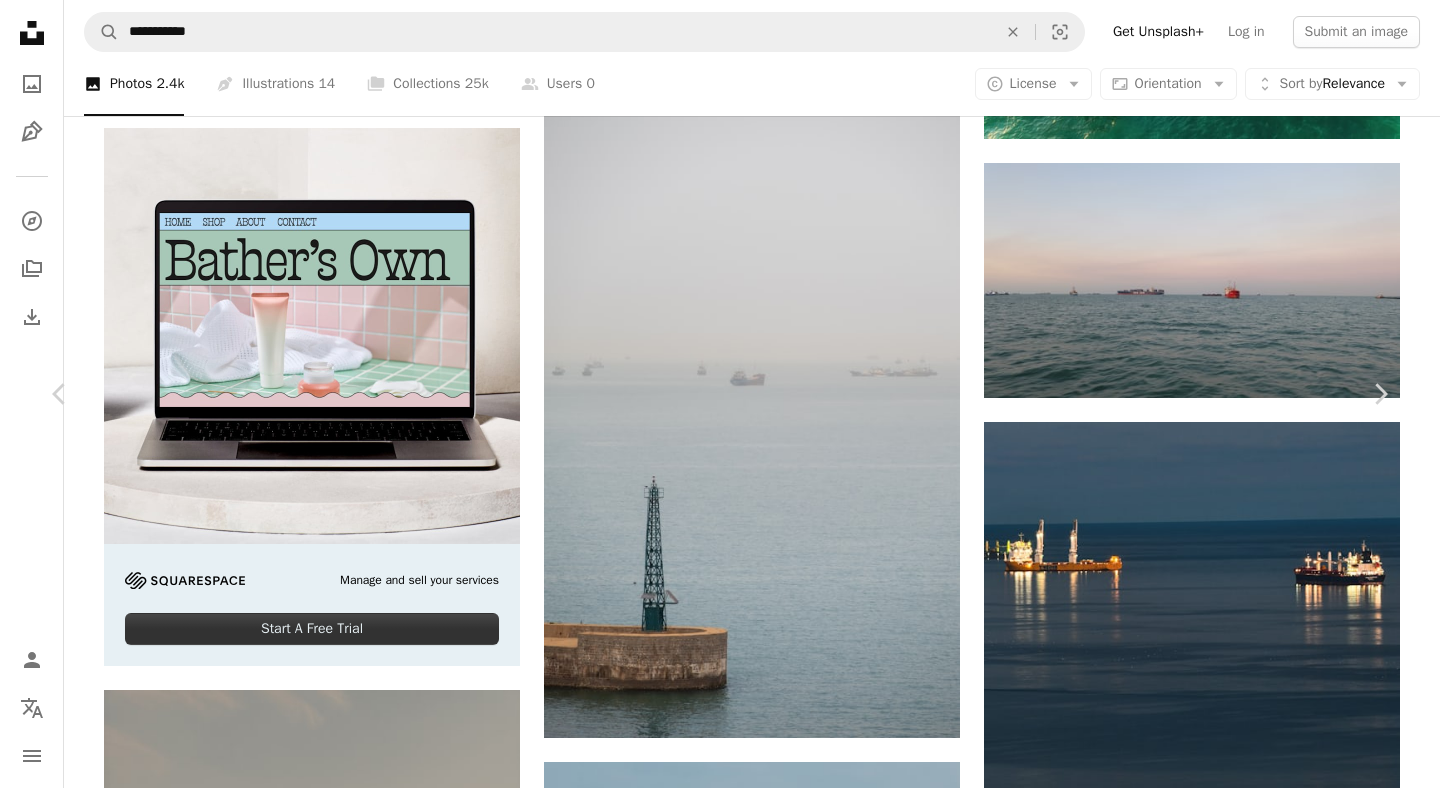 click at bounding box center (712, 5526) 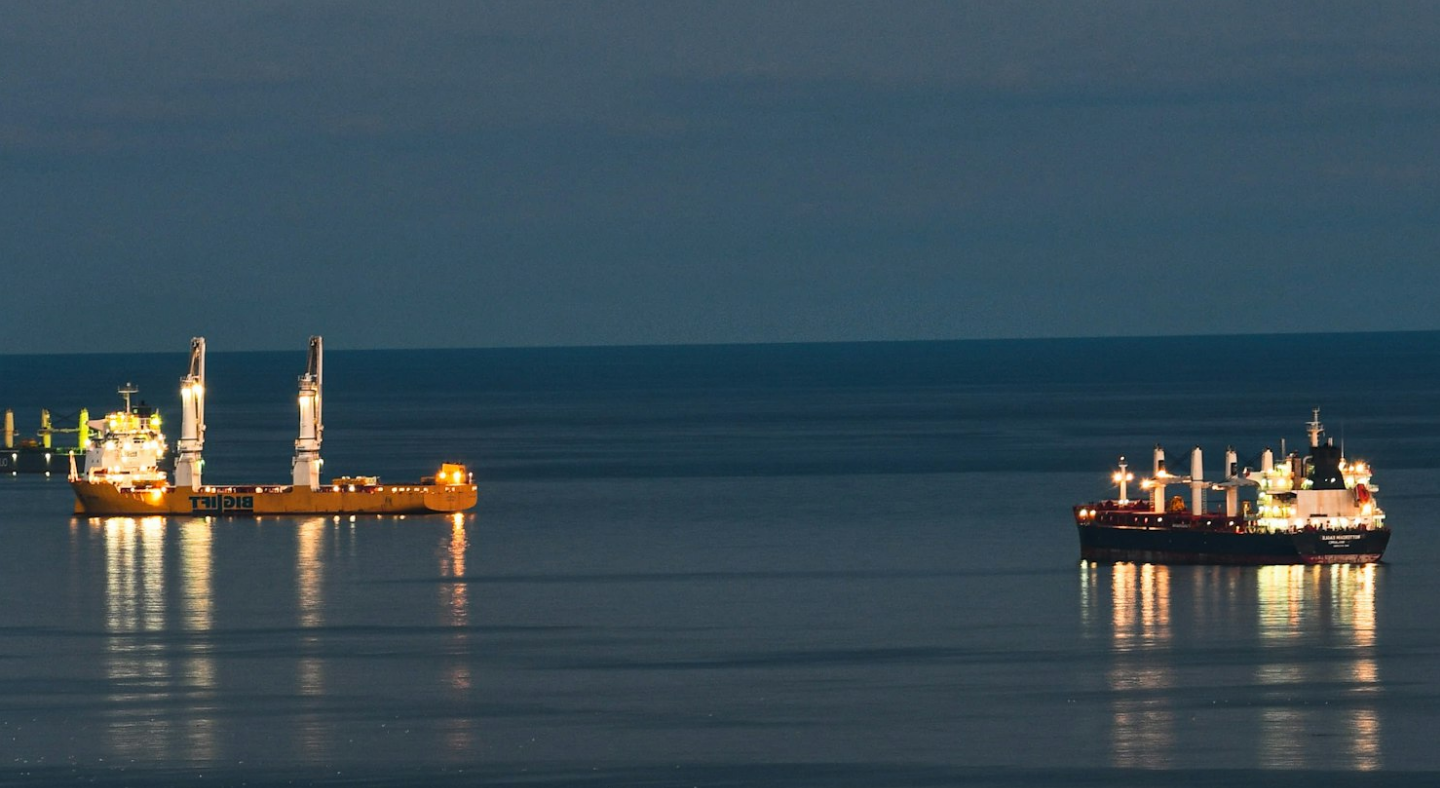 scroll, scrollTop: 327, scrollLeft: 0, axis: vertical 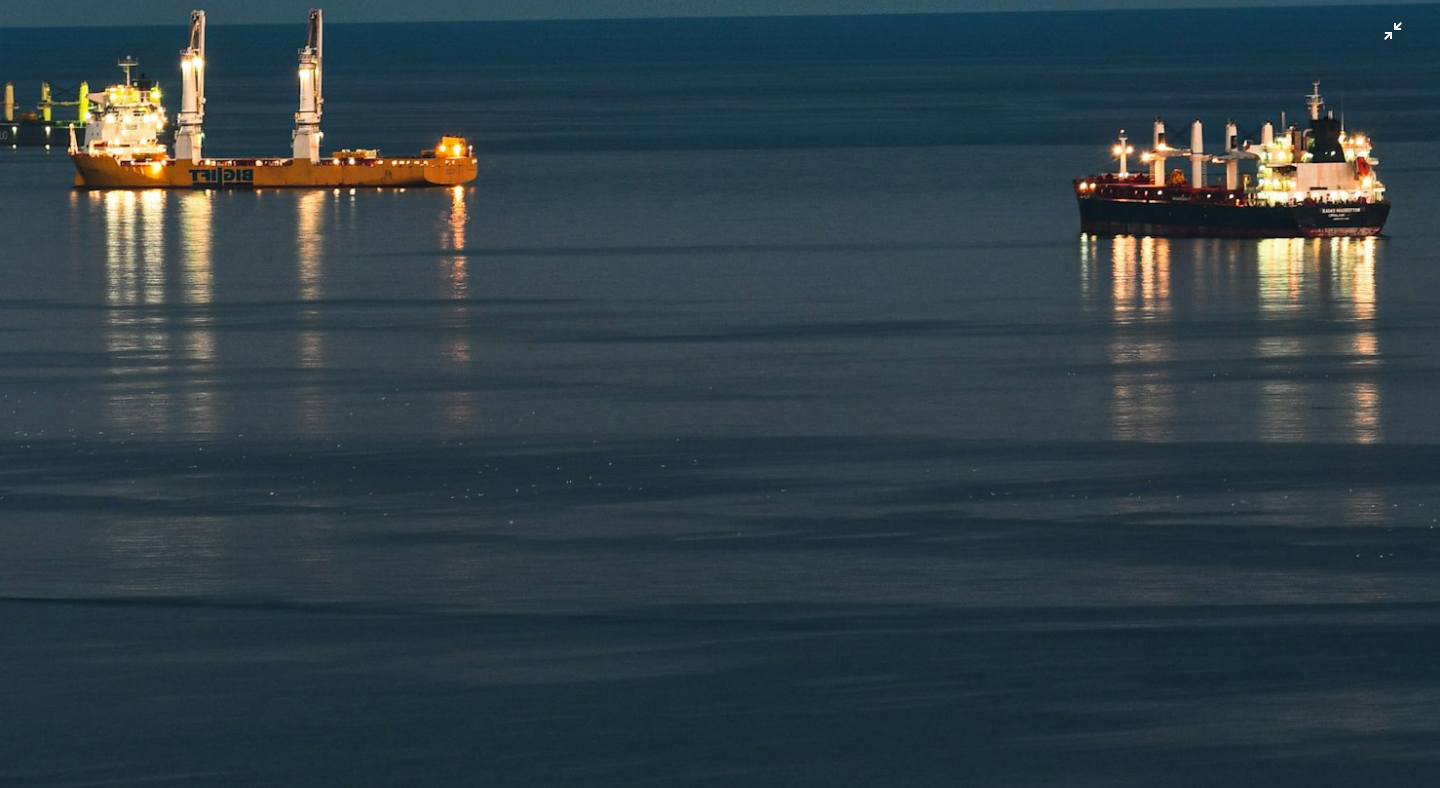 click at bounding box center (720, 393) 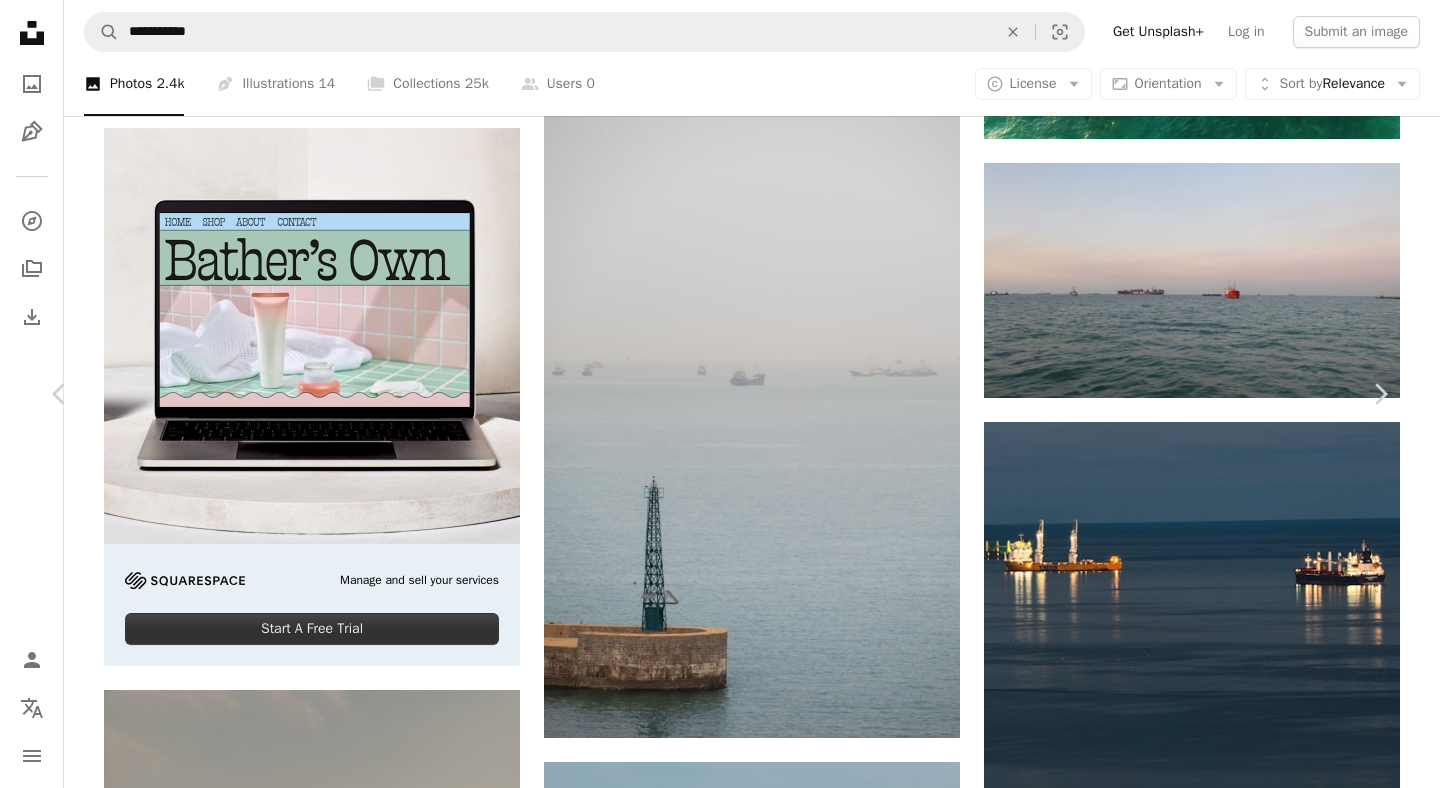 click on "An X shape" at bounding box center [20, 20] 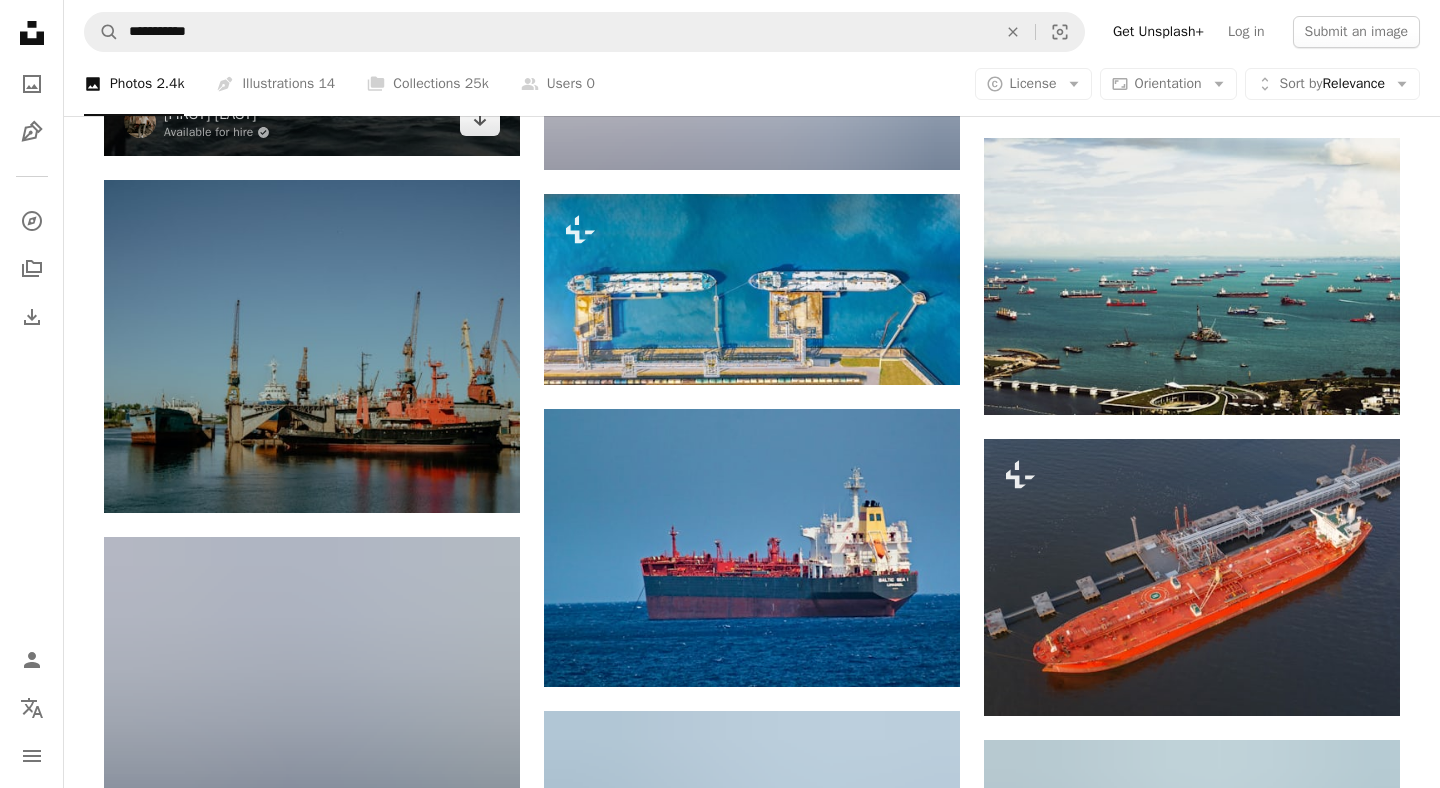 scroll, scrollTop: 5981, scrollLeft: 0, axis: vertical 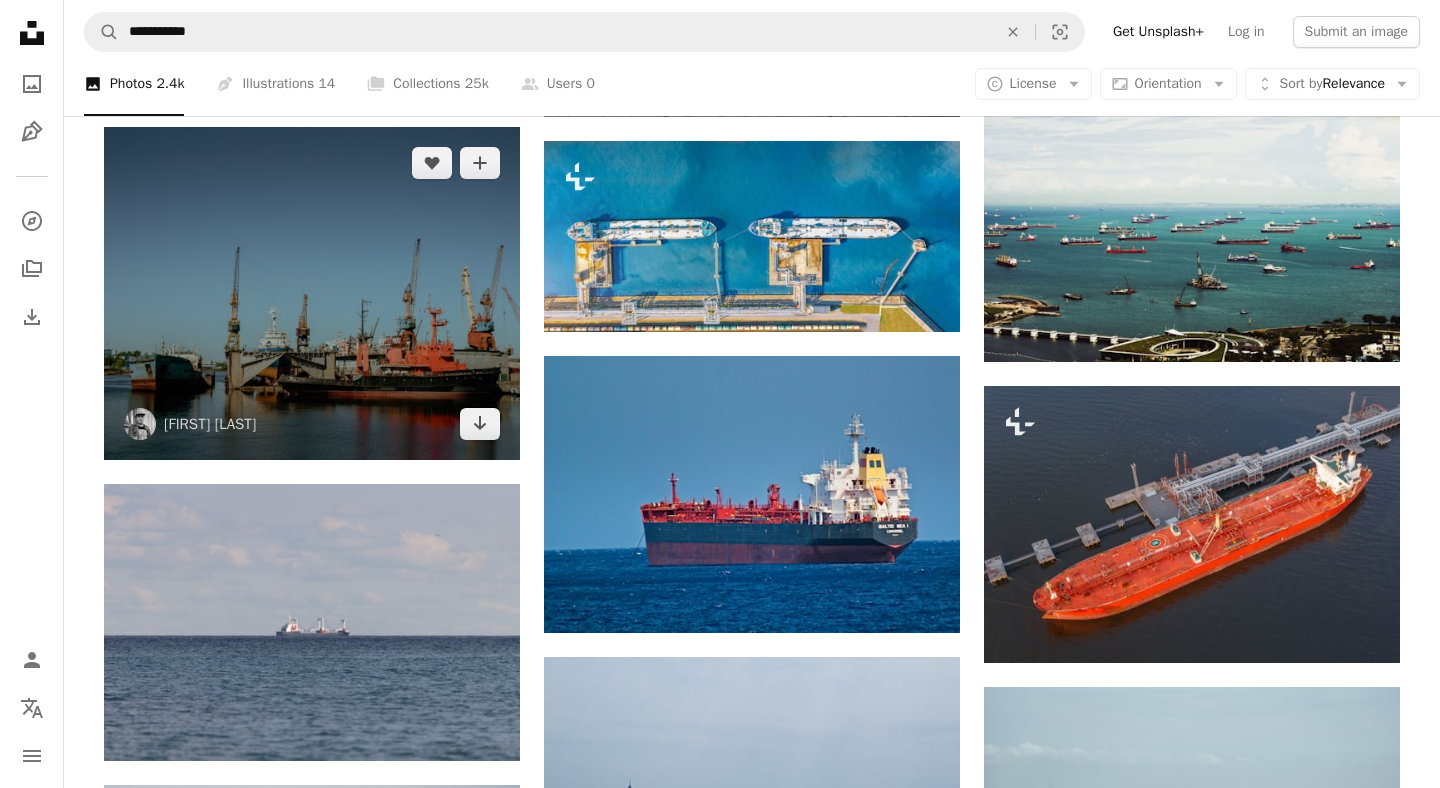 click at bounding box center (312, 293) 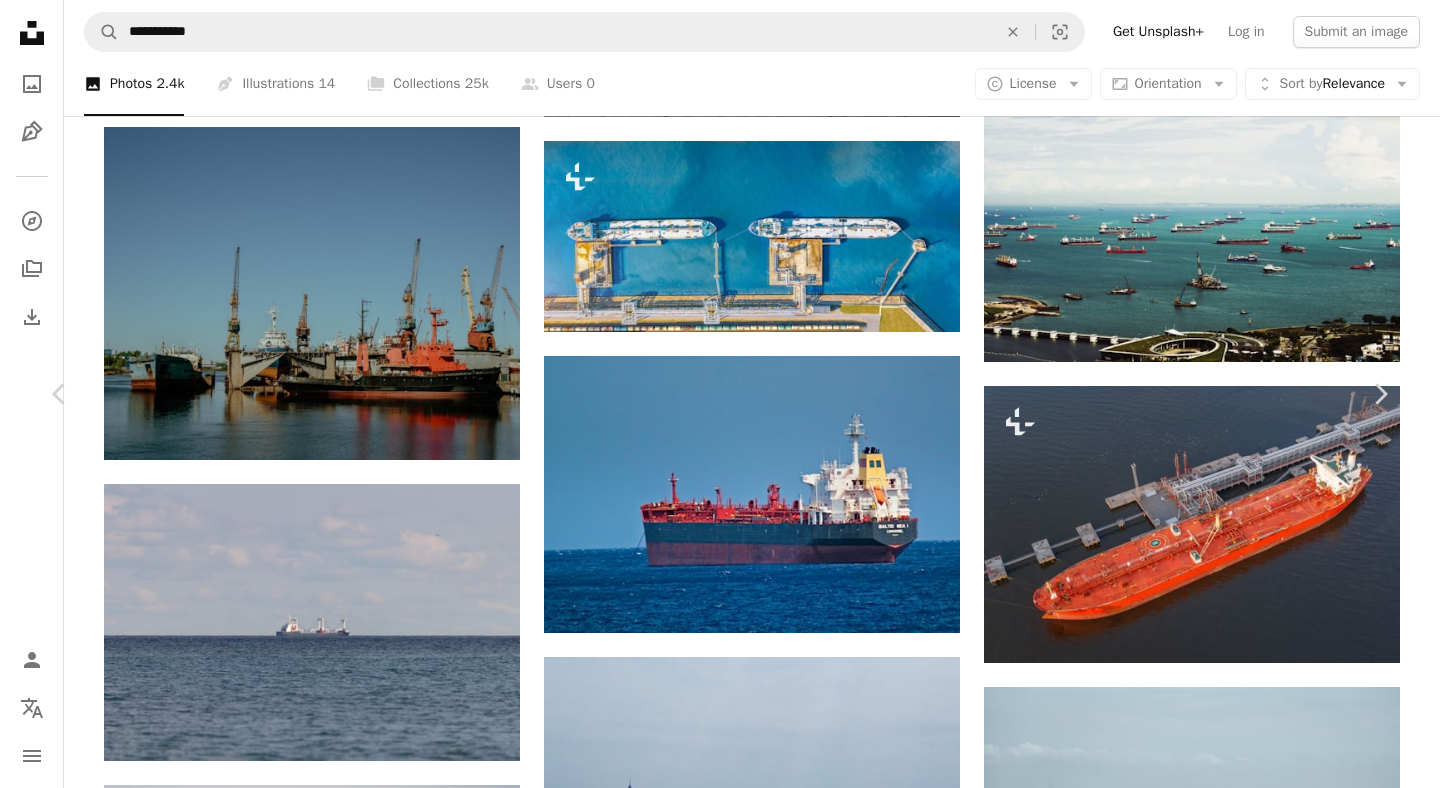 click on "Chevron down" 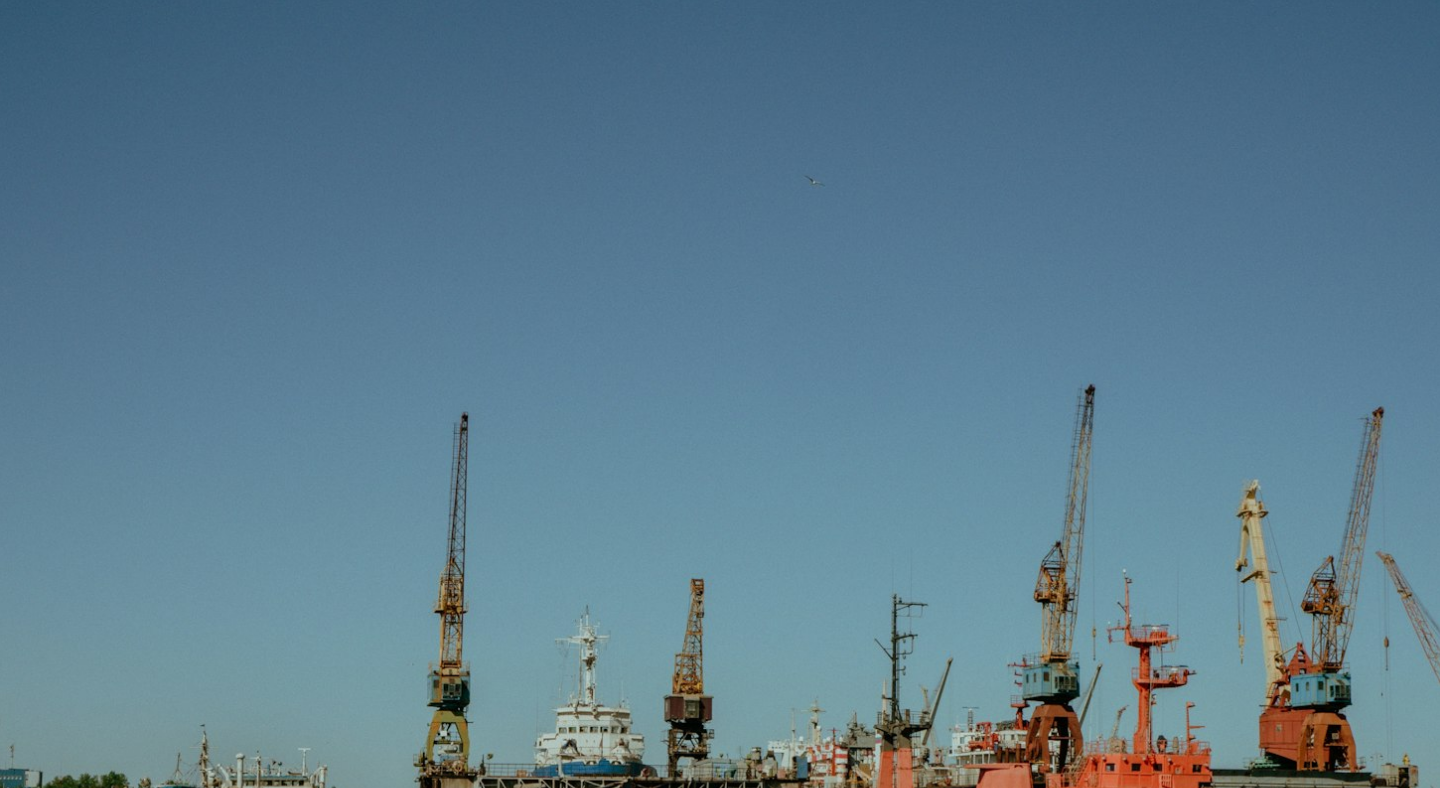 scroll, scrollTop: 183, scrollLeft: 0, axis: vertical 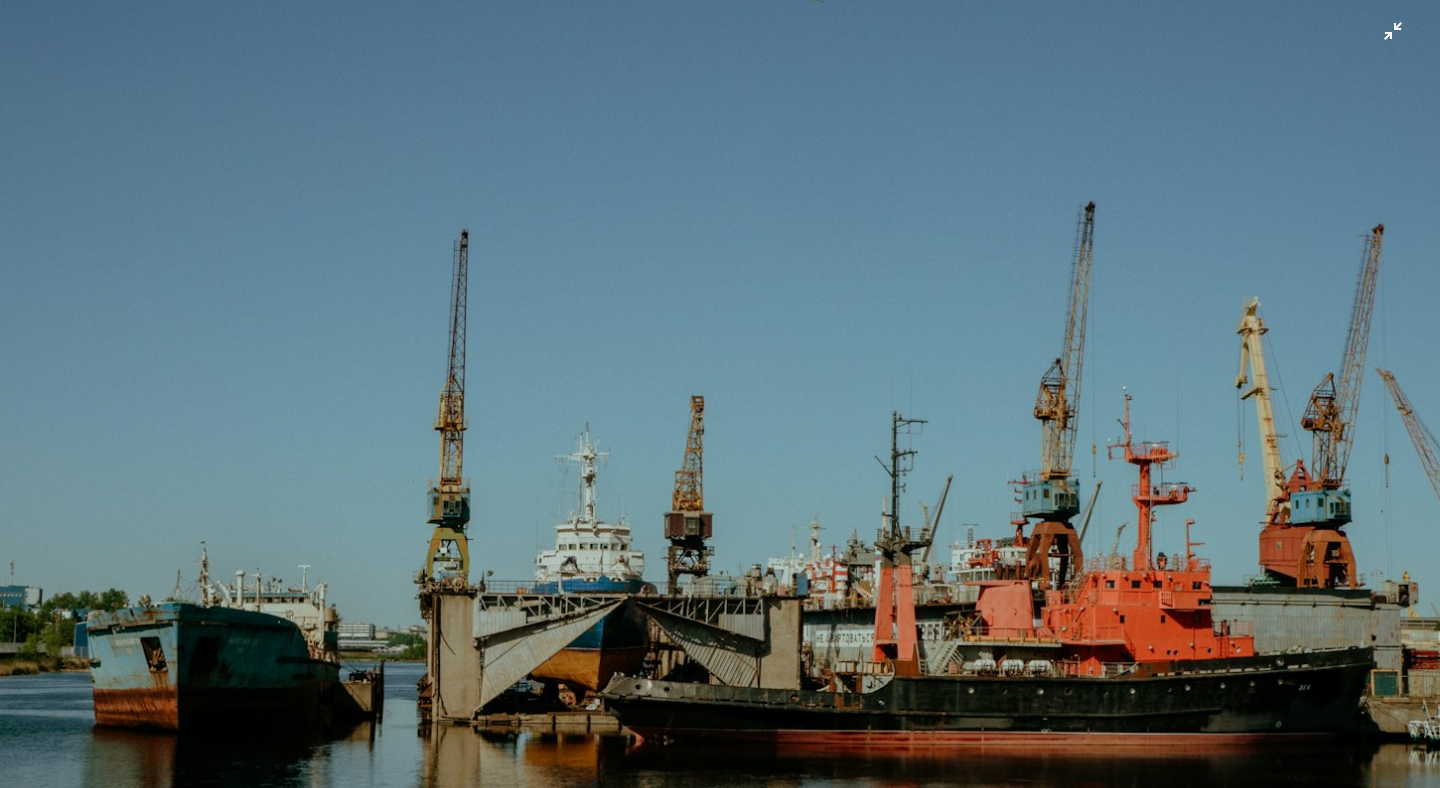 click at bounding box center (720, 392) 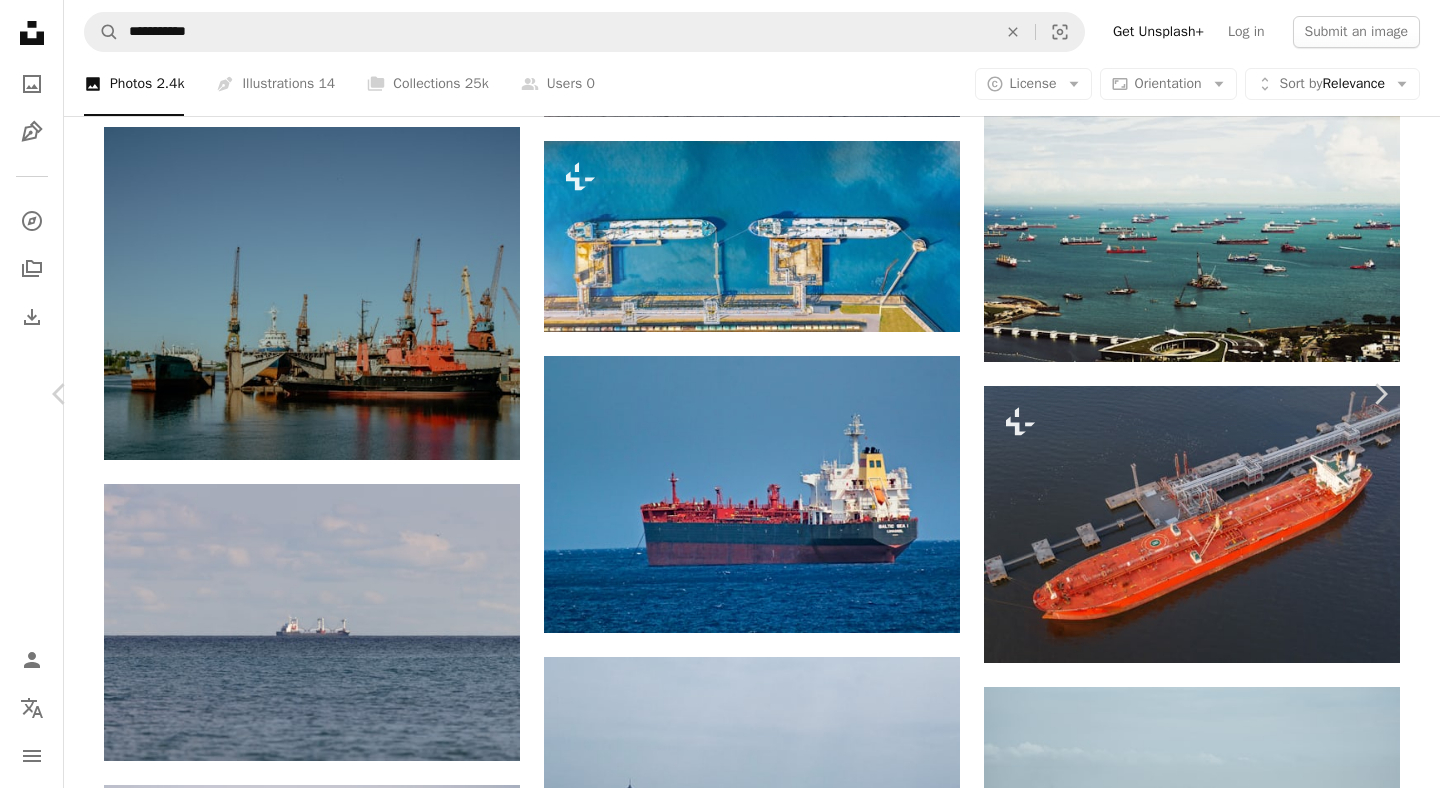 click on "An X shape" at bounding box center (20, 20) 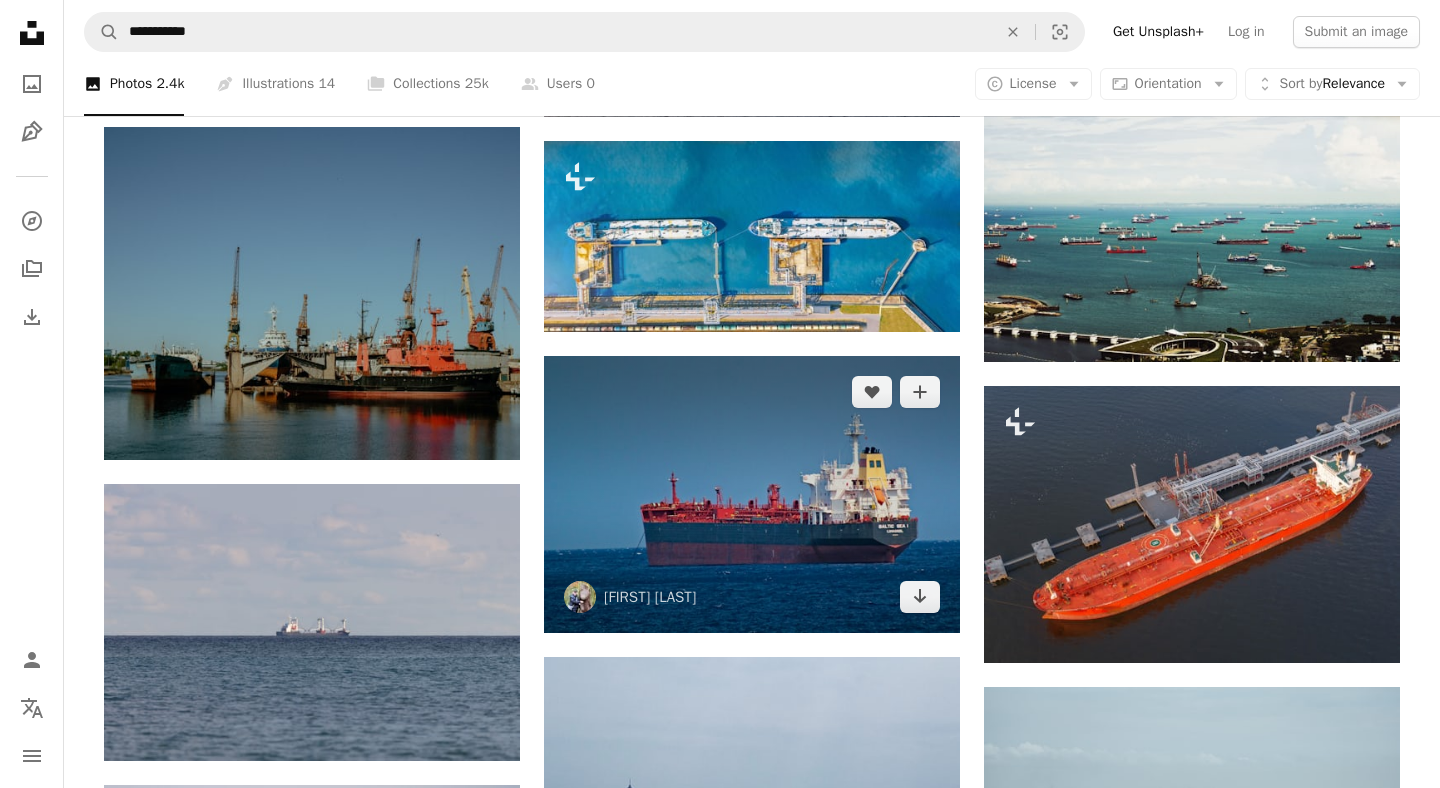 click at bounding box center (752, 494) 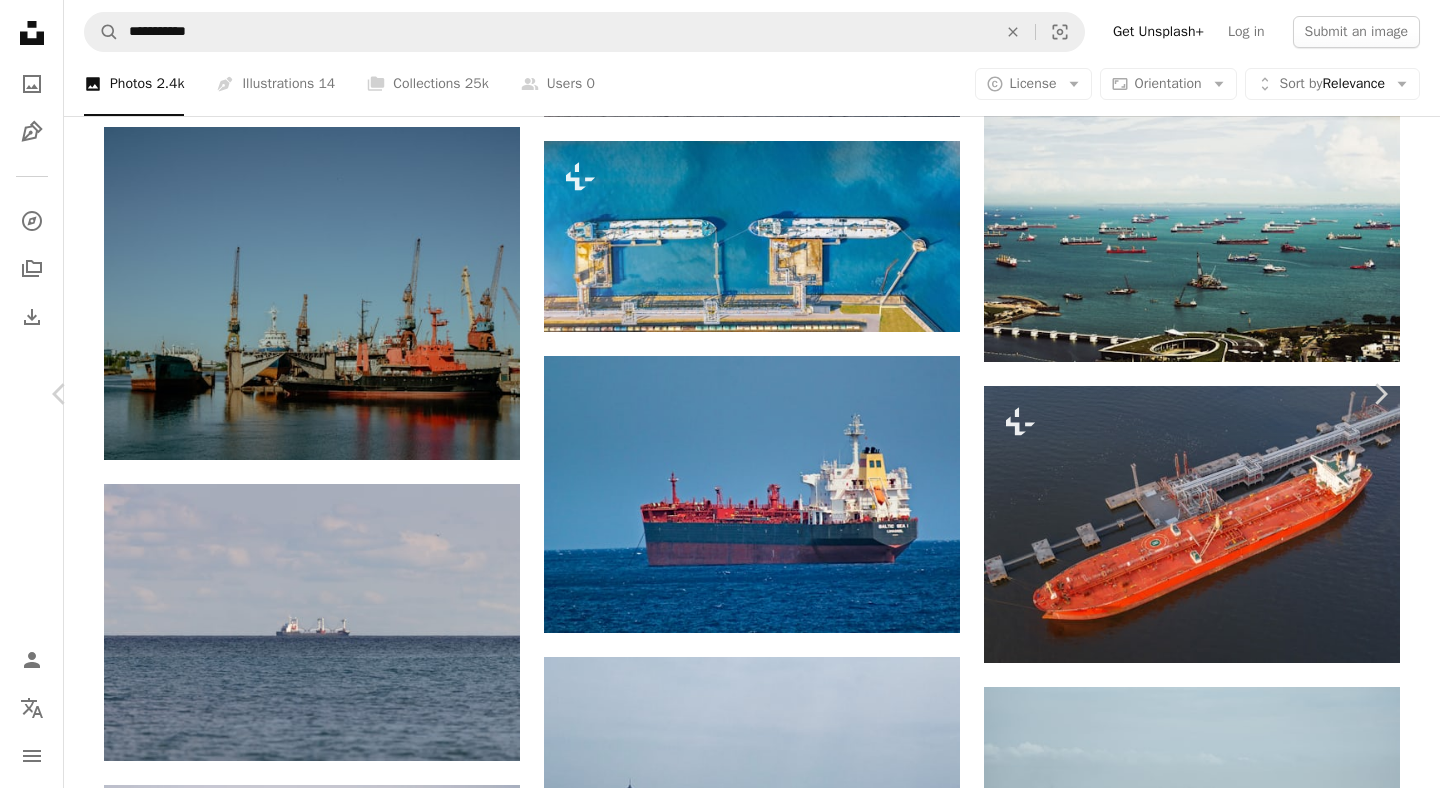 click at bounding box center [713, 4315] 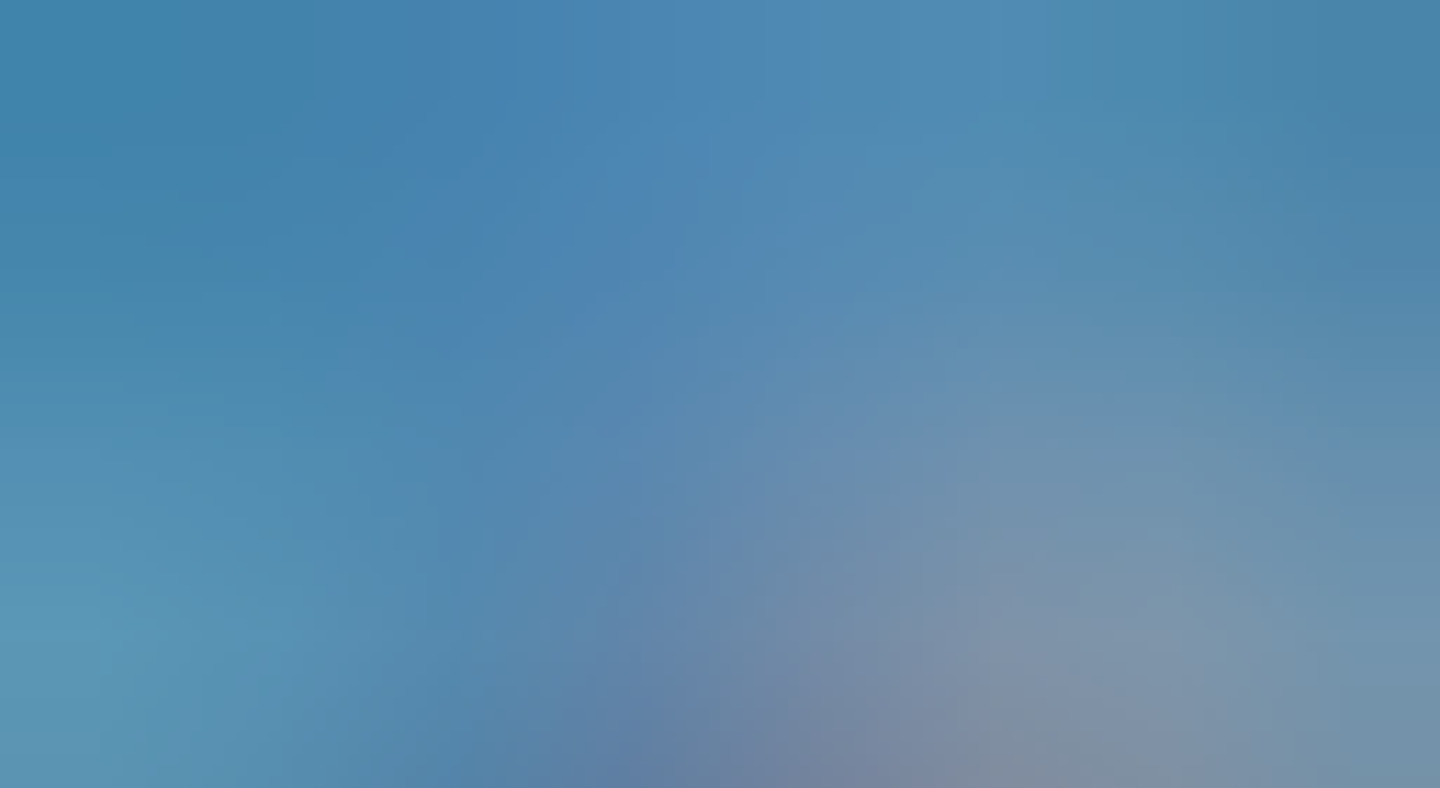 scroll, scrollTop: 86, scrollLeft: 0, axis: vertical 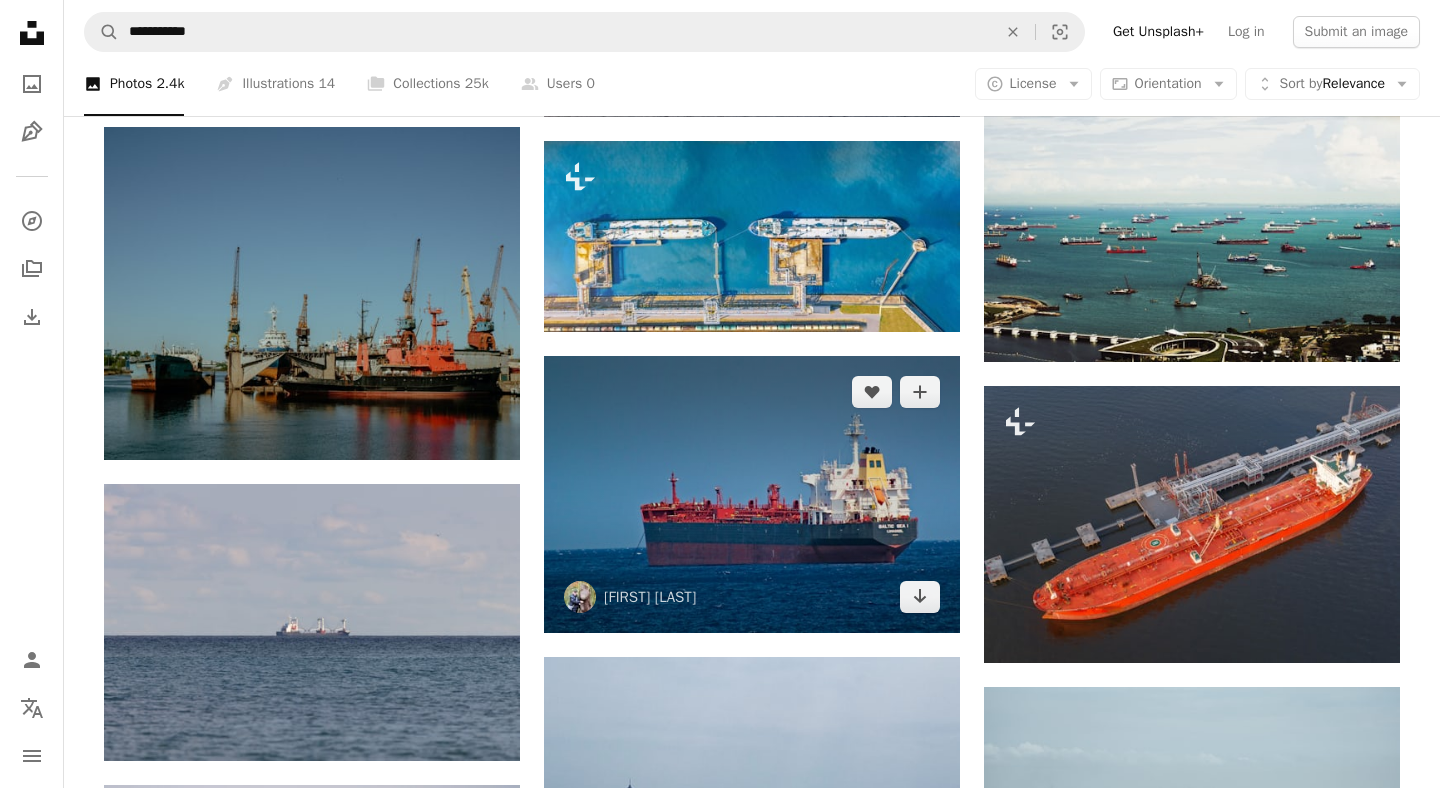 click at bounding box center [752, 494] 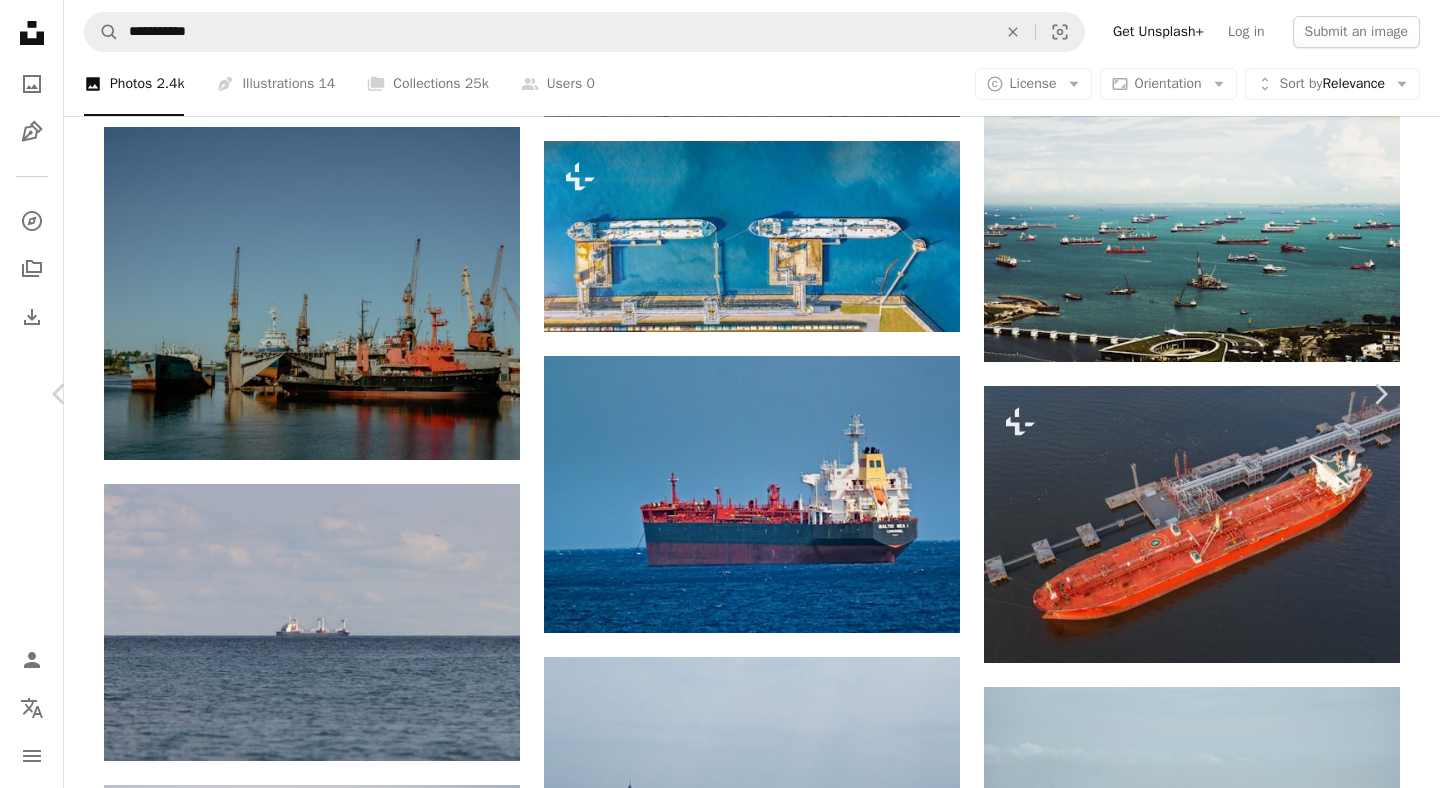 click on "Chevron down" 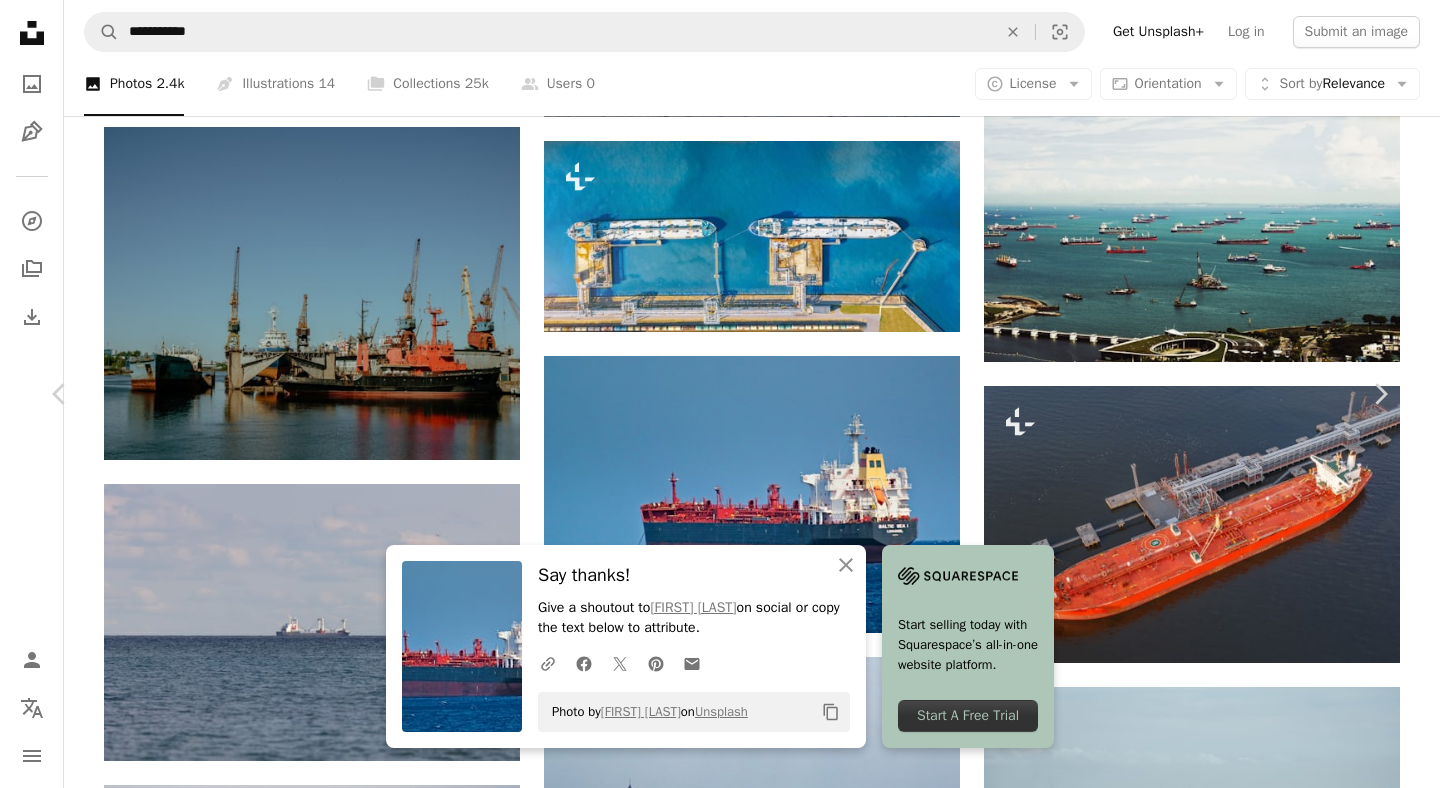 click on "An X shape" at bounding box center (20, 20) 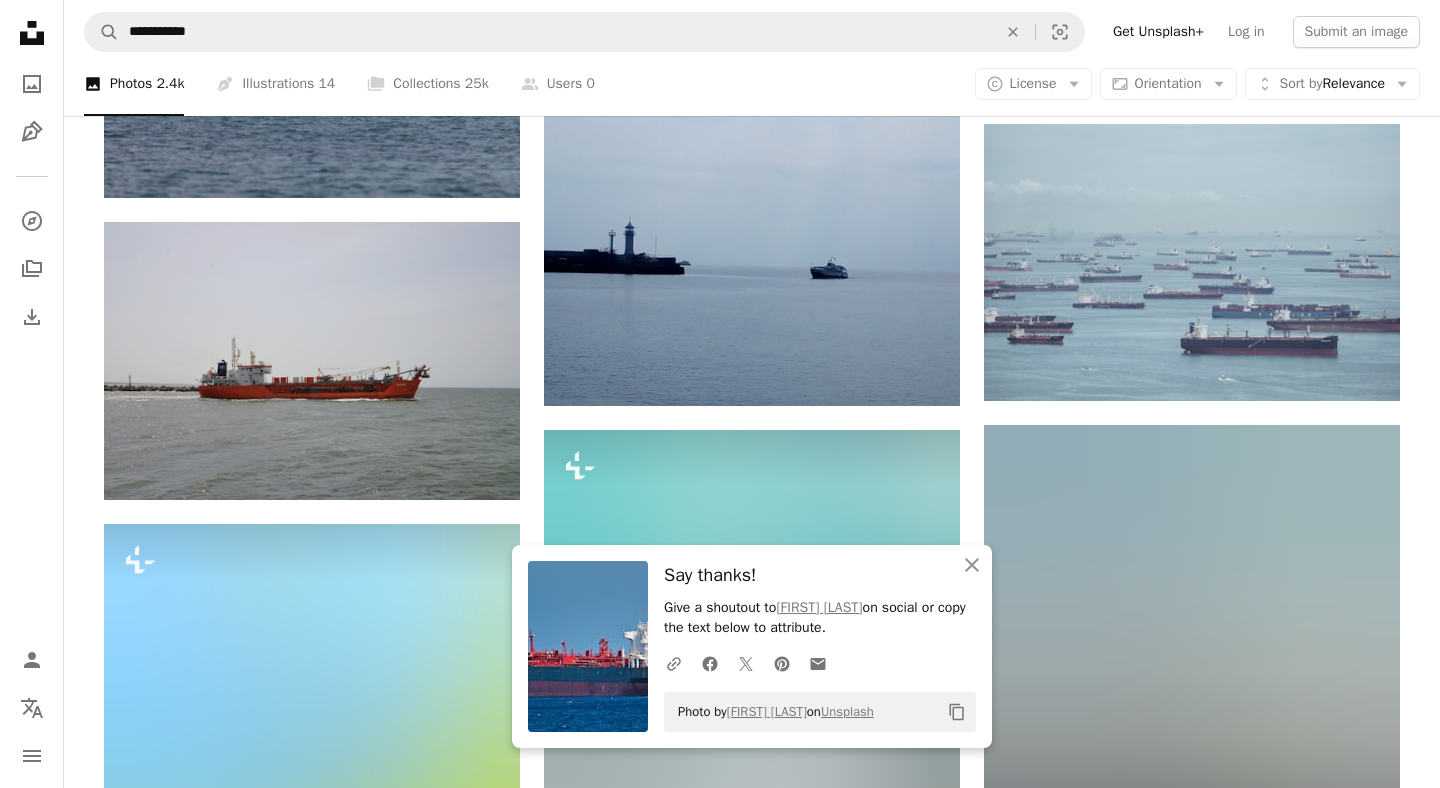 scroll, scrollTop: 6580, scrollLeft: 0, axis: vertical 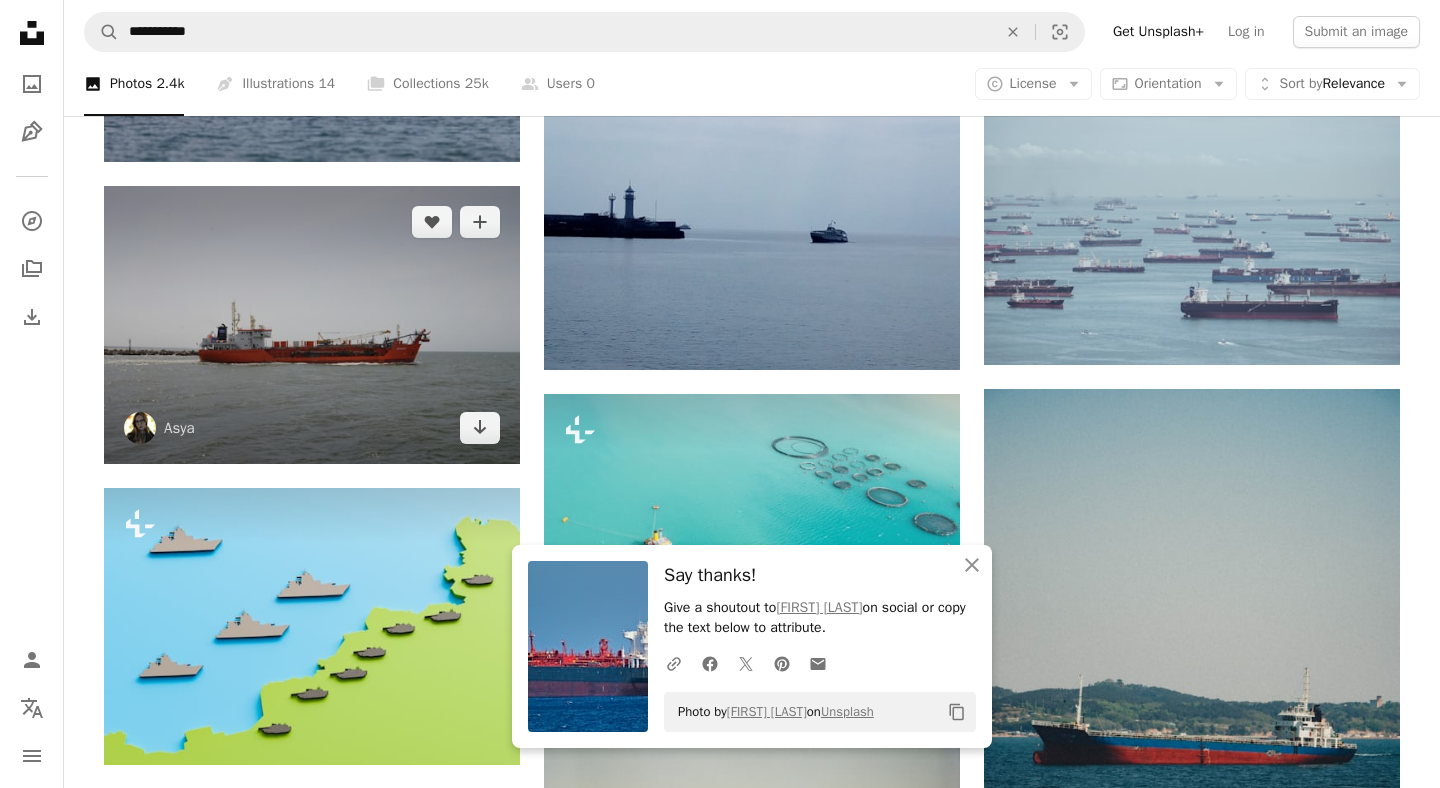 click at bounding box center [312, 325] 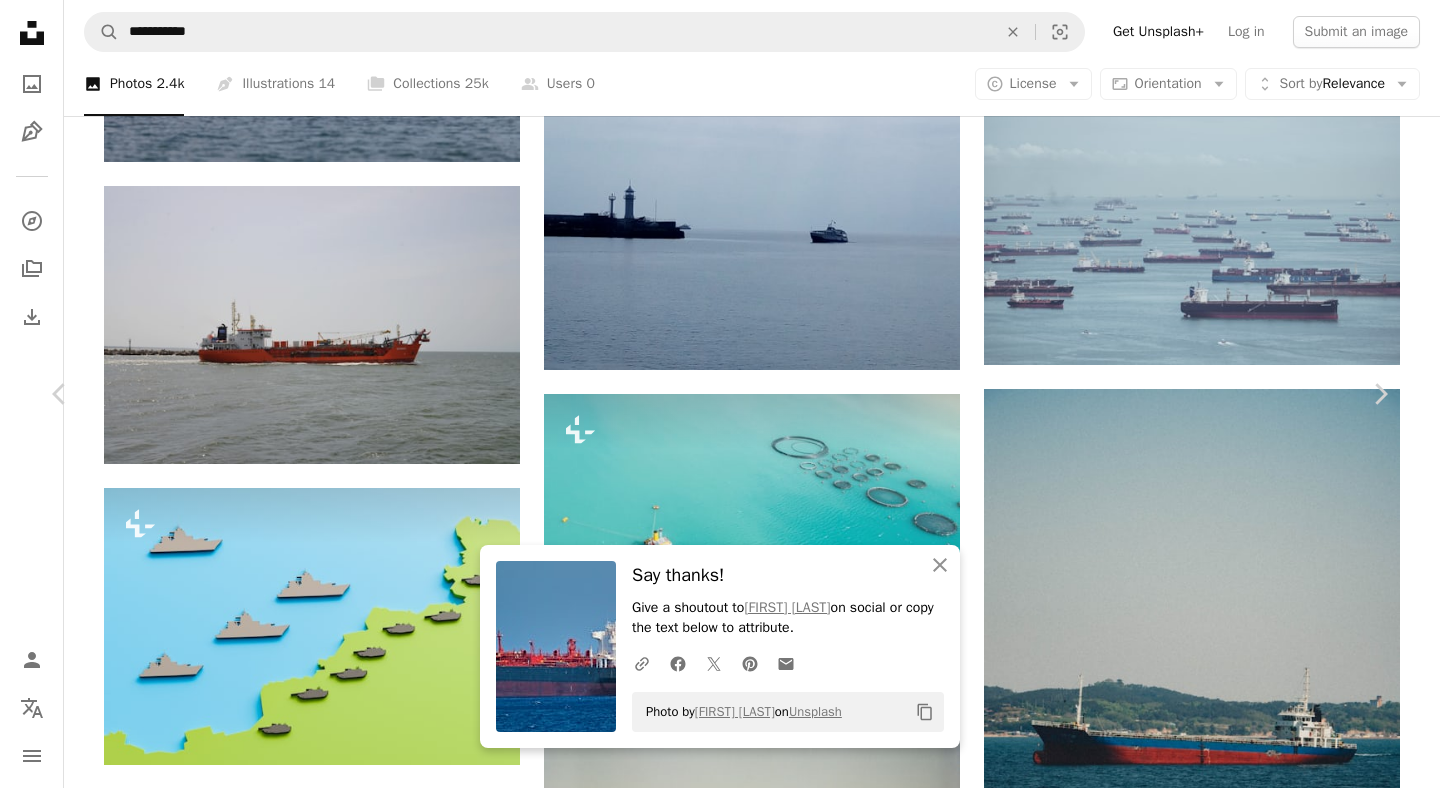 click on "Chevron down" 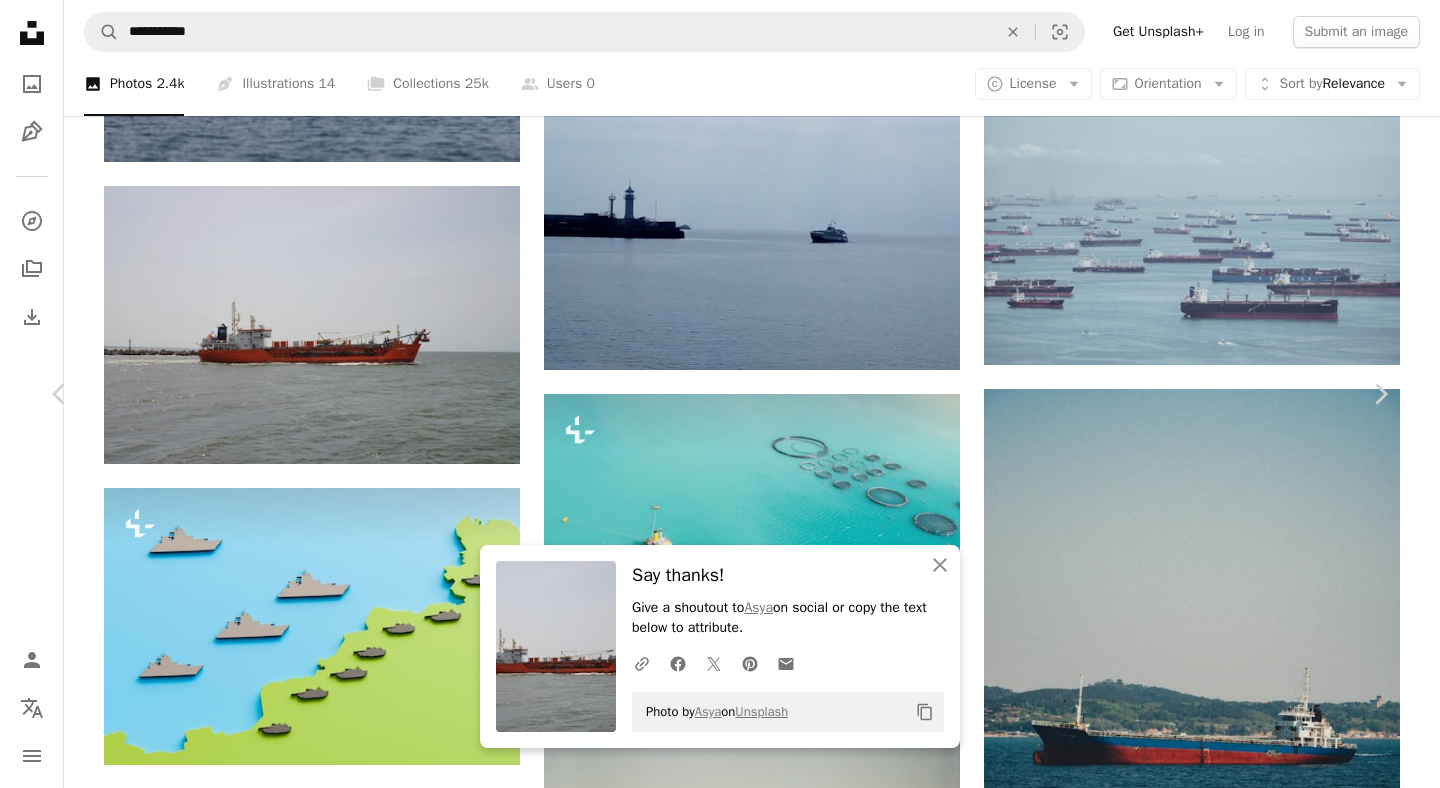 click on "An X shape" at bounding box center [20, 20] 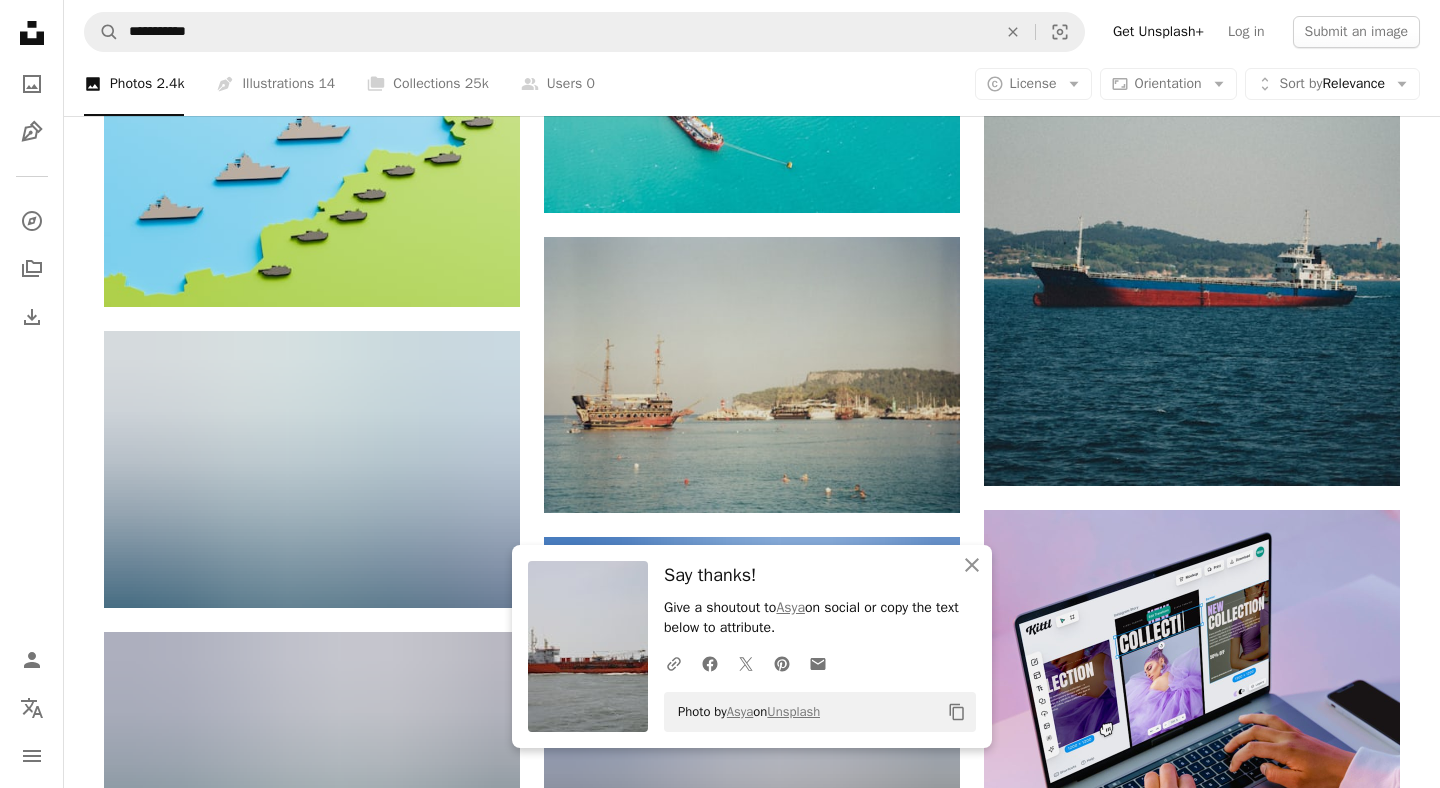 scroll, scrollTop: 7036, scrollLeft: 0, axis: vertical 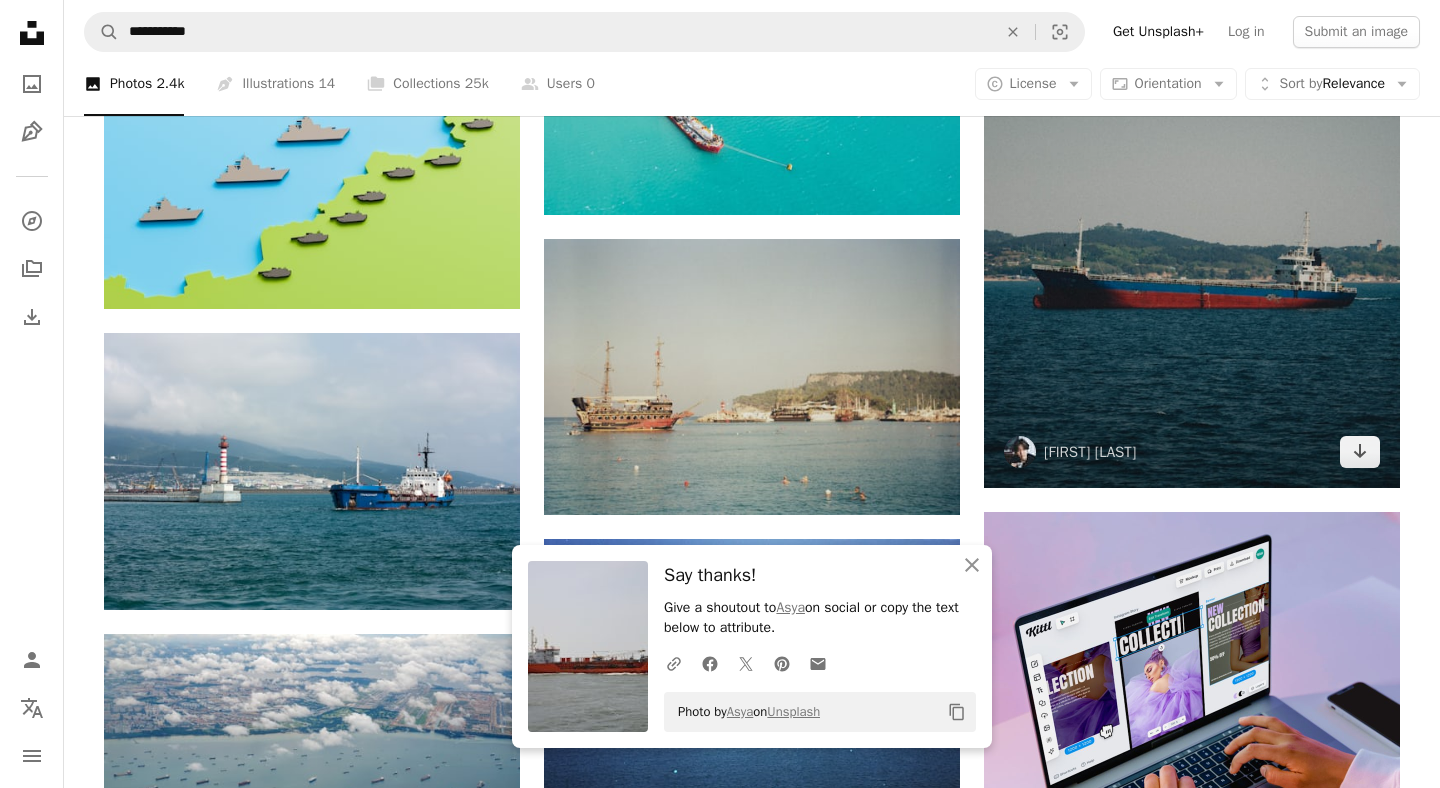 click at bounding box center (1192, 210) 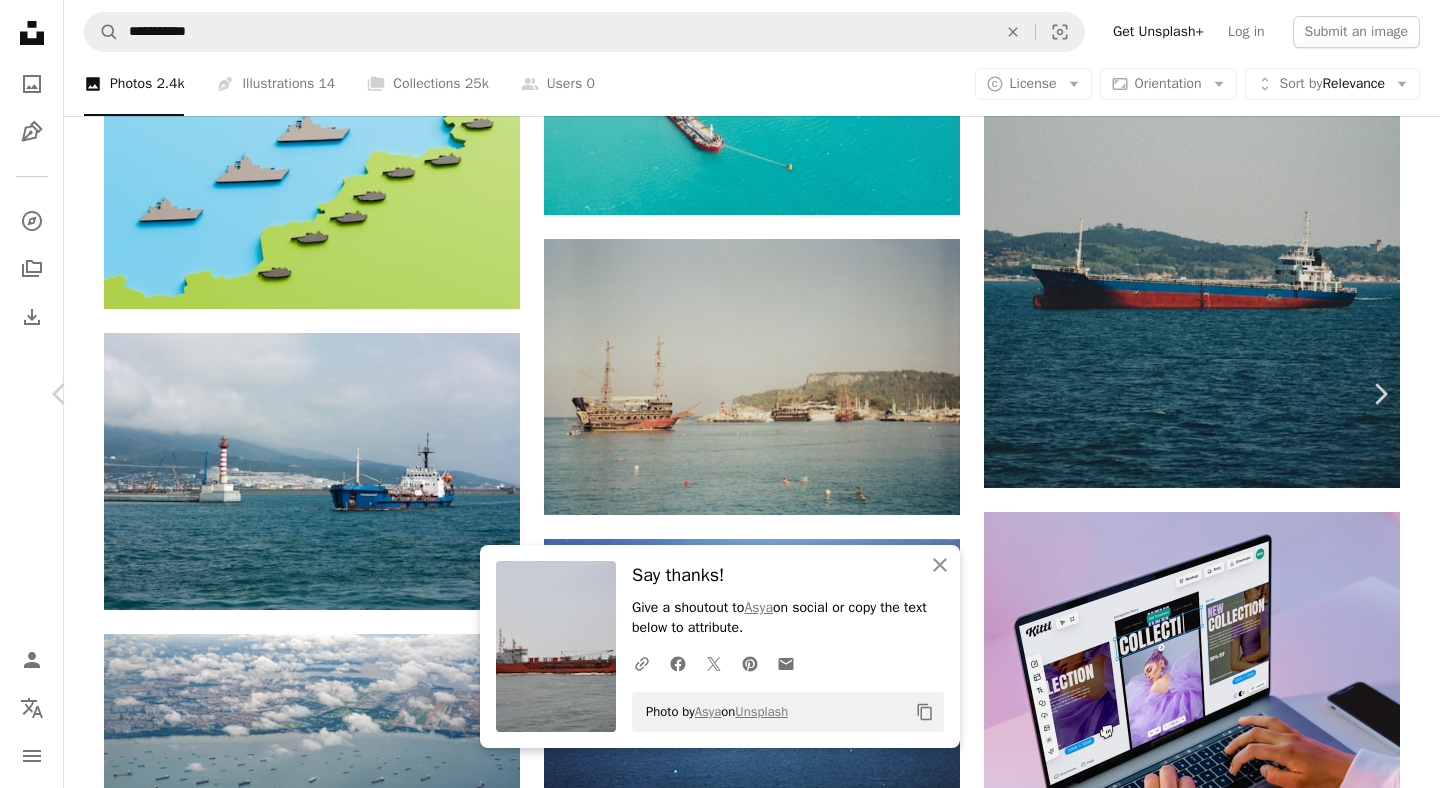 click on "Chevron down" 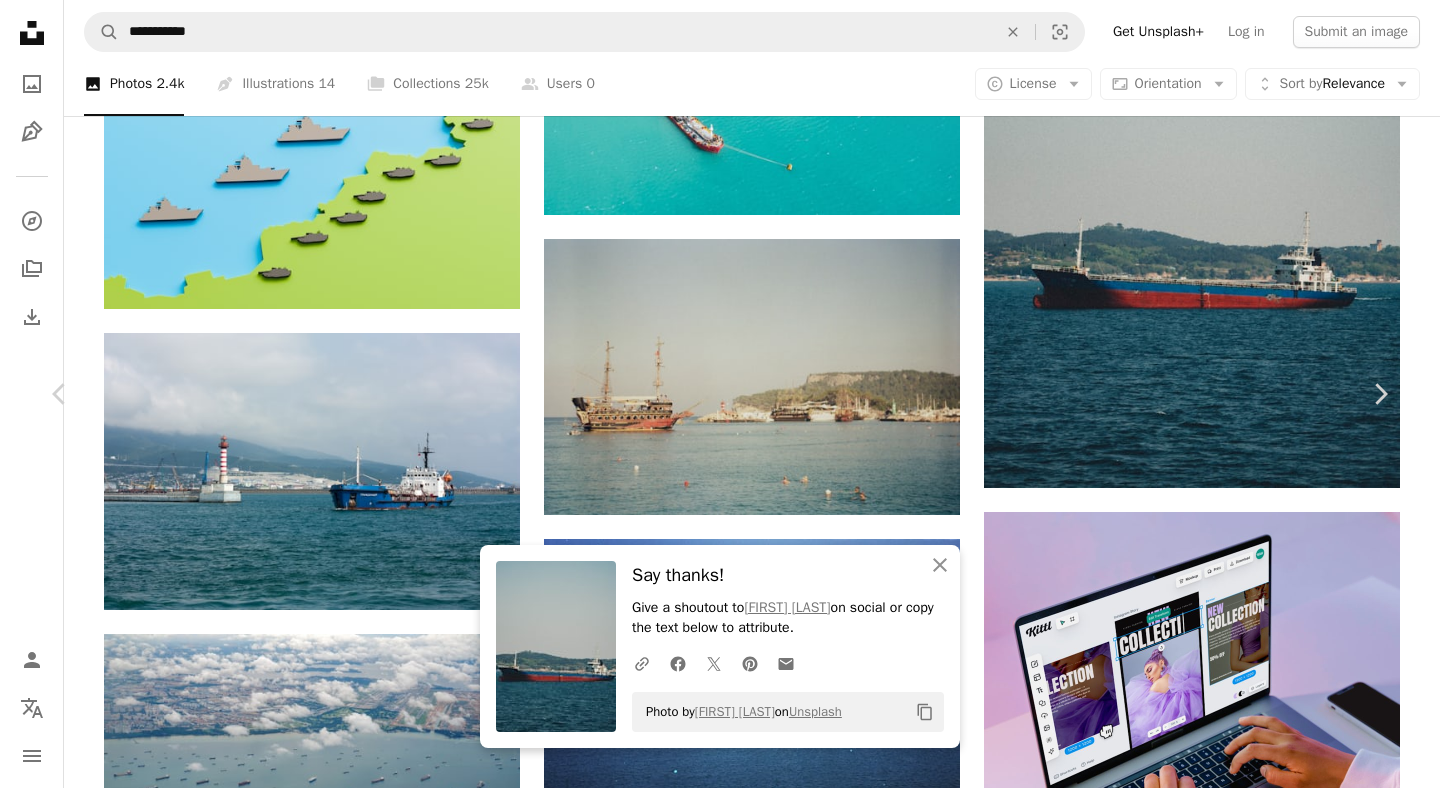 click on "An X shape Chevron left Chevron right An X shape Close Say thanks! Give a shoutout to  [PERSON]  on social or copy the text below to attribute. A URL sharing icon (chains) Facebook icon X (formerly Twitter) icon Pinterest icon An envelope Photo by  [PERSON]  on  Unsplash
Copy content [PERSON] [PERSON] A heart A plus sign Download free Chevron down Zoom in Views 45,354 Downloads 279 A forward-right arrow Share Info icon Info More Actions Calendar outlined Published on  May 9, 2020 Camera OLYMPUS CORPORATION, E-M1MarkII Safety Free to use under the  Unsplash License grey boat ship vehicle transportation tanker freighter Creative Commons images Browse premium related images on iStock  |  Save 20% with code UNSPLASH20 View more on iStock  ↗ Related images A heart A plus sign [PERSON] Arrow pointing down Plus sign for Unsplash+ A heart A plus sign [PERSON] Available for hire A checkmark inside of a circle Arrow pointing down" at bounding box center [720, 3260] 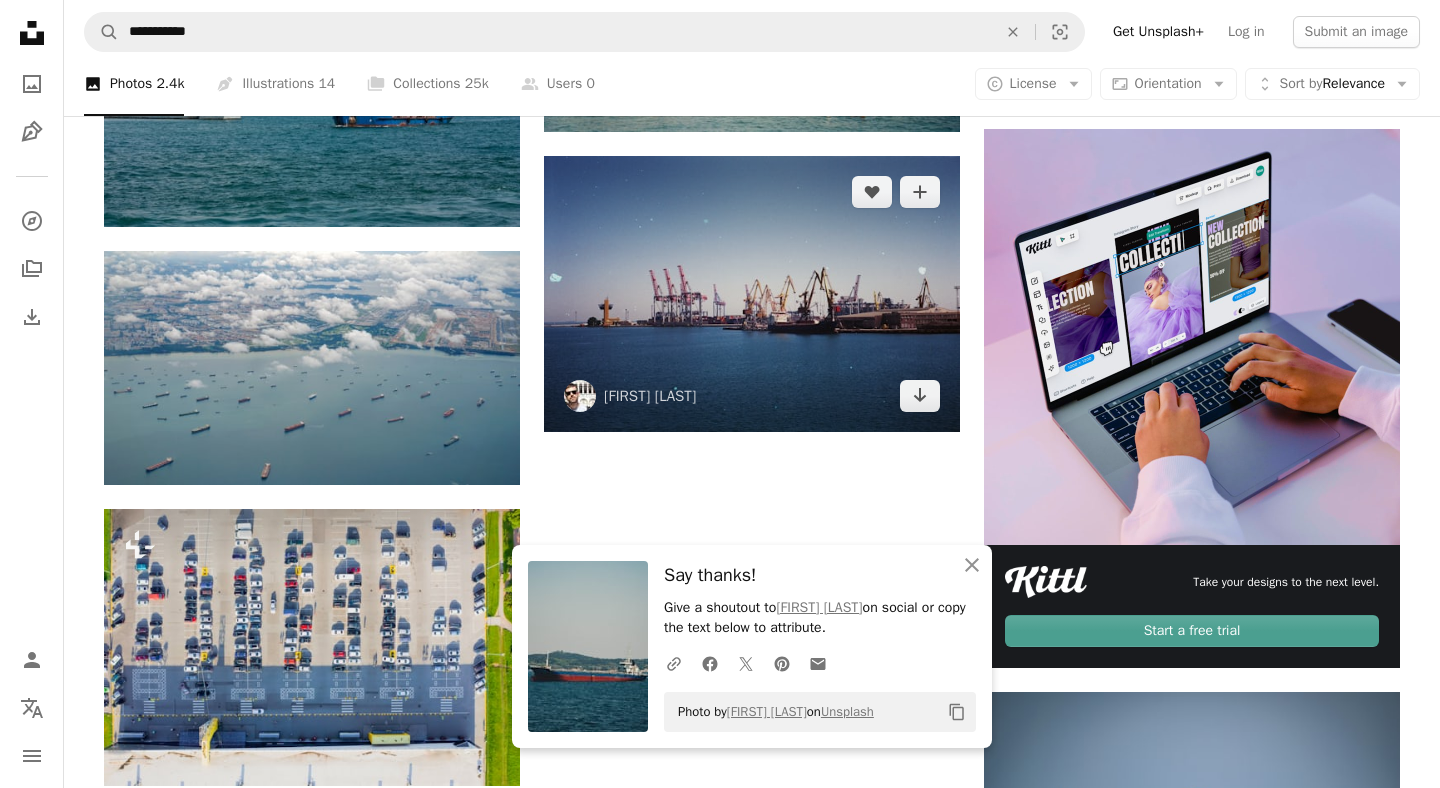 scroll, scrollTop: 7420, scrollLeft: 0, axis: vertical 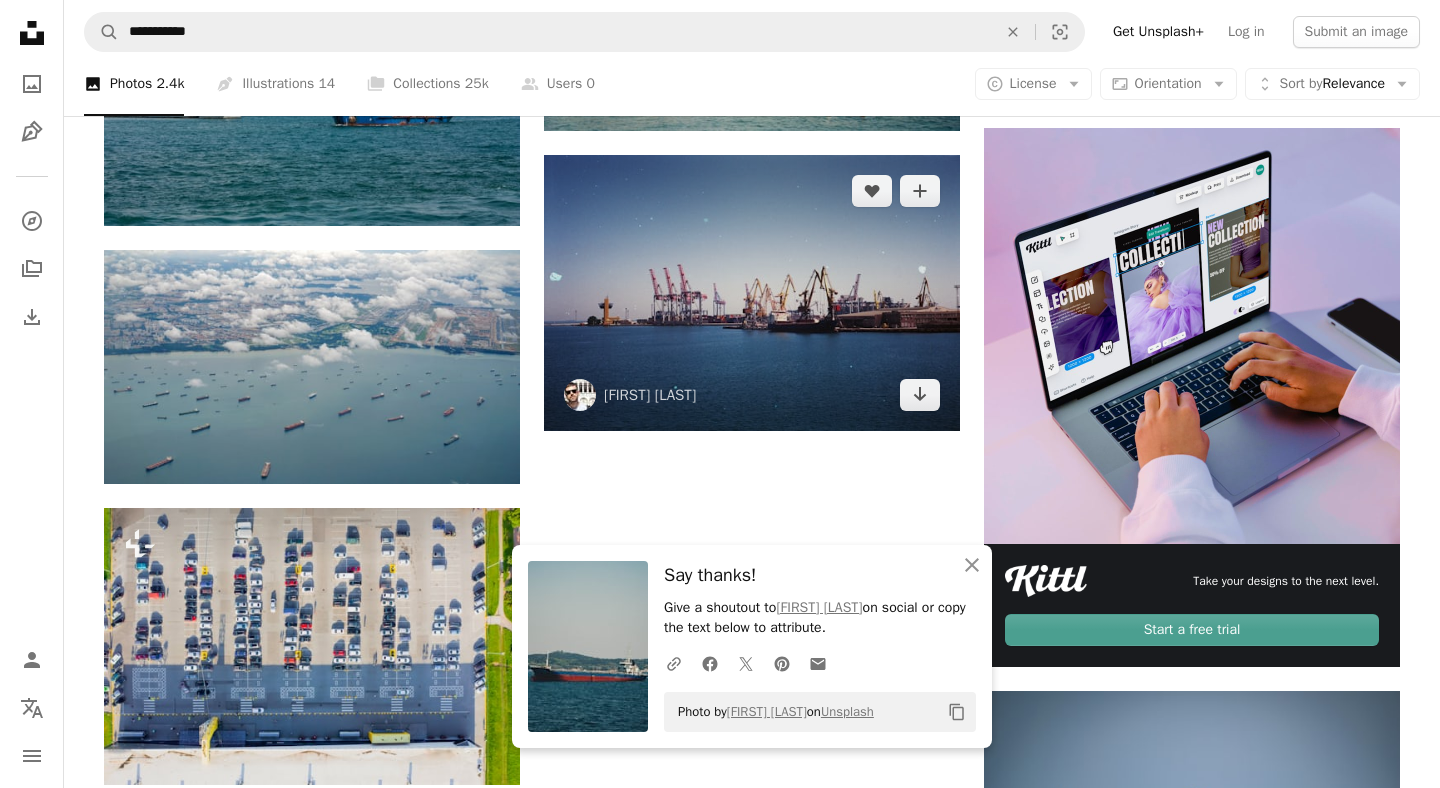 click at bounding box center [752, 293] 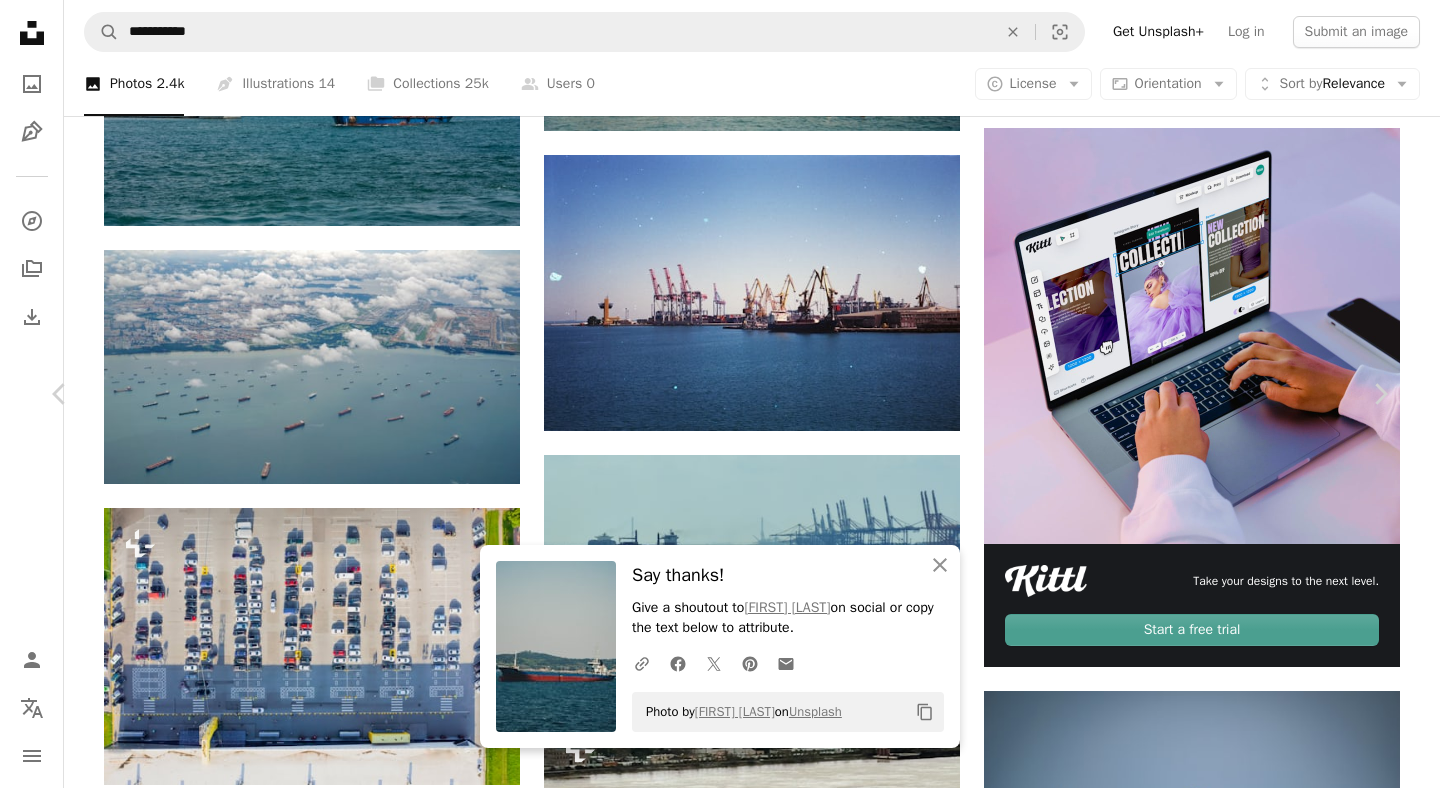 click on "Chevron down" 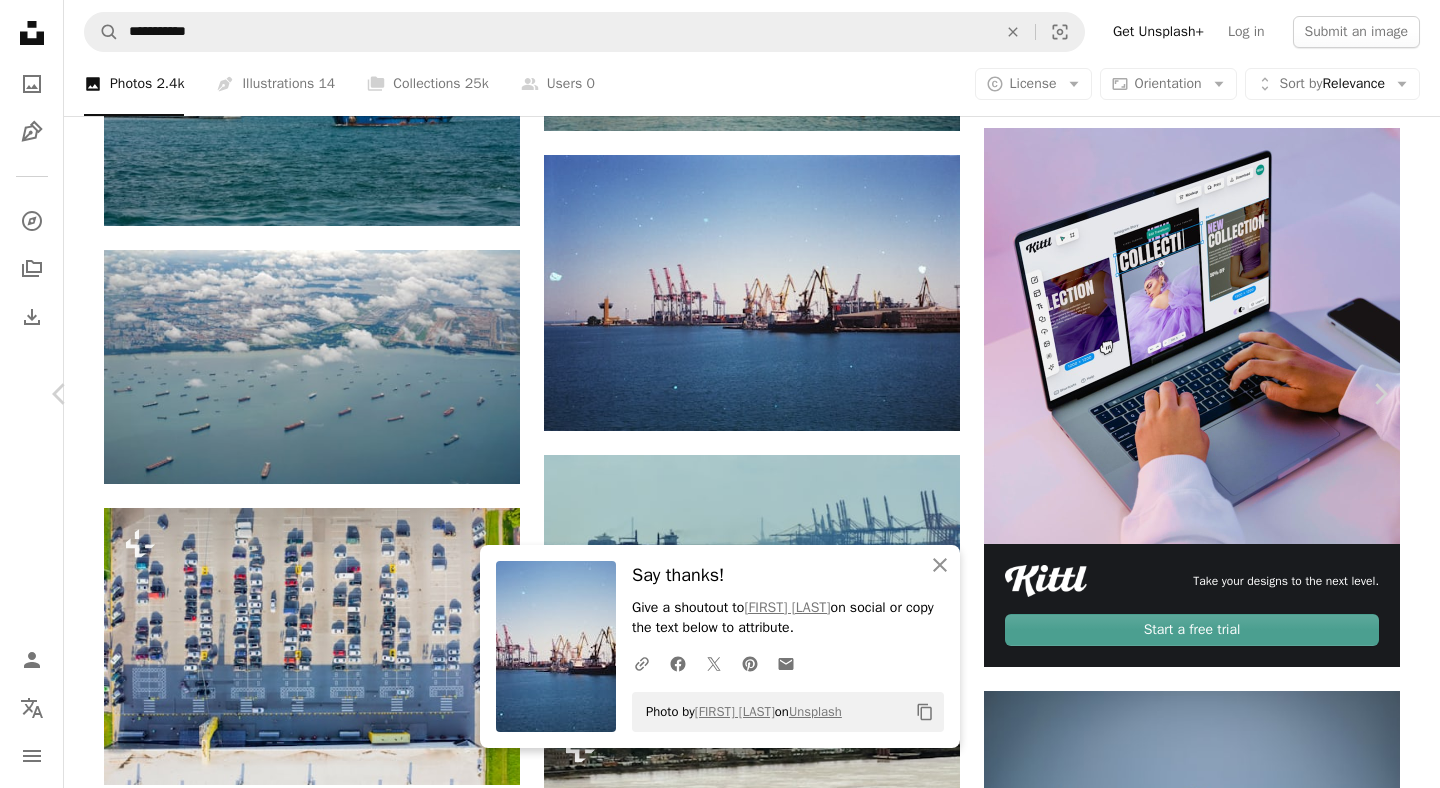 click on "An X shape Chevron left Chevron right An X shape Close Say thanks! Give a shoutout to  [FIRST] [LAST]  on social or copy the text below to attribute. A URL sharing icon (chains) Facebook icon X (formerly Twitter) icon Pinterest icon An envelope Photo by  [FIRST] [LAST]  on  Unsplash
Copy content [FIRST] [LAST] vegfrt A heart A plus sign Download free Chevron down Zoom in Views 197,063 Downloads 2,195 Featured in Photos A forward-right arrow Share Info icon Info More Actions A map marker [CITY] port, [CITY], [COUNTRY] Calendar outlined Published on  [MONTH] [DAY], [YEAR] Camera [CAMERA_MODEL], [CAMERA_MODEL] Safety Free to use under the  Unsplash License grey [COUNTRY] port dock pier harbor waterfront construction crane [CITY] Public domain images Browse premium related images on iStock  |  Save 20% with code UNSPLASH20 View more on iStock  ↗ Related images A heart A plus sign [FIRST] [LAST] Available for hire A checkmark inside of a circle Arrow pointing down A heart A plus sign [FIRST] [LAST] Arrow pointing down A heart A heart" at bounding box center [720, 5266] 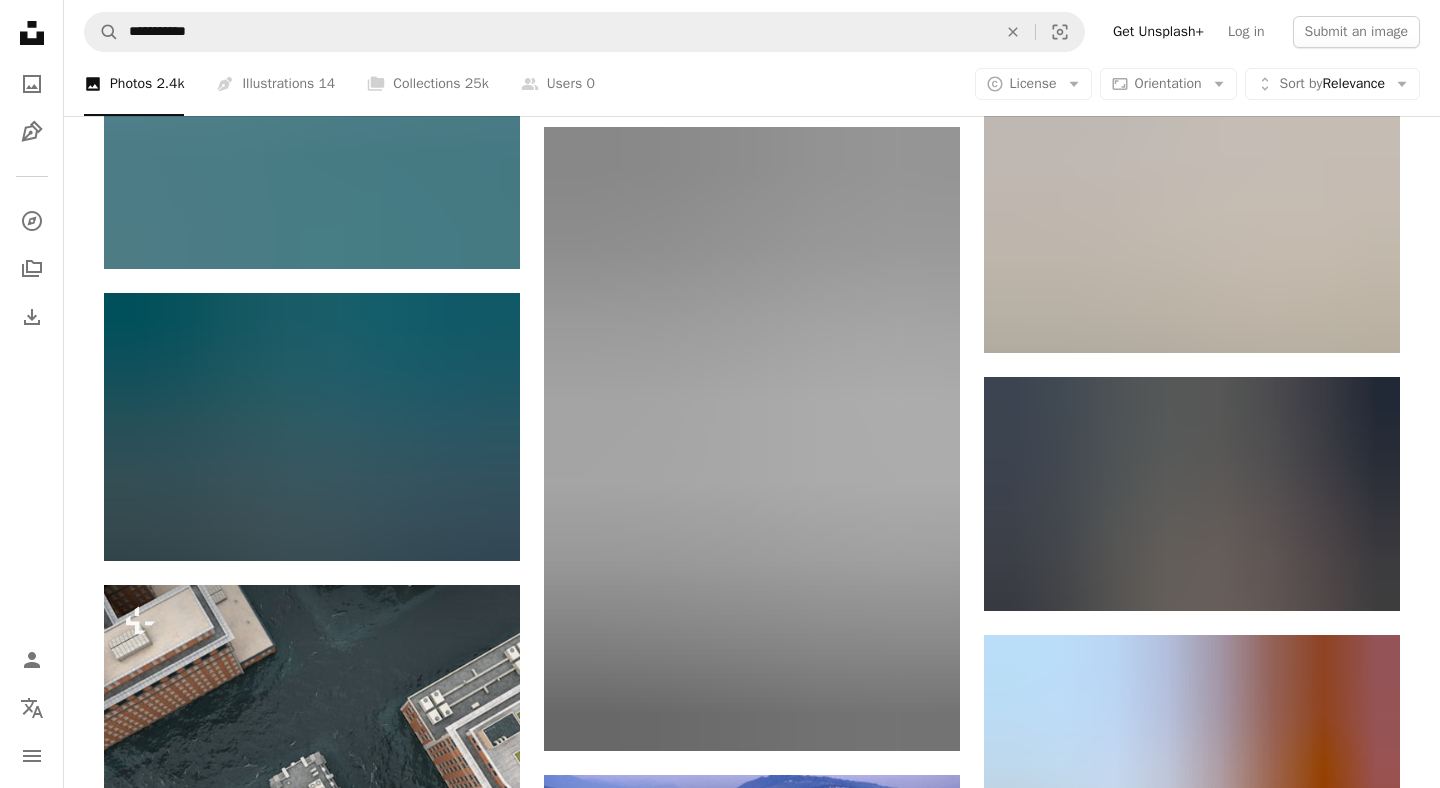 scroll, scrollTop: 9190, scrollLeft: 0, axis: vertical 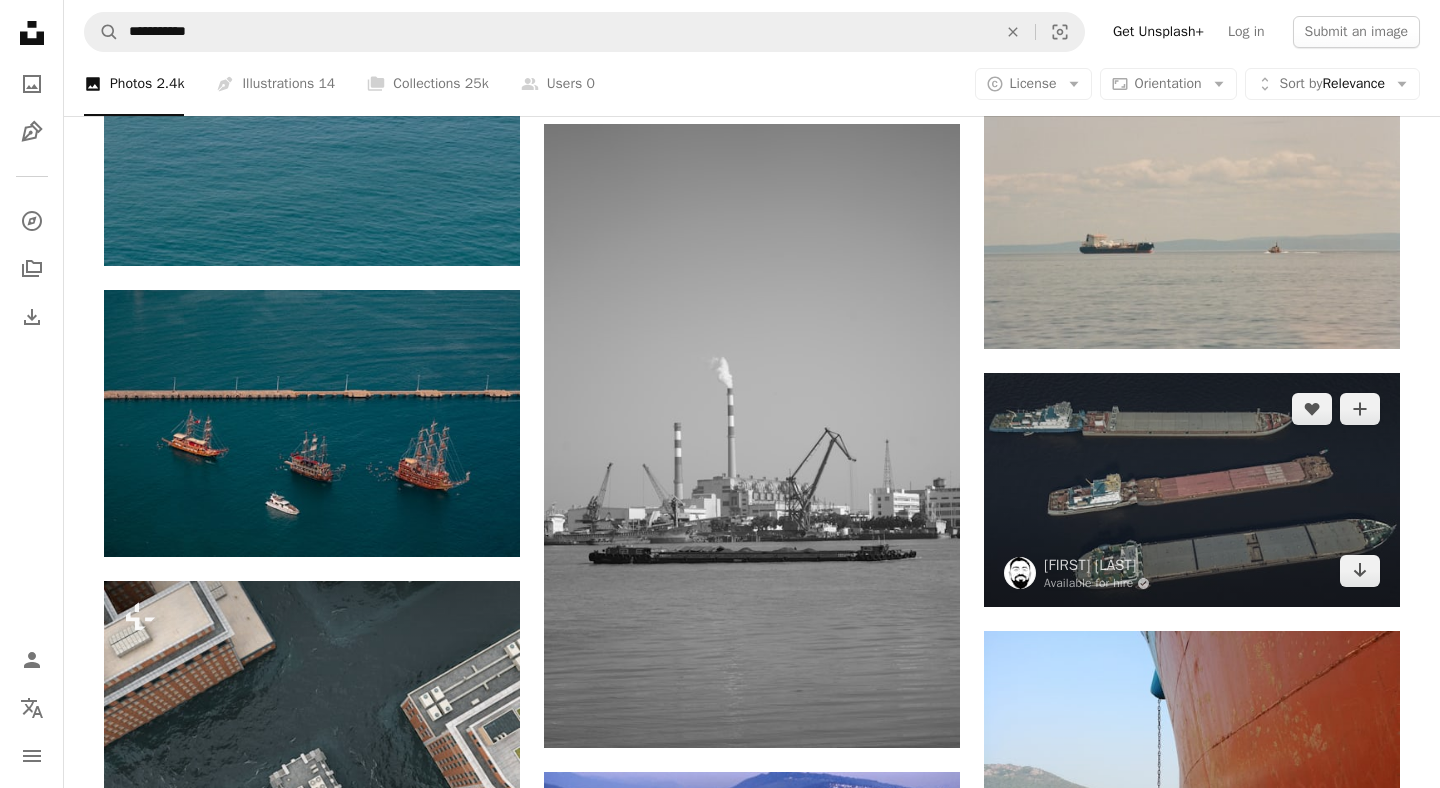 click at bounding box center [1192, 490] 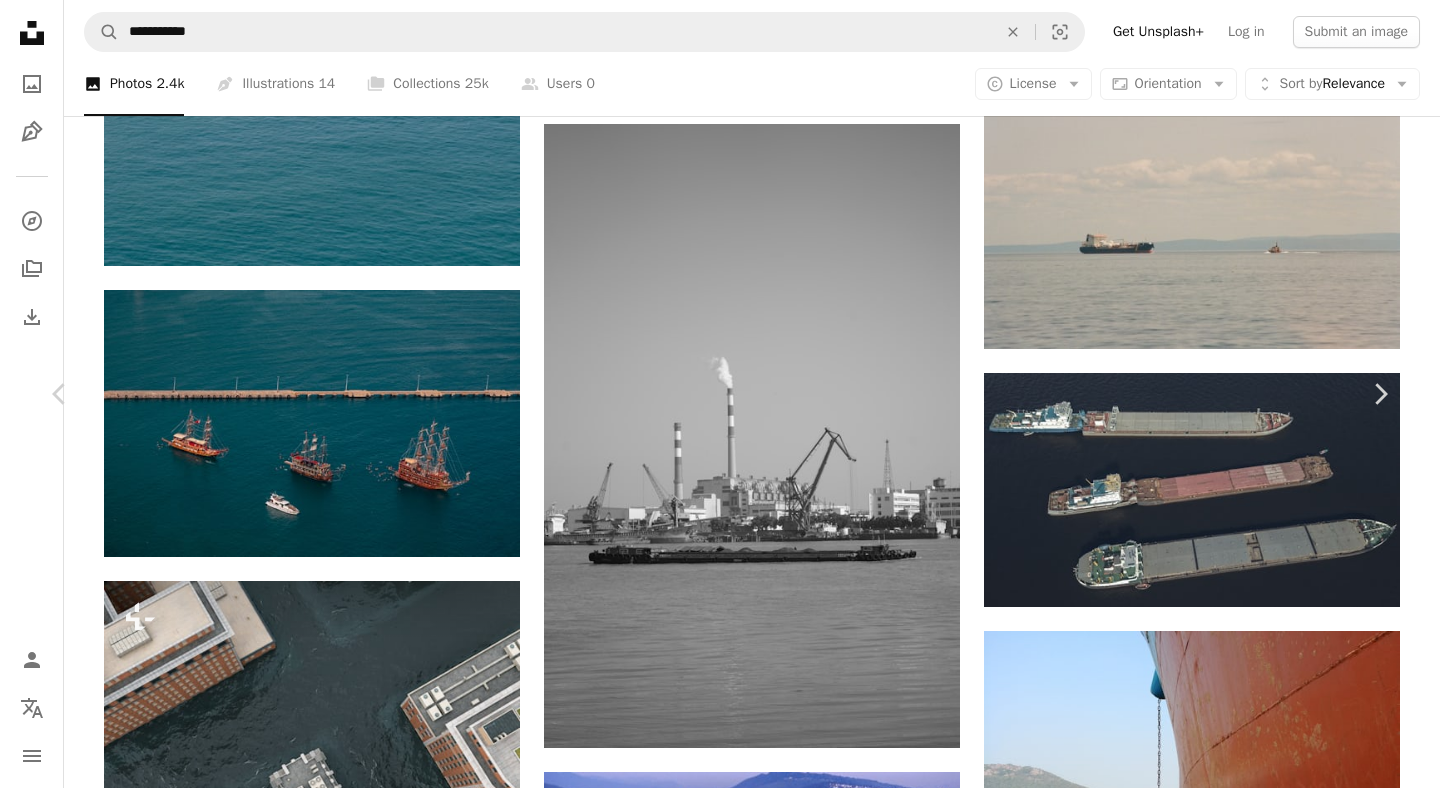 click at bounding box center (712, 3495) 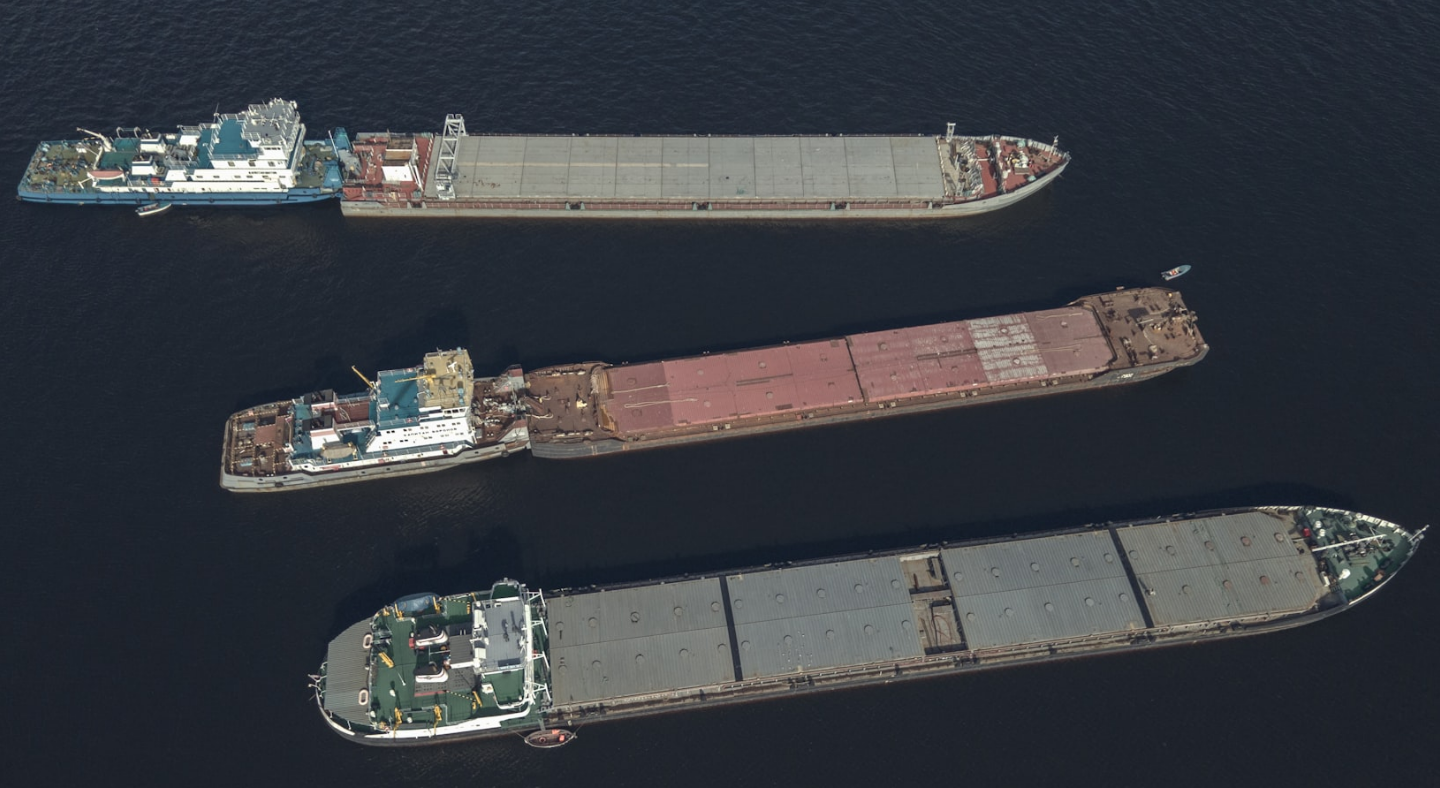 scroll, scrollTop: 11, scrollLeft: 0, axis: vertical 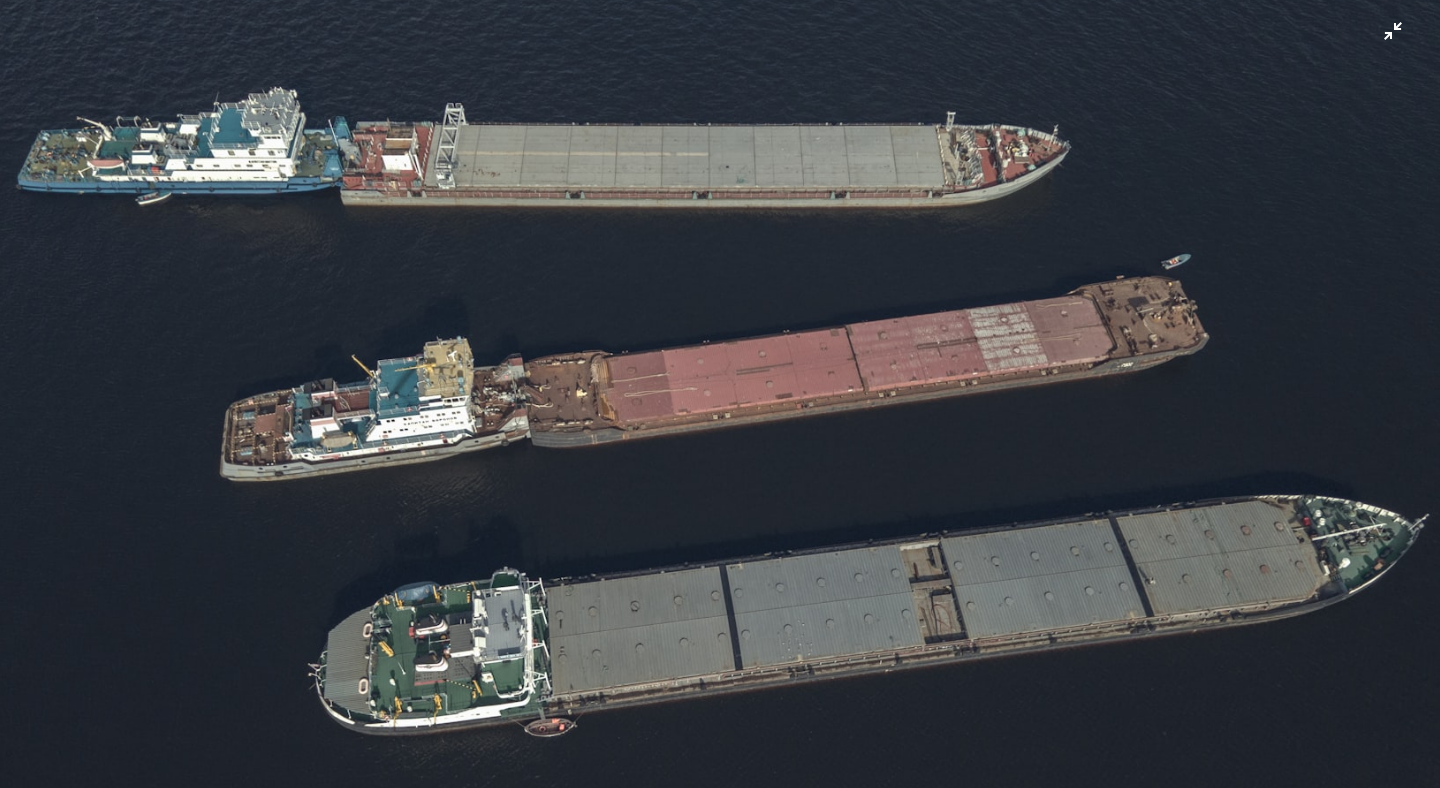 click at bounding box center [720, 393] 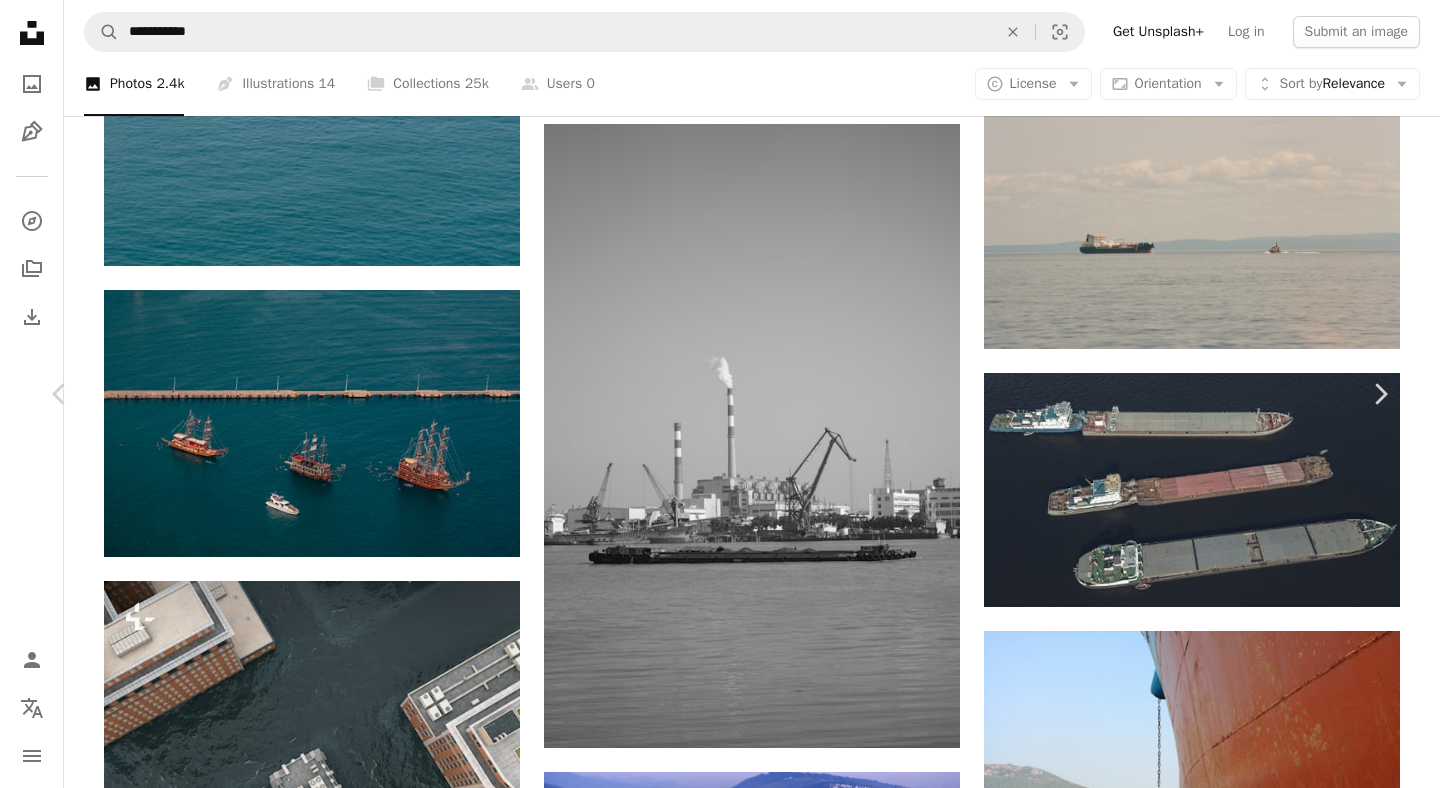 click on "An X shape" at bounding box center [20, 20] 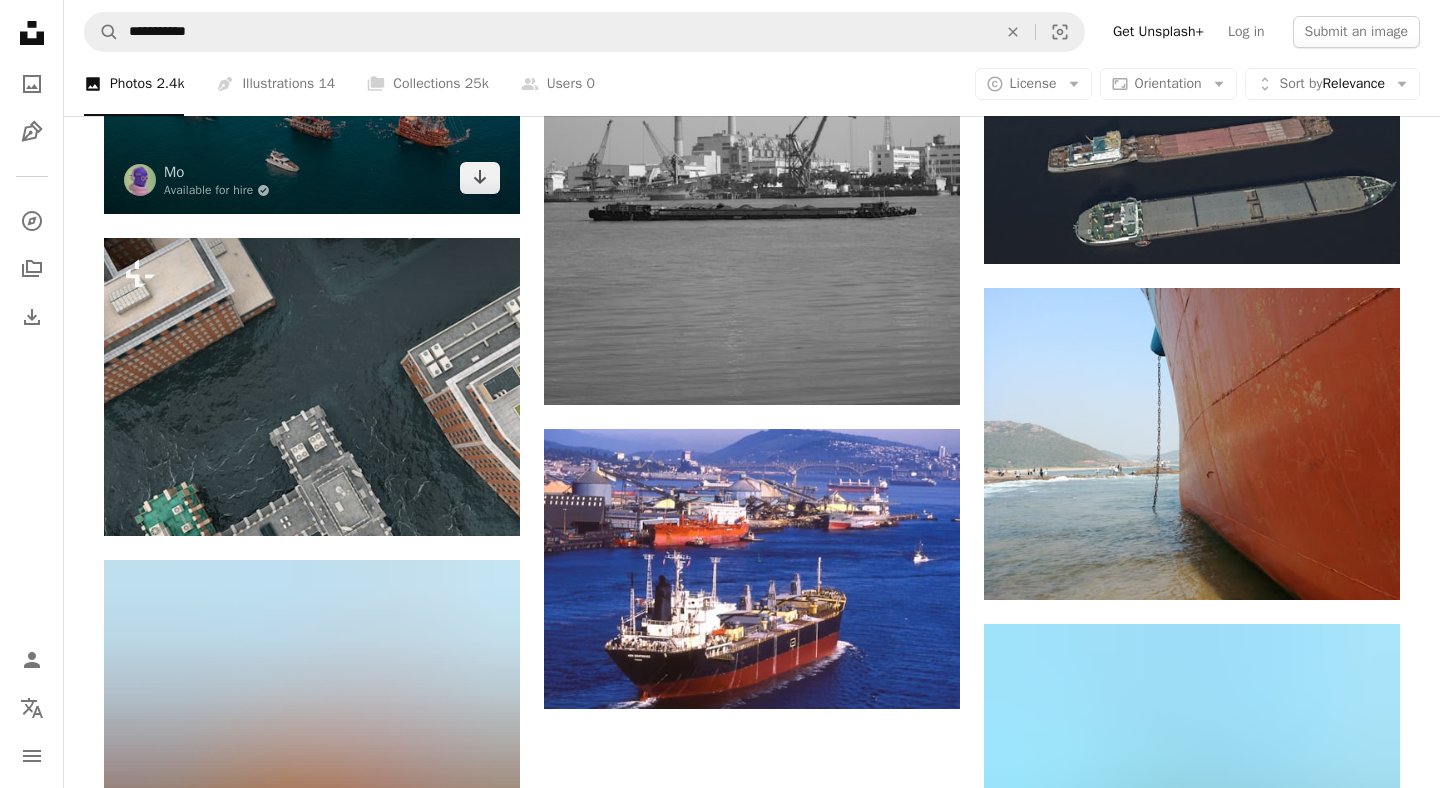 scroll, scrollTop: 9561, scrollLeft: 0, axis: vertical 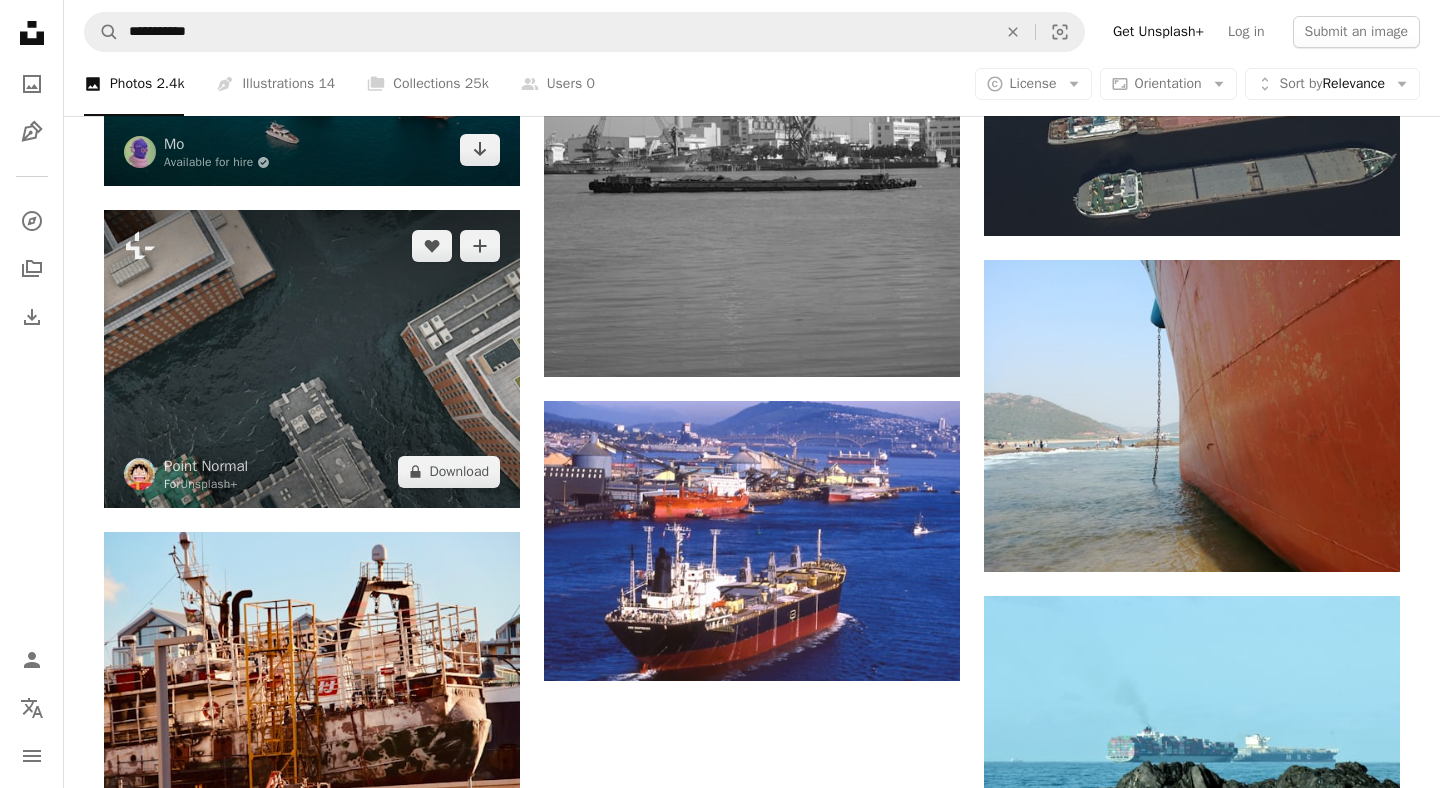 click at bounding box center (312, 358) 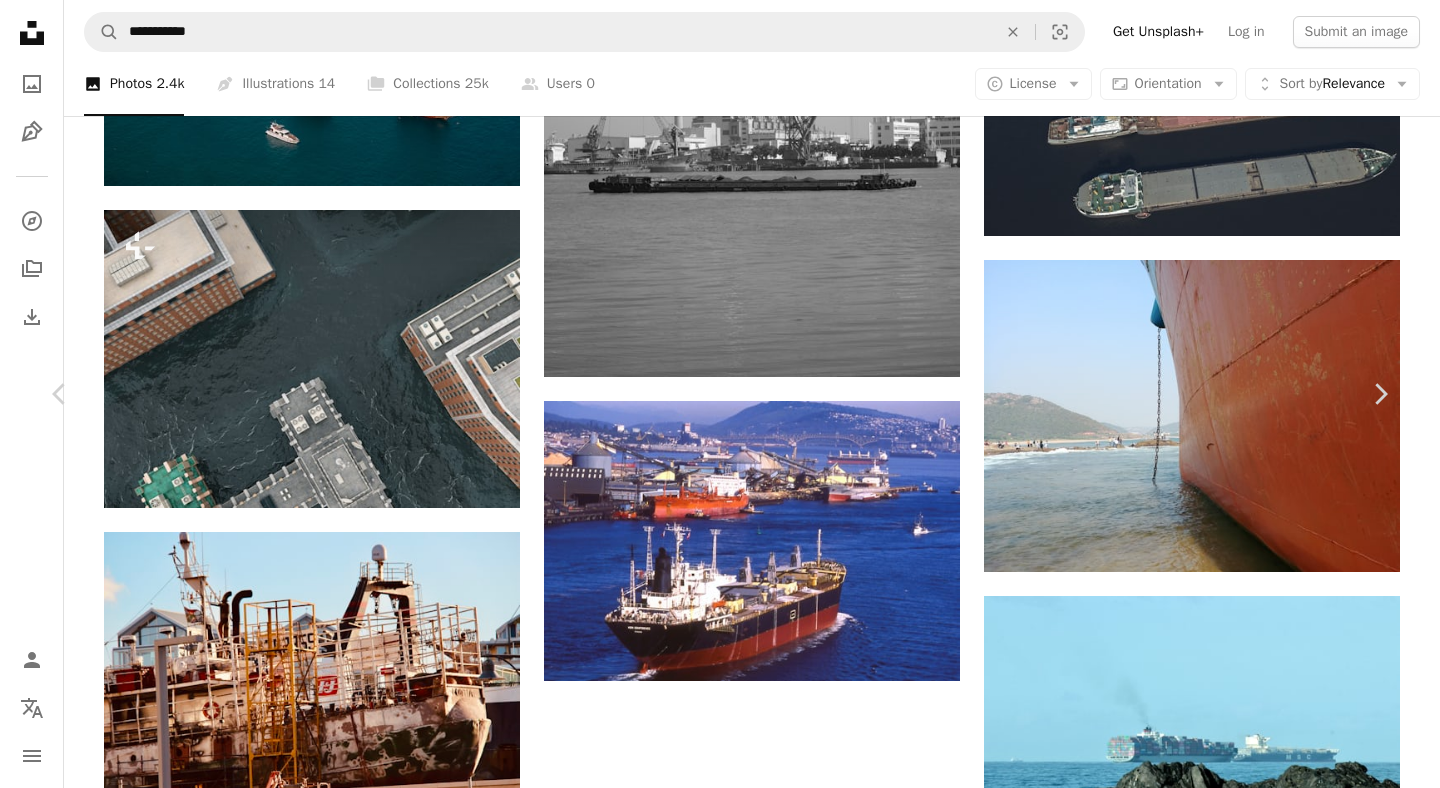 click on "An X shape" at bounding box center (20, 20) 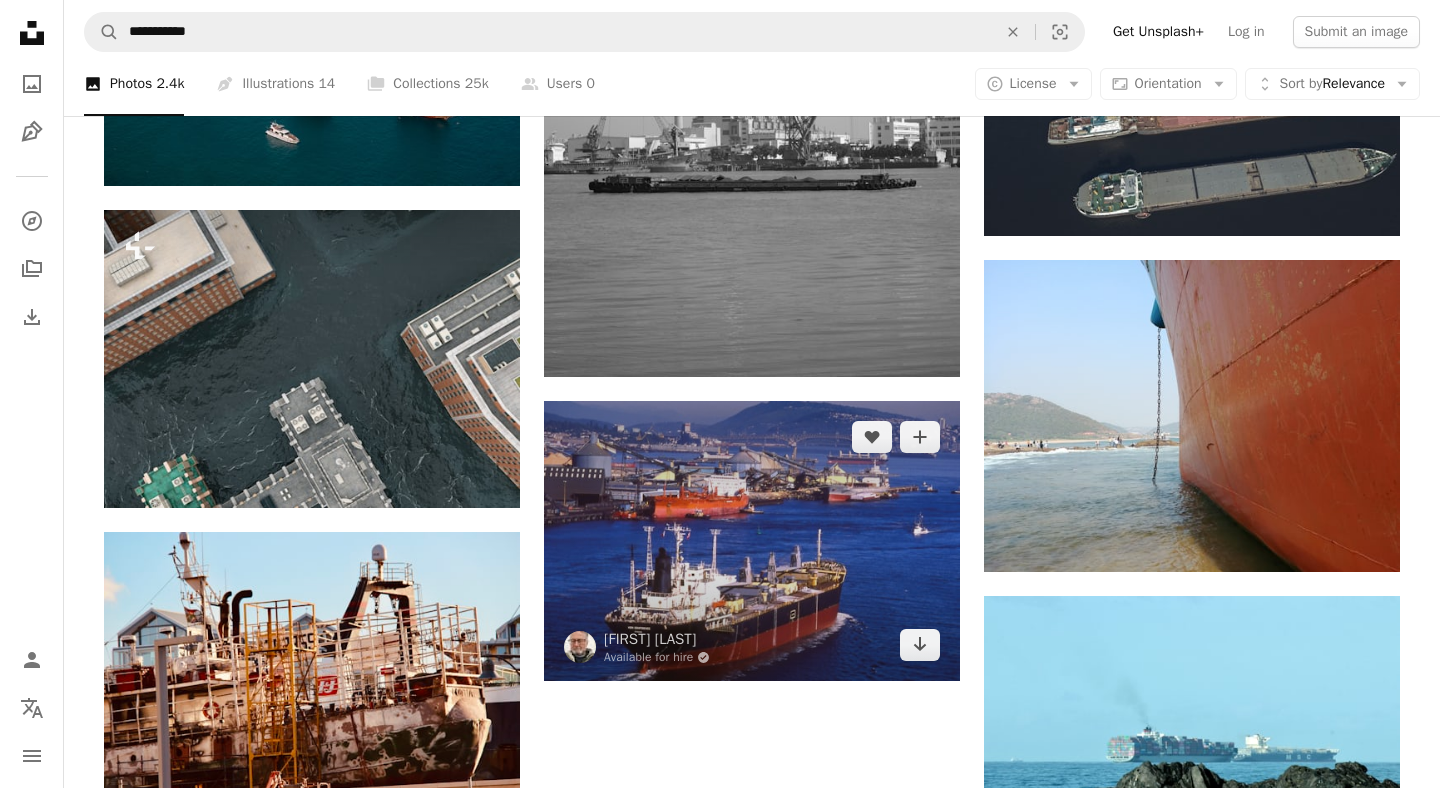click at bounding box center [752, 541] 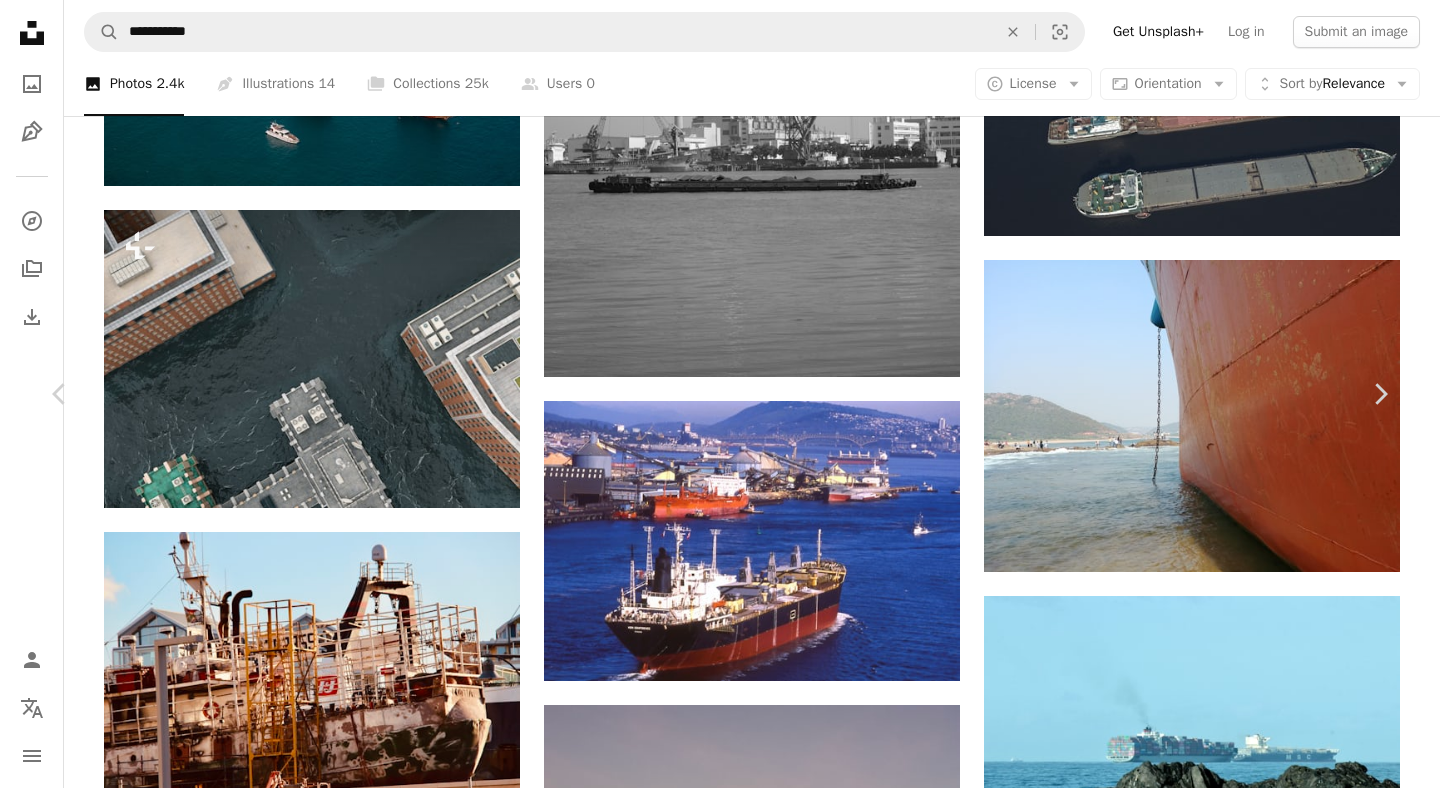 click on "Chevron down" 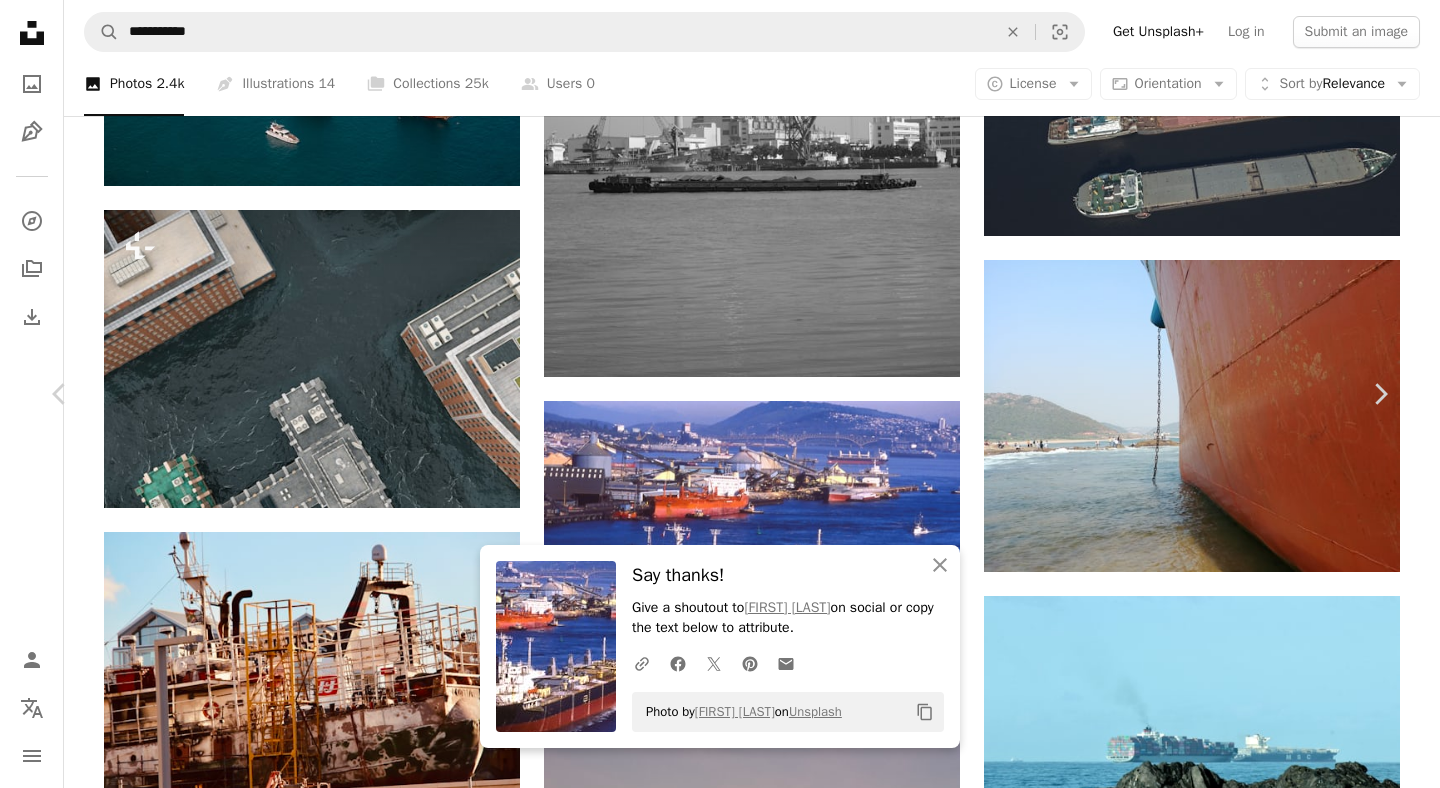 click on "An X shape Chevron left Chevron right An X shape Close Say thanks! Give a shoutout to  Doug Nealy  on social or copy the text below to attribute. A URL sharing icon (chains) Facebook icon X (formerly Twitter) icon Pinterest icon An envelope Photo by  Doug Nealy  on  Unsplash
Copy content Doug Nealy Available for hire A checkmark inside of a circle A heart A plus sign Download free Chevron down Zoom in Views 10,443 Downloads 56 A forward-right arrow Share Info icon Info More Actions Photo taken from Lions Gate Bridge. IG dougnealy99. Kodachrome 64. IG dougnealy99 have a look. AI designs and photos.. Seeking business partner for a Photo Book , 50 years of images. Read more A map marker Burrard Inlet, Metro Vancouver, BC, Canada Calendar outlined Published on  January 20, 2025 Safety Free to use under the  Unsplash License industry shipping steel structure harbor human sea canada boat ship vehicle outdoors port vessel dock pier waterfront tanker watercraft freighter barge HD Wallpapers  |   ↗ A heart" at bounding box center (720, 5587) 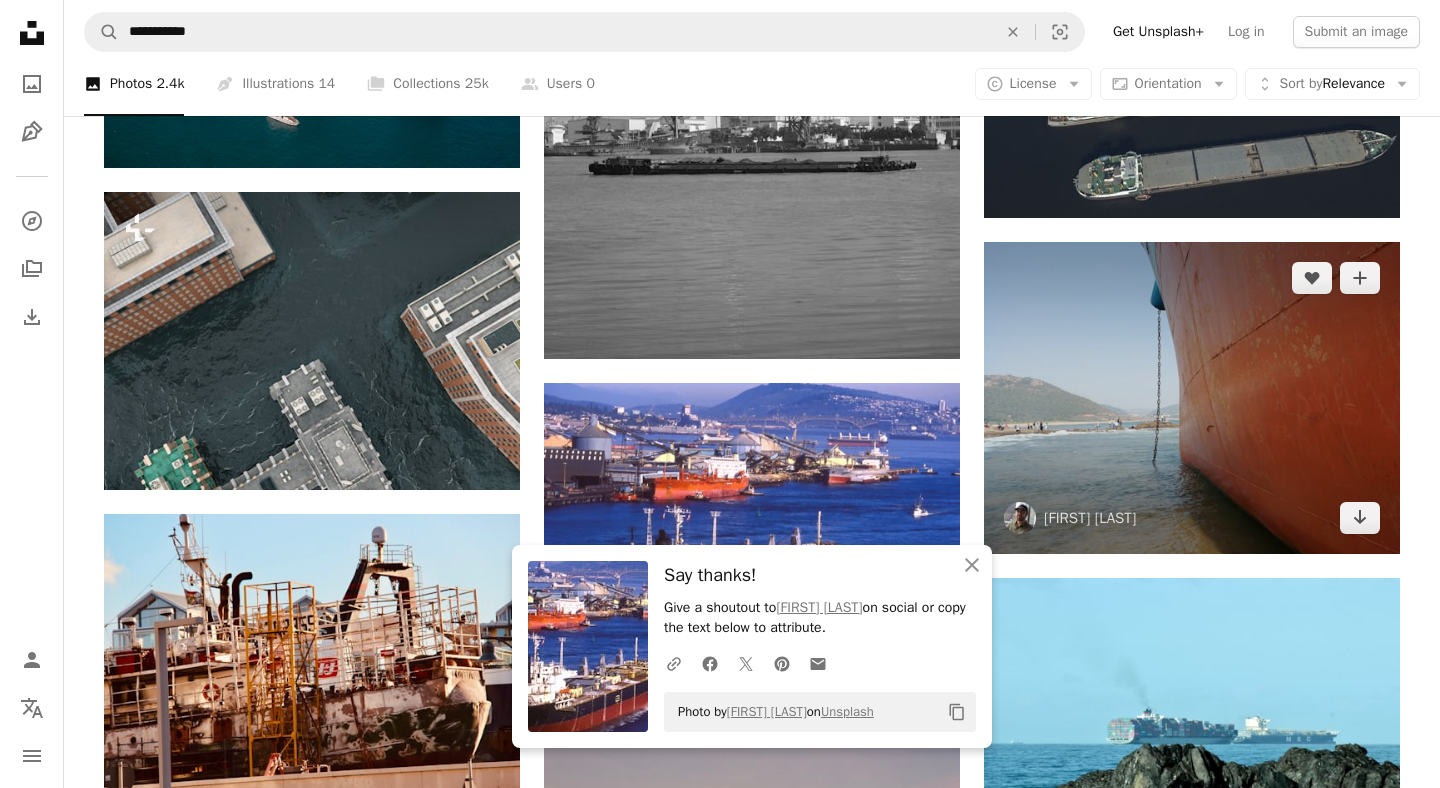 scroll, scrollTop: 9581, scrollLeft: 0, axis: vertical 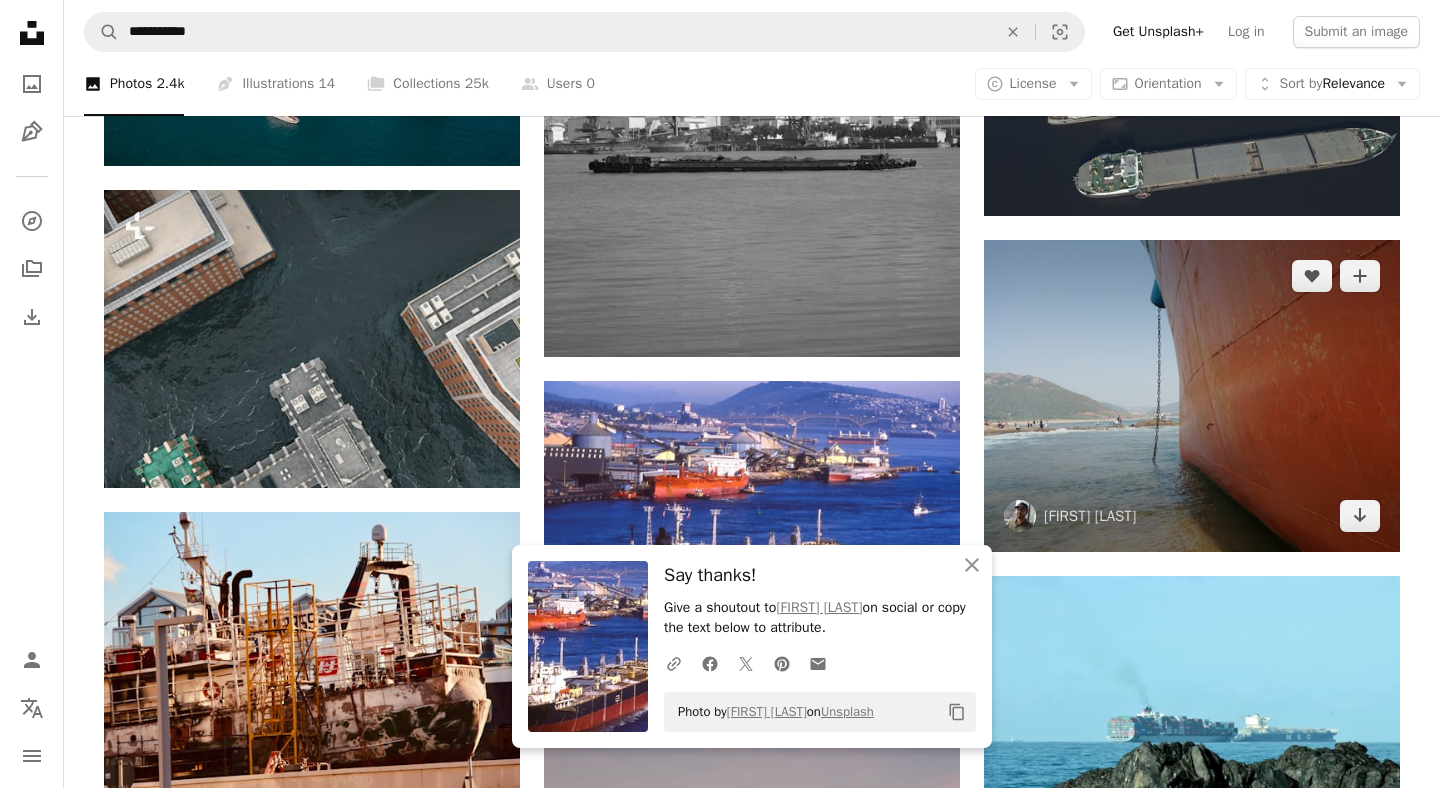 click at bounding box center (1192, 396) 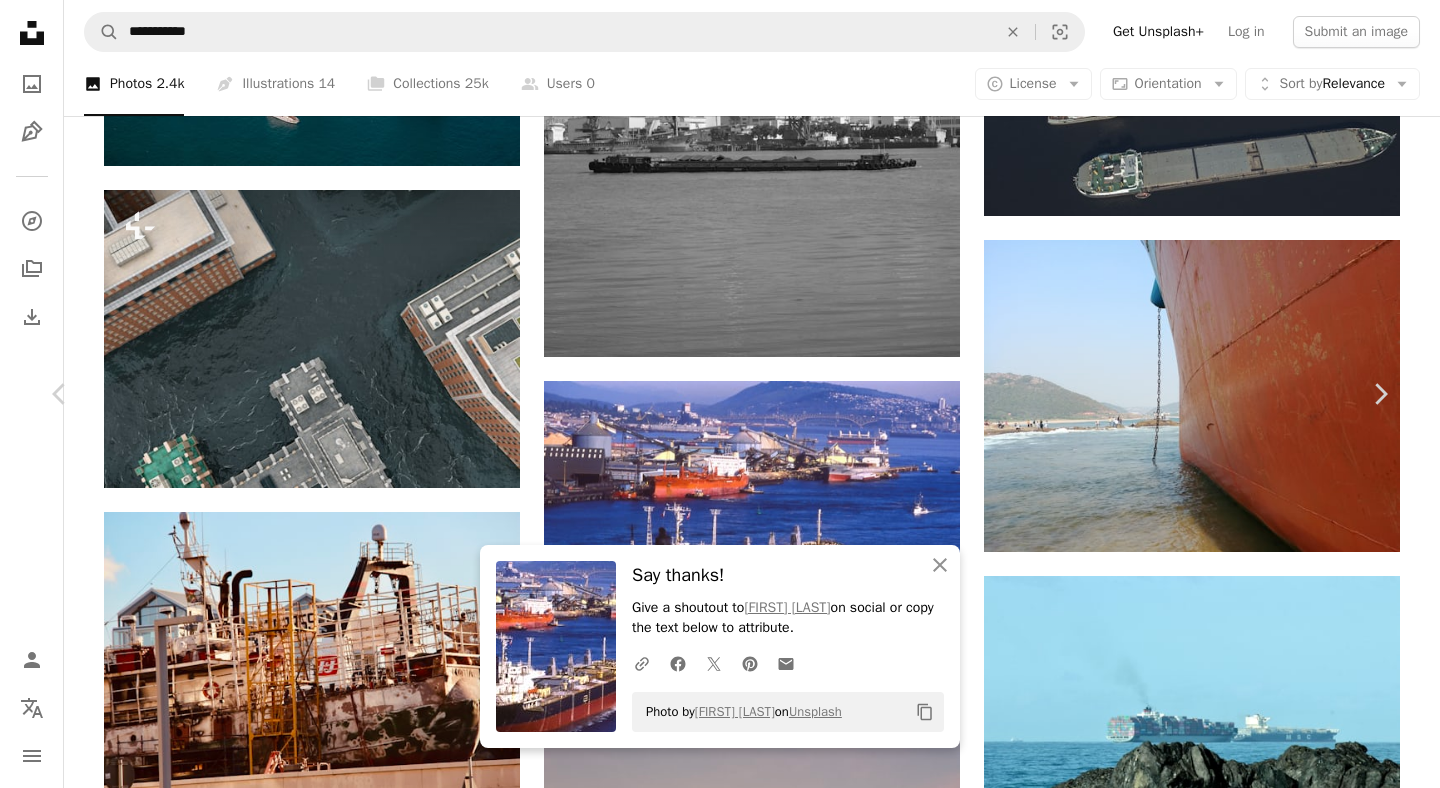 click on "Chevron down" 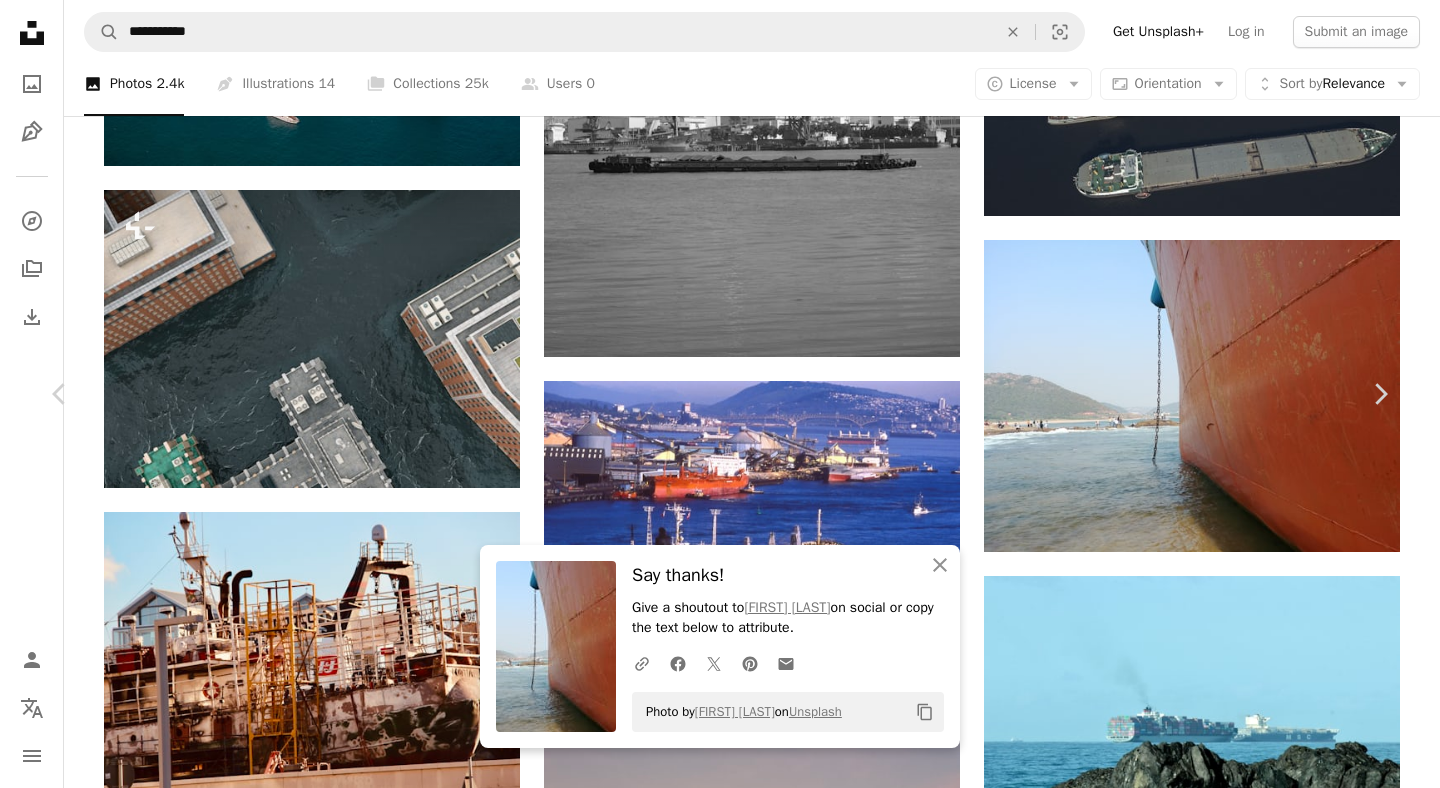 click on "An X shape Chevron left Chevron right An X shape Close Say thanks! Give a shoutout to  [PERSON]  on social or copy the text below to attribute. A URL sharing icon (chains) Facebook icon X (formerly Twitter) icon Pinterest icon An envelope Photo by  [PERSON]  on  Unsplash
Copy content [PERSON] [PERSON] A heart A plus sign Download free Chevron down Zoom in Views 21,500 Downloads 100 A forward-right arrow Share Info icon Info More Actions A map marker [CITY], [STATE], [COUNTRY] Calendar outlined Published on  March 5, 2023 Camera LG Electronics, LG-H870 Safety Free to use under the  Unsplash License beach sea india boat vehicle yacht outdoors coast shoreline [CITY], [STATE] Backgrounds Browse premium related images on iStock  |  Save 20% with code UNSPLASH20 View more on iStock  ↗ Related images A heart A plus sign [PERSON] Arrow pointing down A heart A plus sign [PERSON] Arrow pointing down A heart A plus sign" at bounding box center (720, 5567) 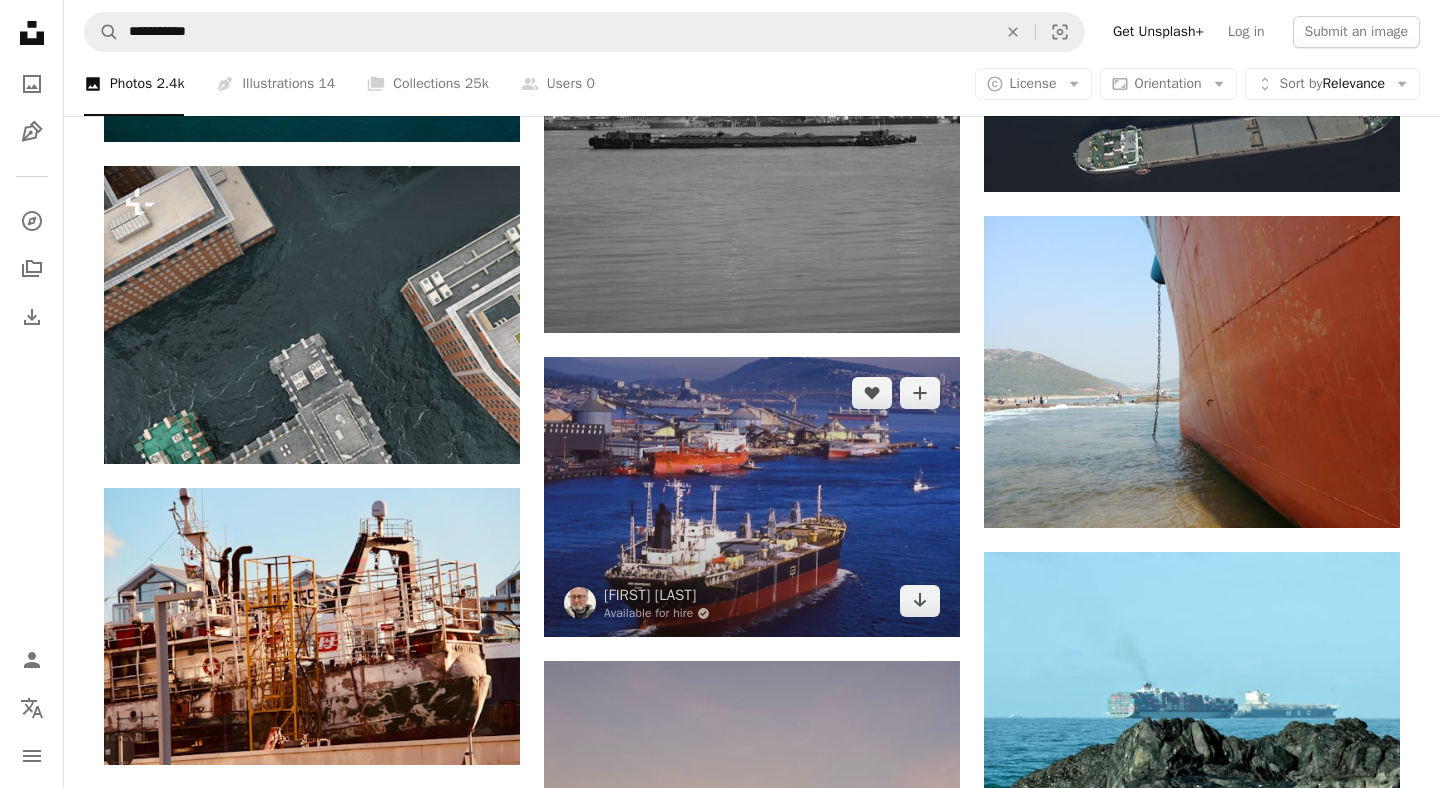 scroll, scrollTop: 9309, scrollLeft: 0, axis: vertical 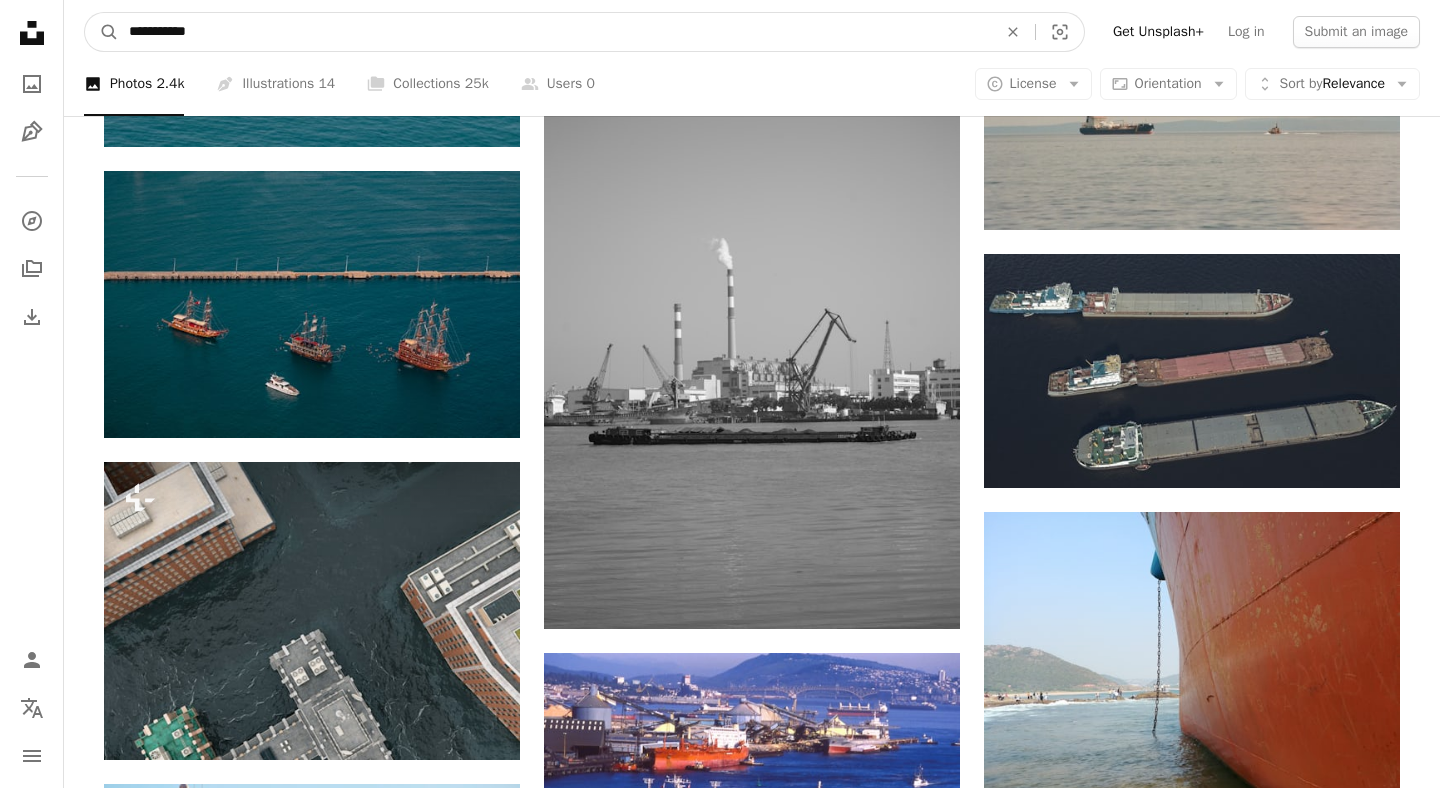 click on "**********" at bounding box center [555, 32] 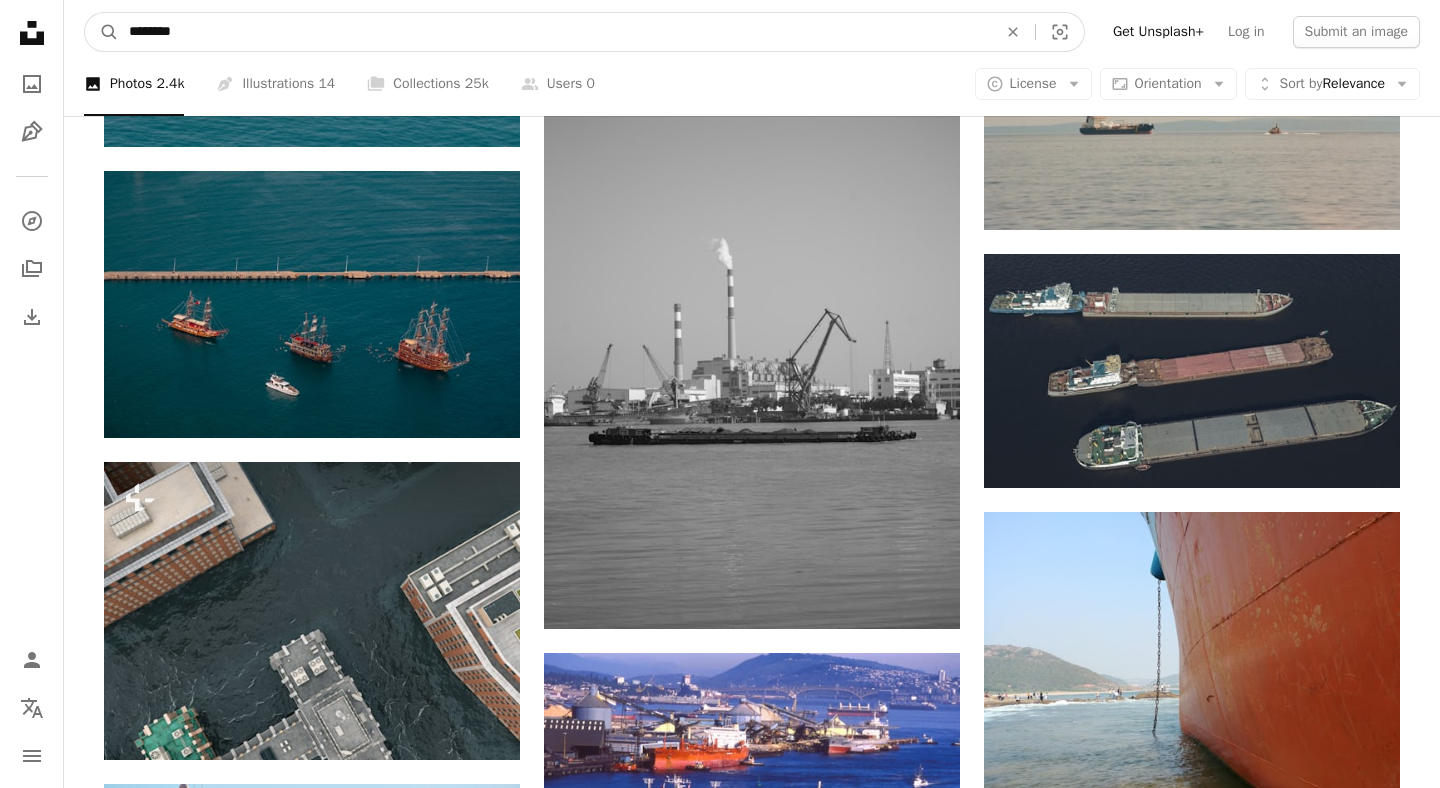 type on "********" 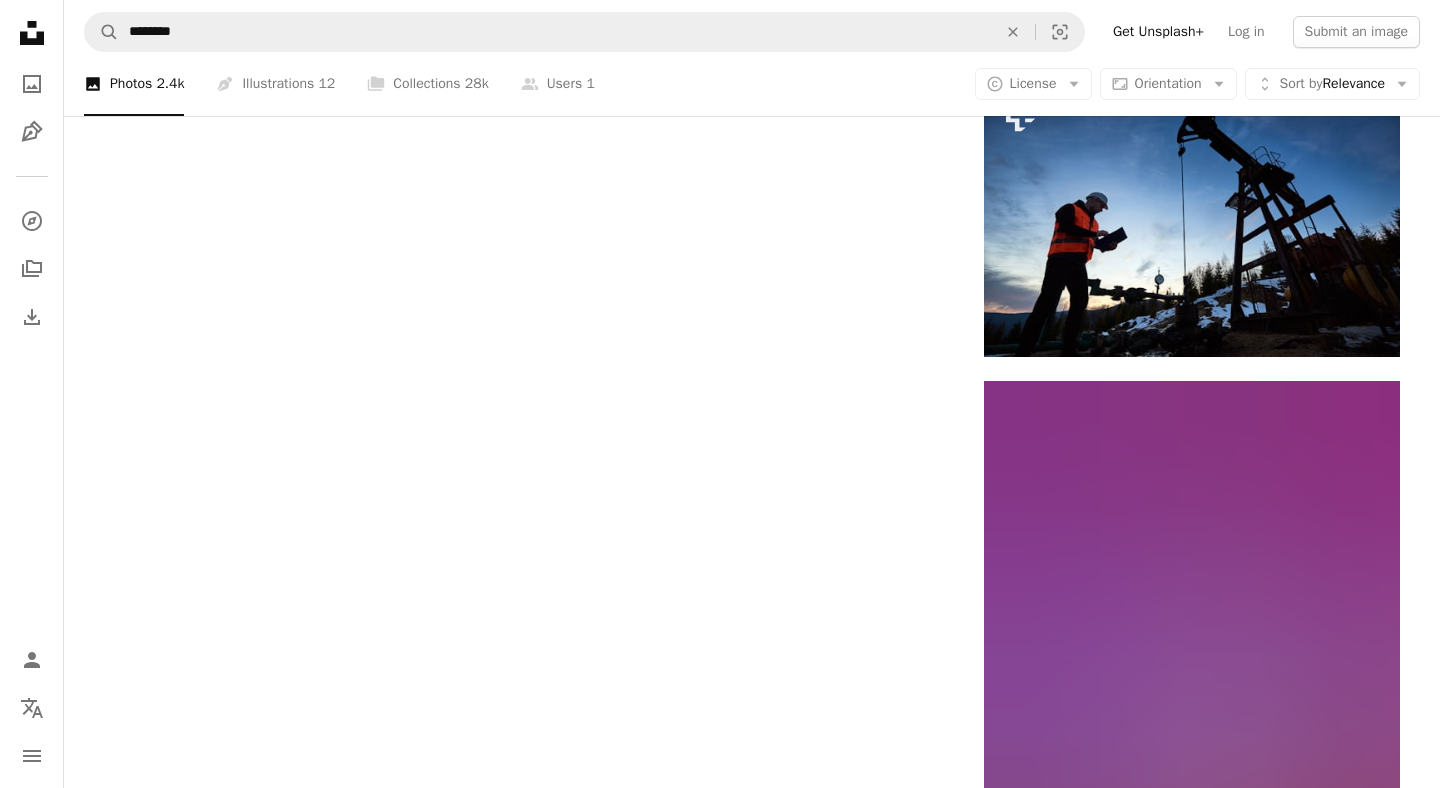 scroll, scrollTop: 2994, scrollLeft: 0, axis: vertical 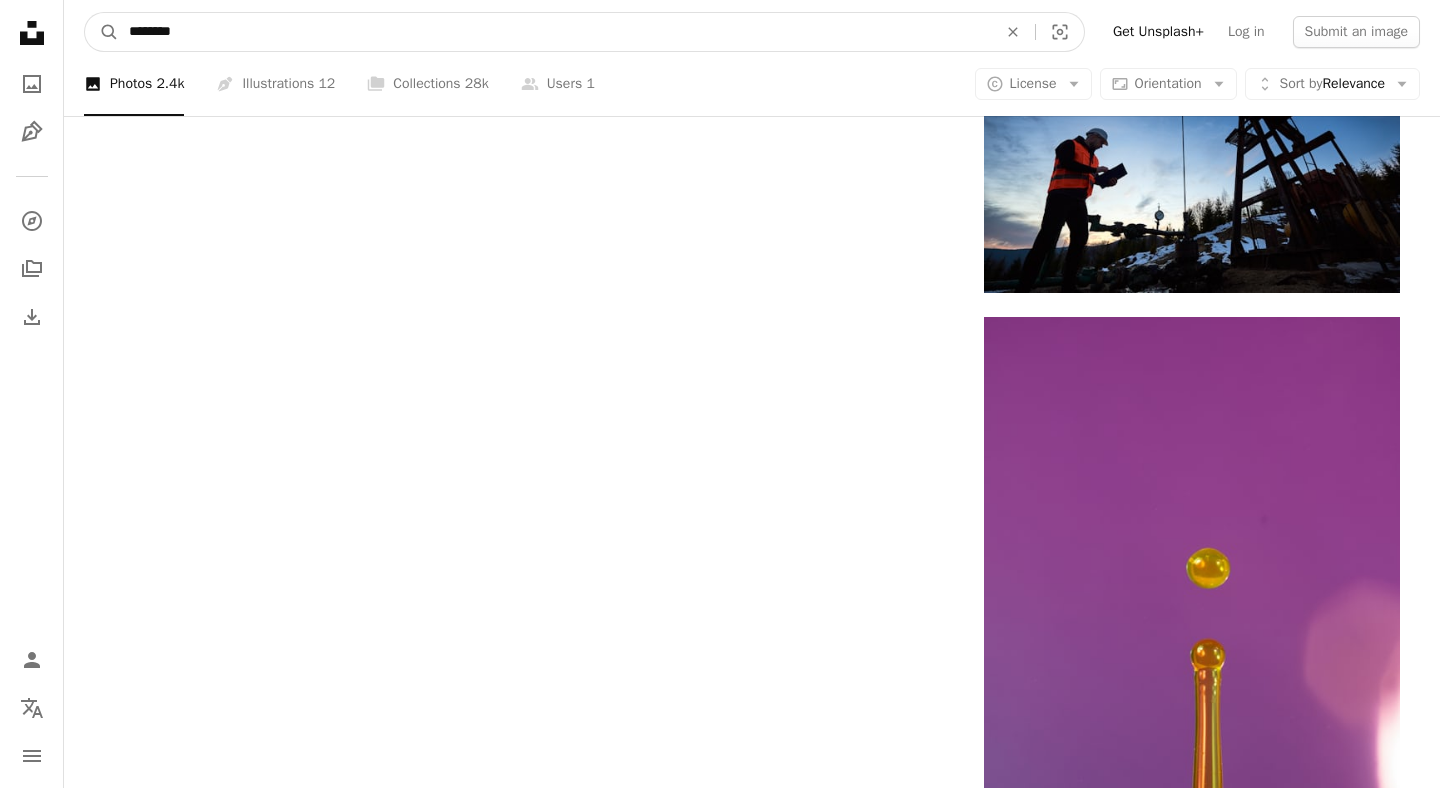 click on "********" at bounding box center [555, 32] 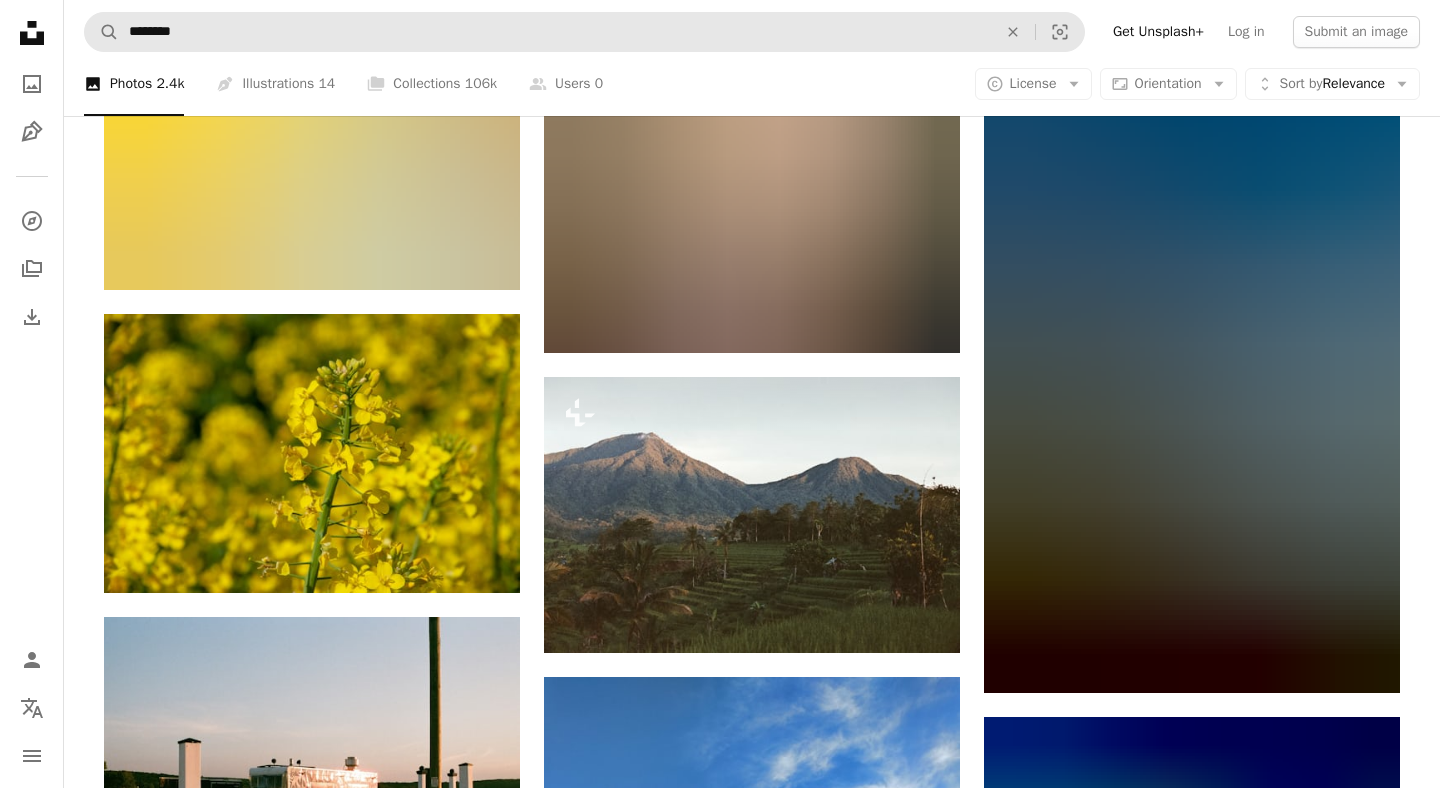 scroll, scrollTop: 2289, scrollLeft: 0, axis: vertical 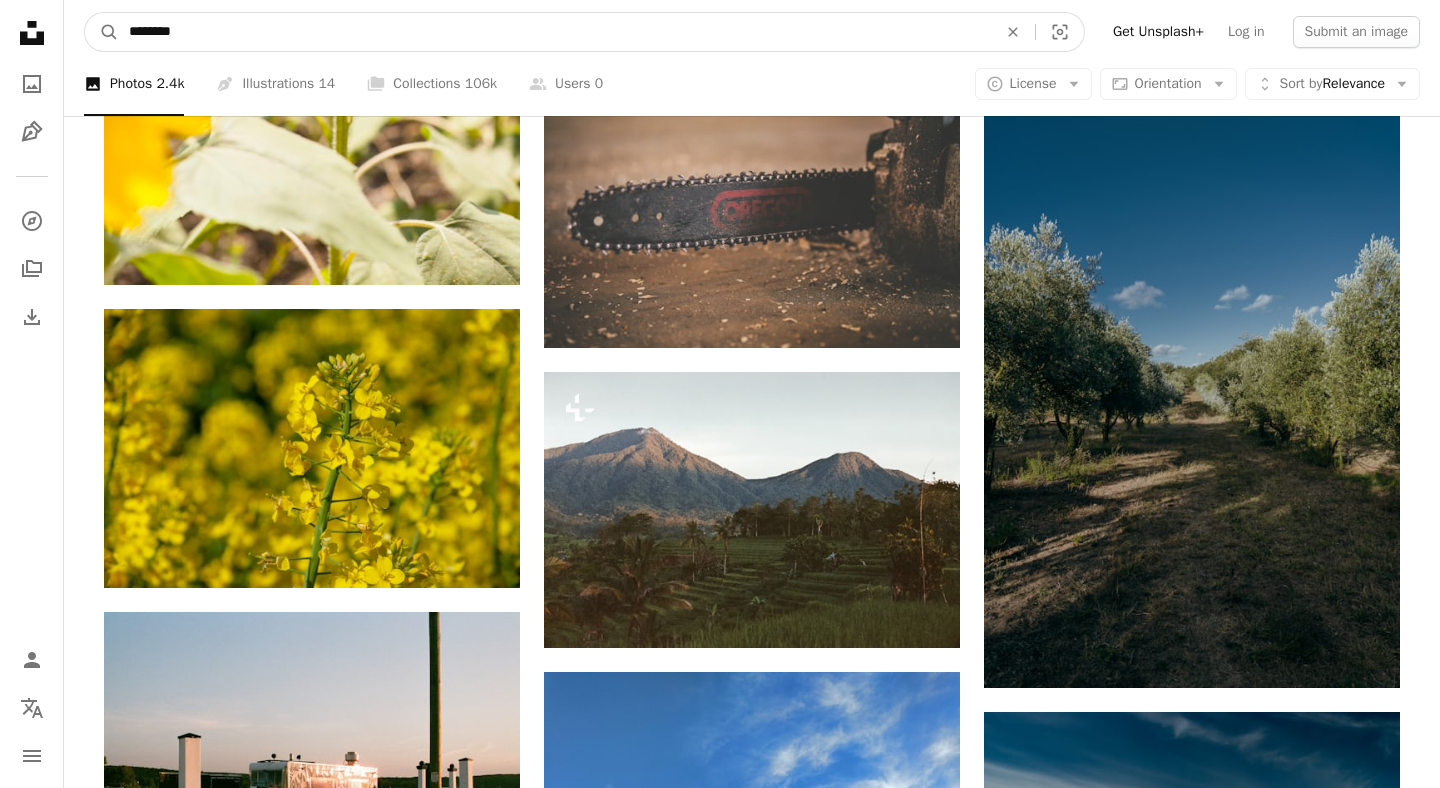 click on "********" at bounding box center (555, 32) 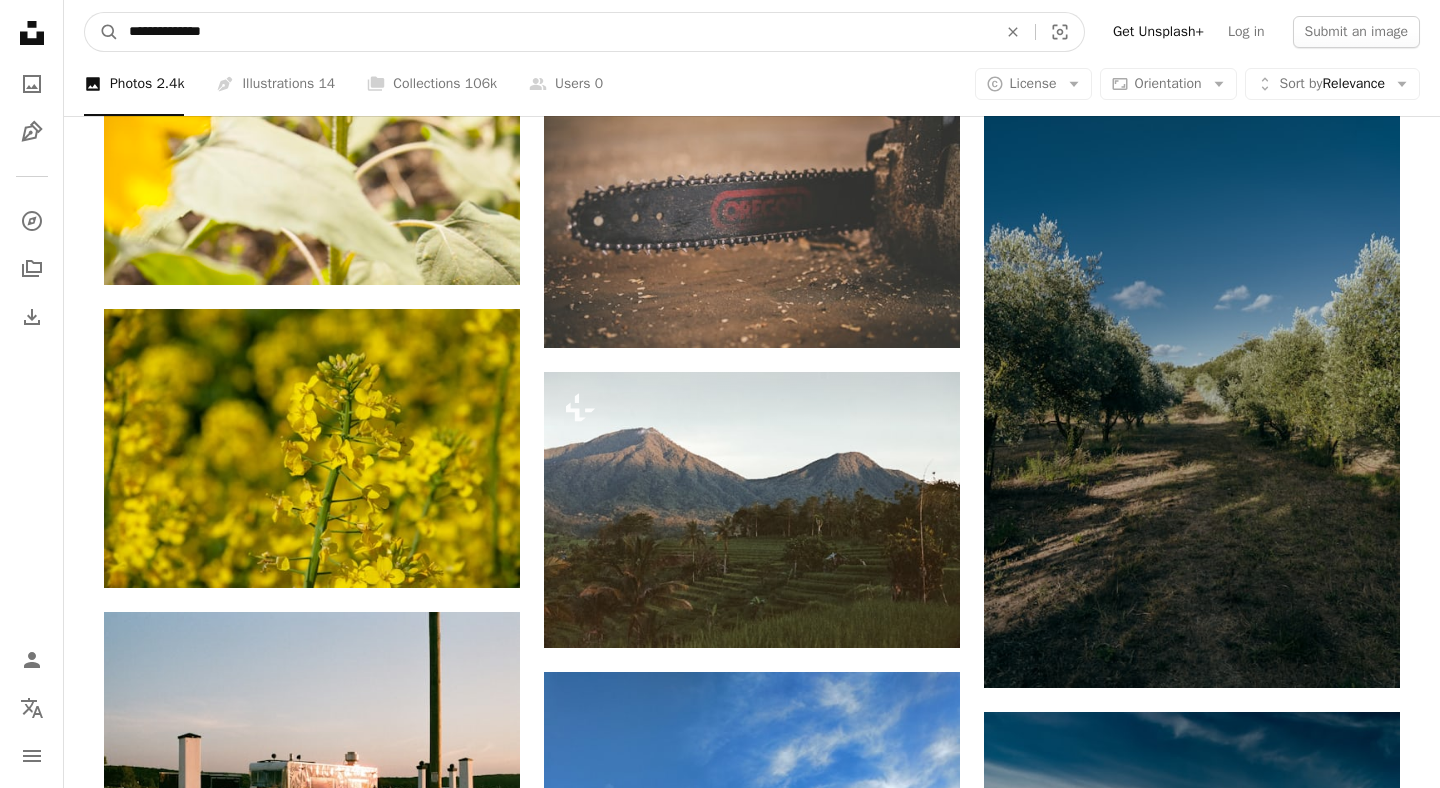 type on "**********" 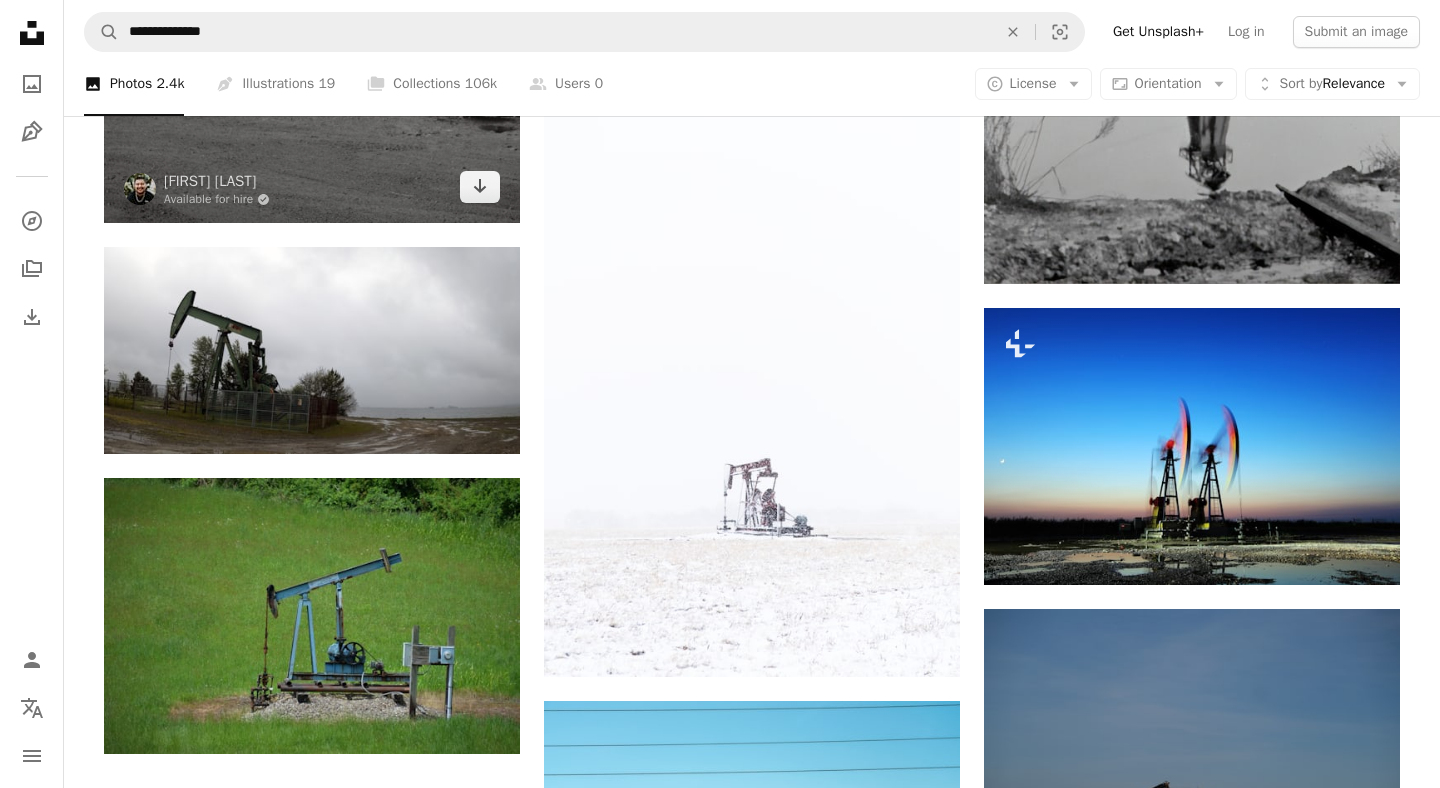 scroll, scrollTop: 1994, scrollLeft: 0, axis: vertical 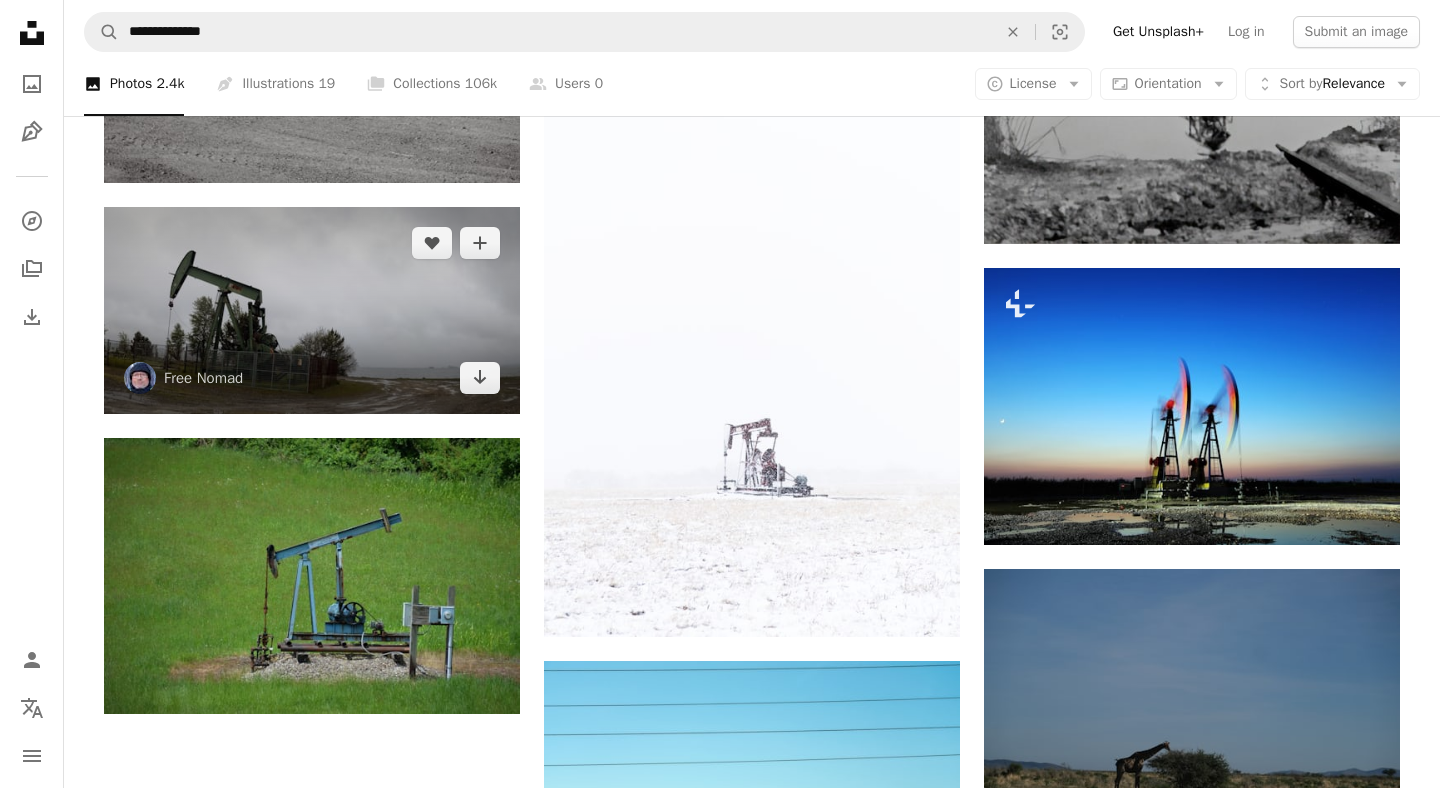click at bounding box center (312, 310) 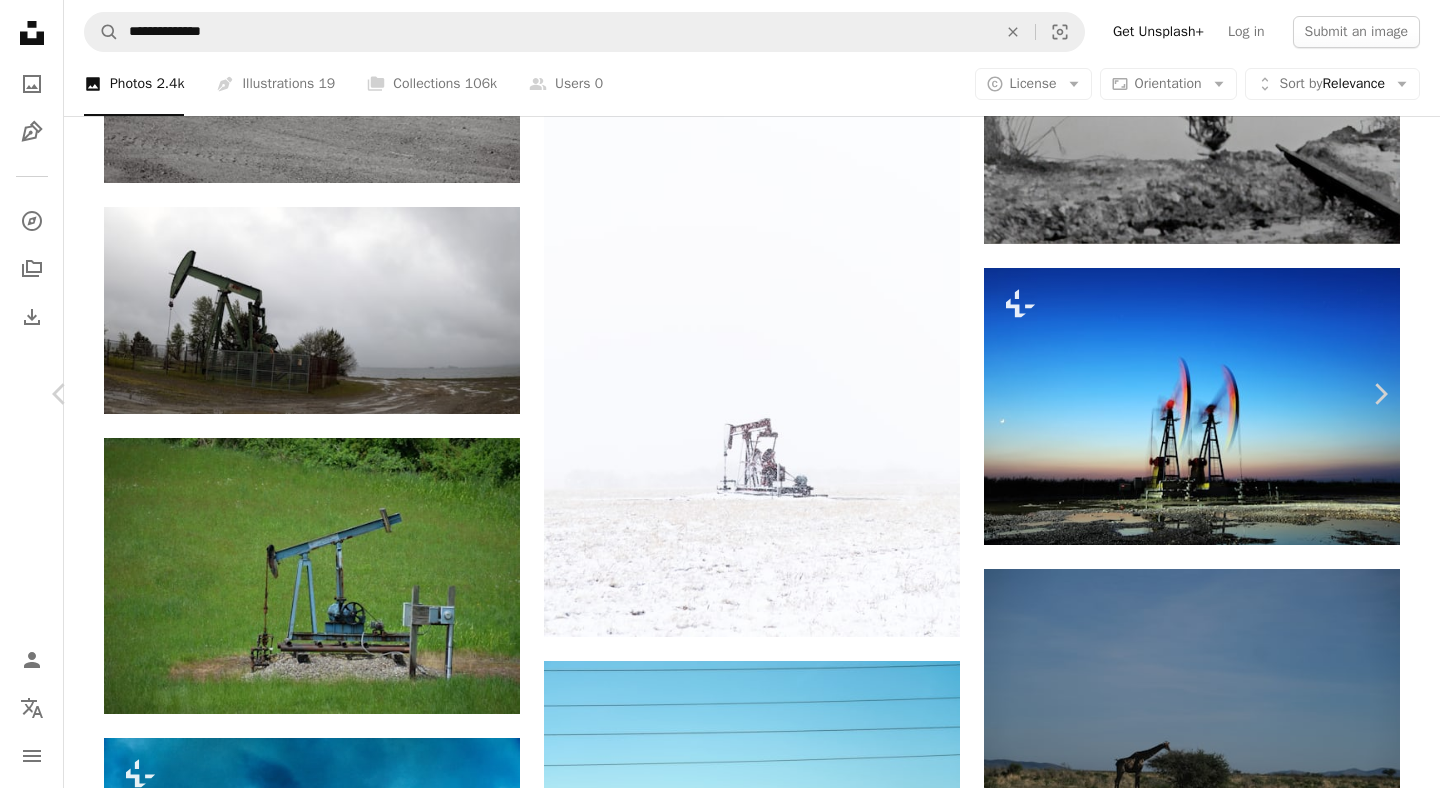 click on "An X shape" at bounding box center (20, 20) 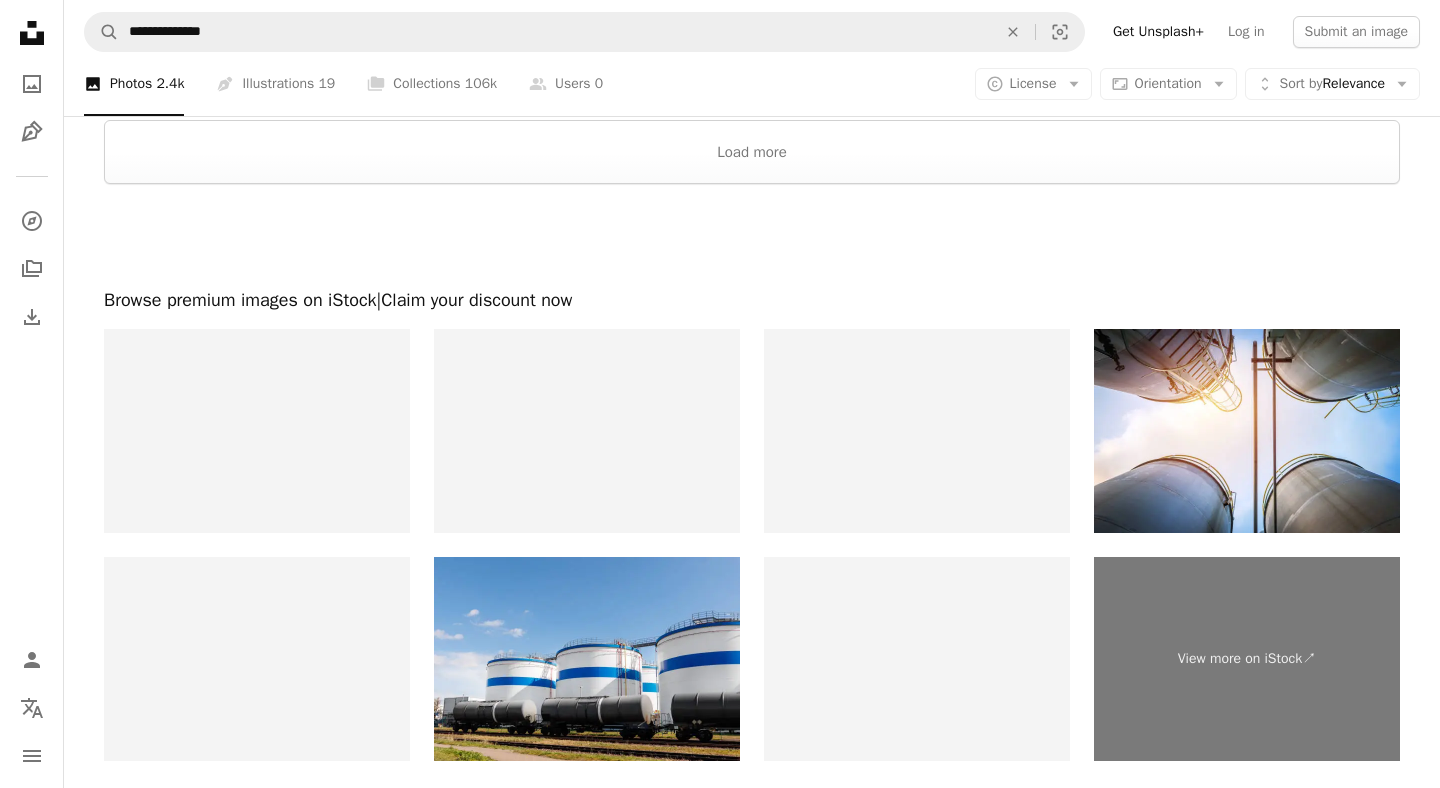 scroll, scrollTop: 5810, scrollLeft: 0, axis: vertical 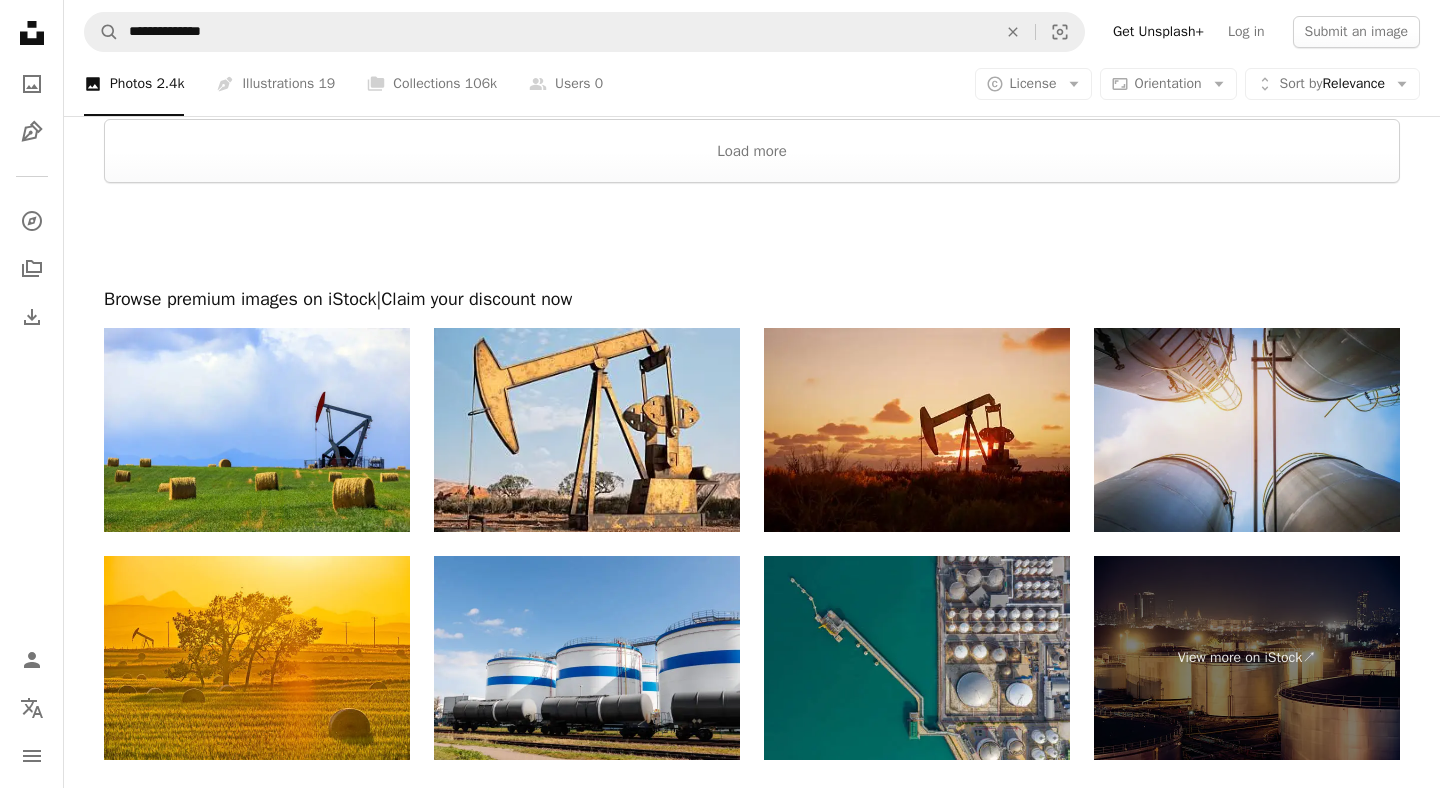click at bounding box center (1247, 430) 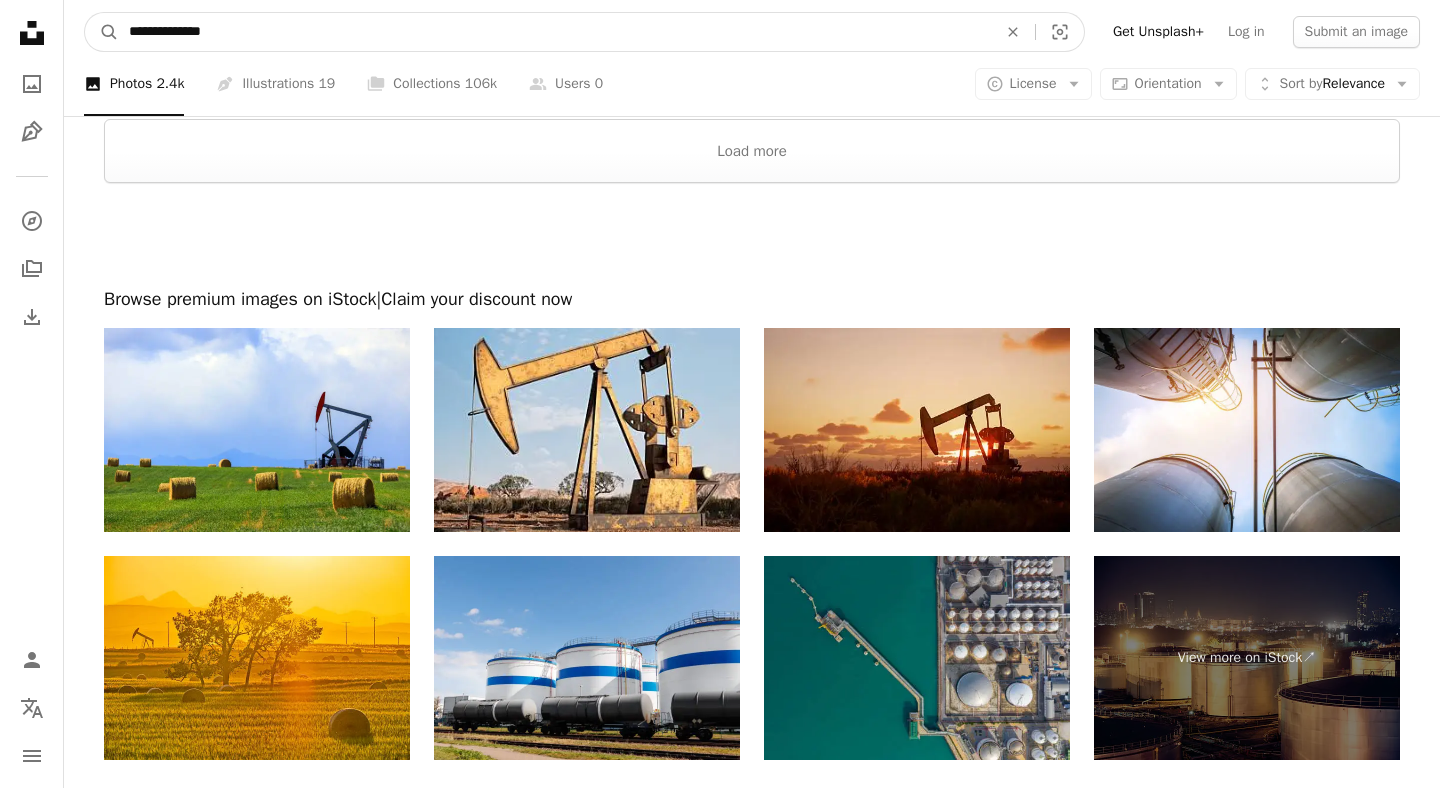 drag, startPoint x: 173, startPoint y: 27, endPoint x: 410, endPoint y: 29, distance: 237.00844 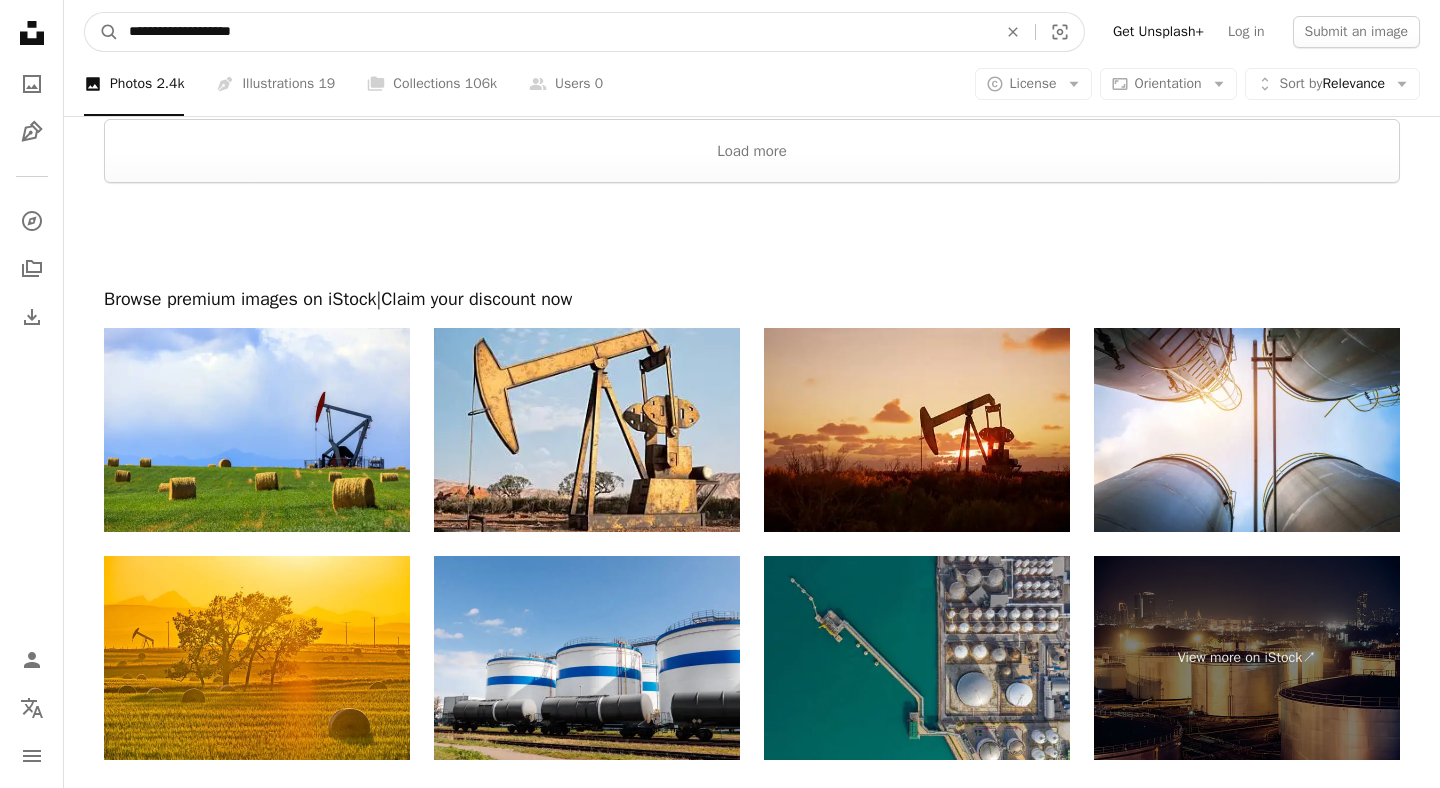 type on "**********" 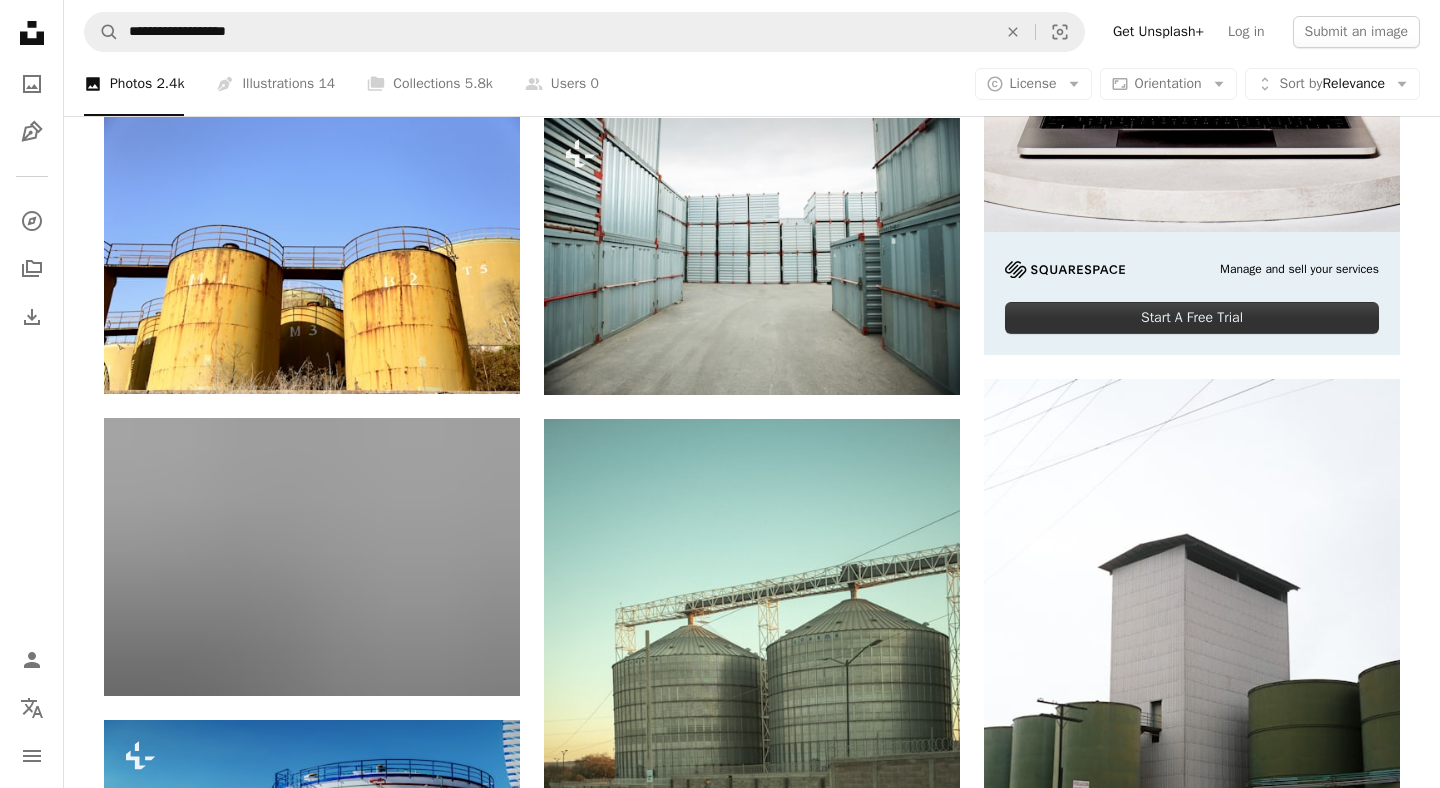 scroll, scrollTop: 701, scrollLeft: 0, axis: vertical 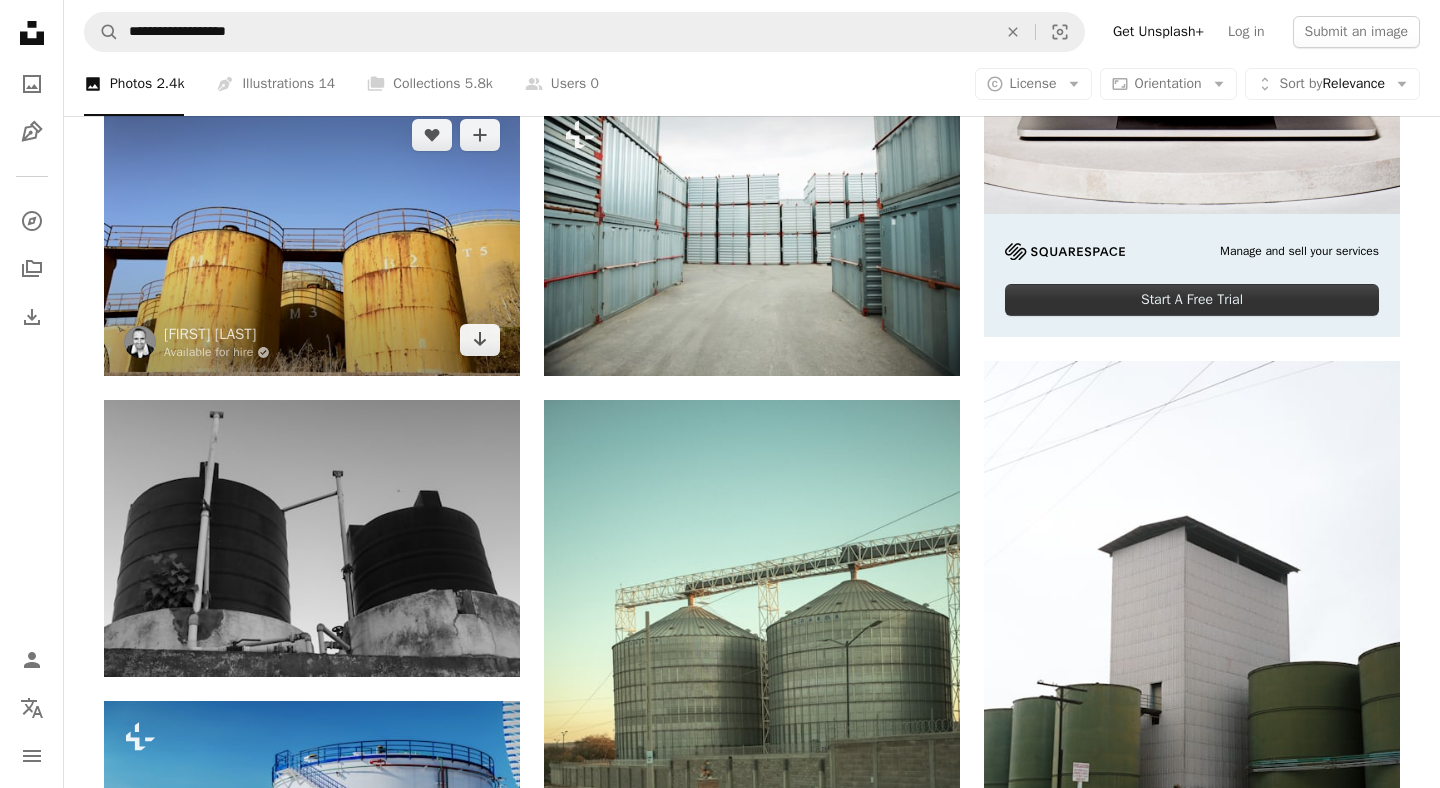 click at bounding box center (312, 237) 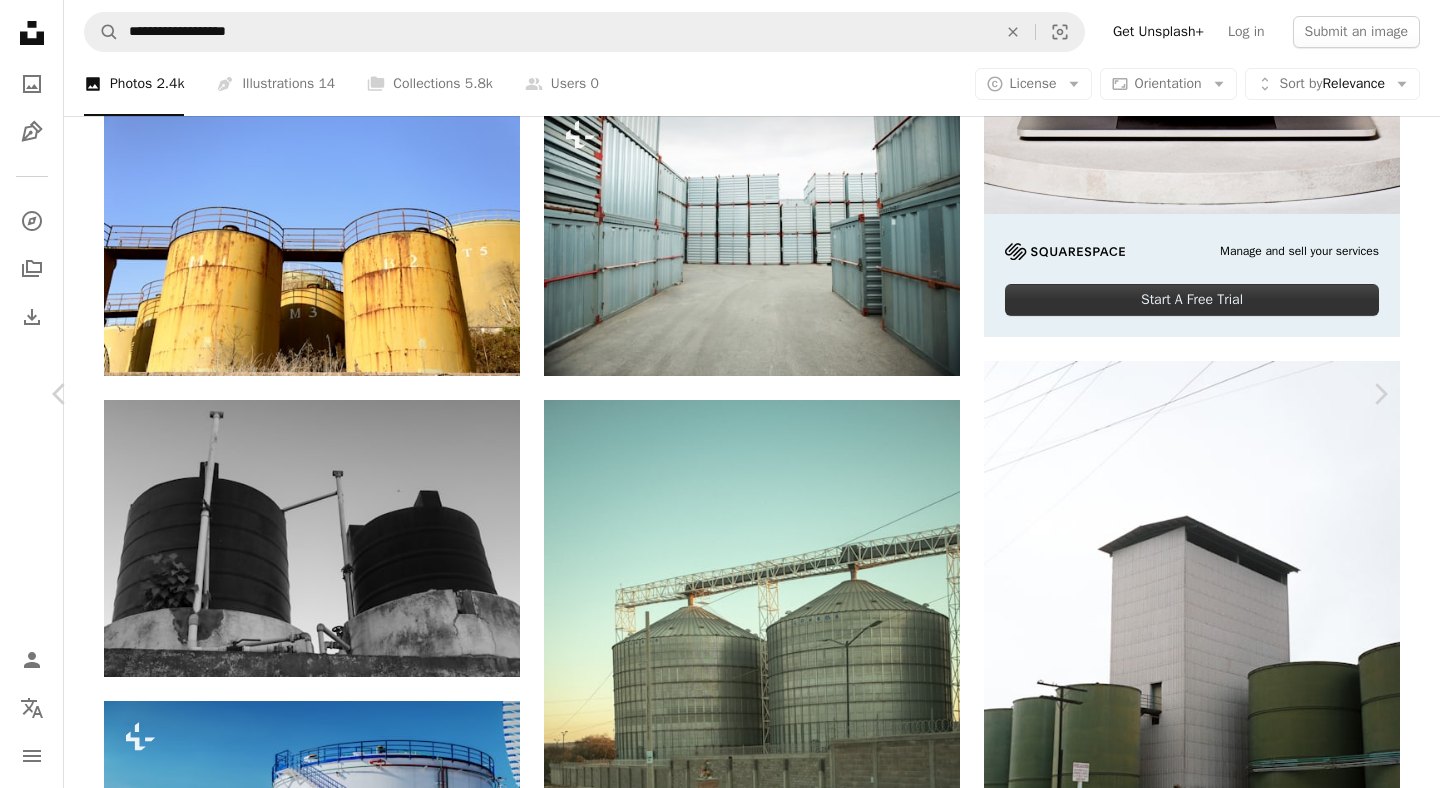 click on "Chevron down" 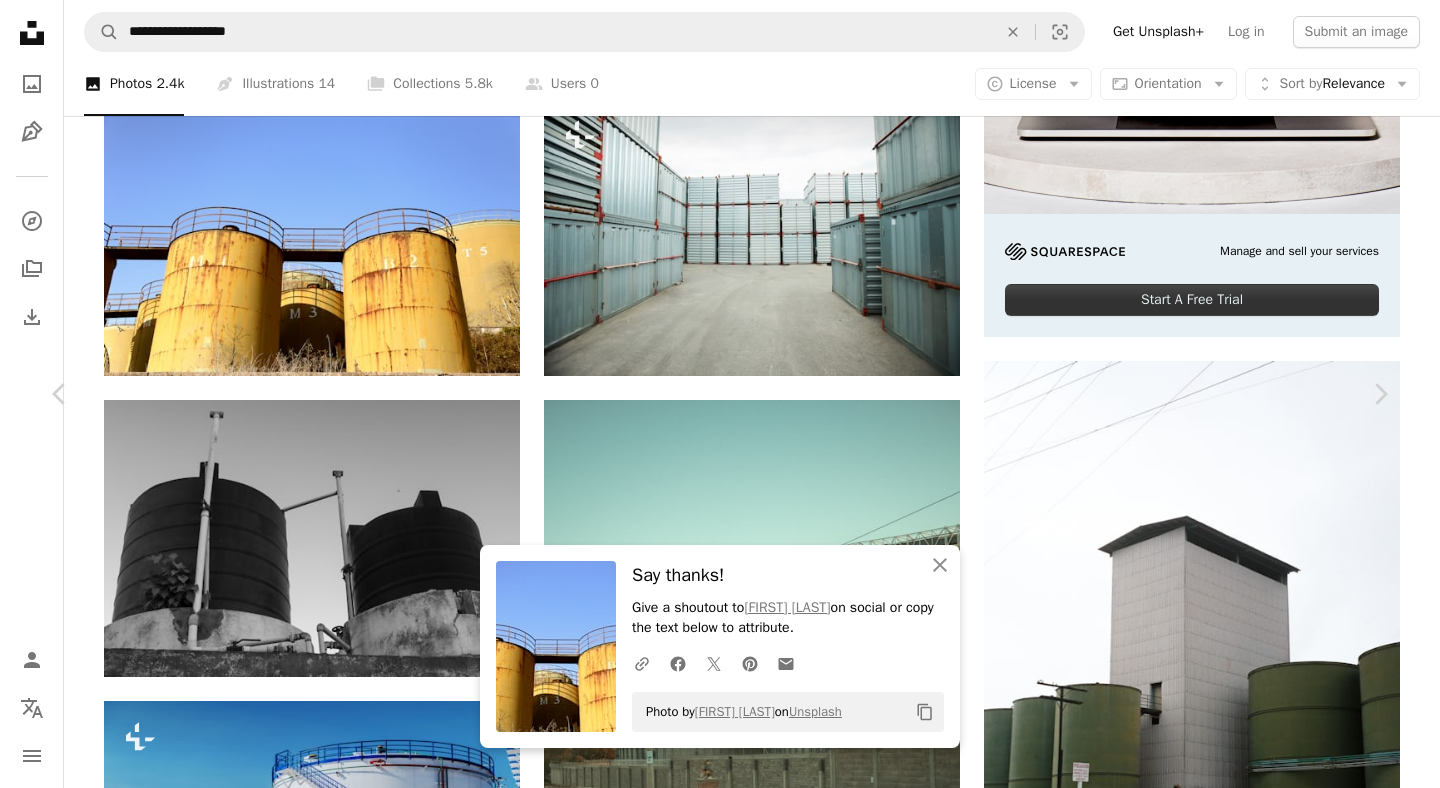 click on "An X shape Chevron left Chevron right An X shape Close Say thanks! Give a shoutout to  [FIRST] [LAST]  on social or copy the text below to attribute. A URL sharing icon (chains) Facebook icon X (formerly Twitter) icon Pinterest icon An envelope Photo by  [FIRST] [LAST]  on  Unsplash
Copy content [FIRST] [LAST] Available for hire A checkmark inside of a circle A heart A plus sign Download free Chevron down Zoom in Views 209,919 Downloads 930 A forward-right arrow Share Info icon Info More Actions Calendar outlined Published on  [MONTH] [DAY], [YEAR] Camera [CAMERA_MODEL], [CAMERA_MODEL] Safety Free to use under the  Unsplash License christmas blue model white color male xmas gas panama petrol isolated barrel gasoline diesel sit castrol building factory rust refinery Creative Commons images Browse premium related images on iStock  |  Save 20% with code UNSPLASH20 View more on iStock  ↗ Related images A heart A plus sign [FIRST] [LAST] Available for hire A checkmark inside of a circle A heart For  For" at bounding box center (720, 3920) 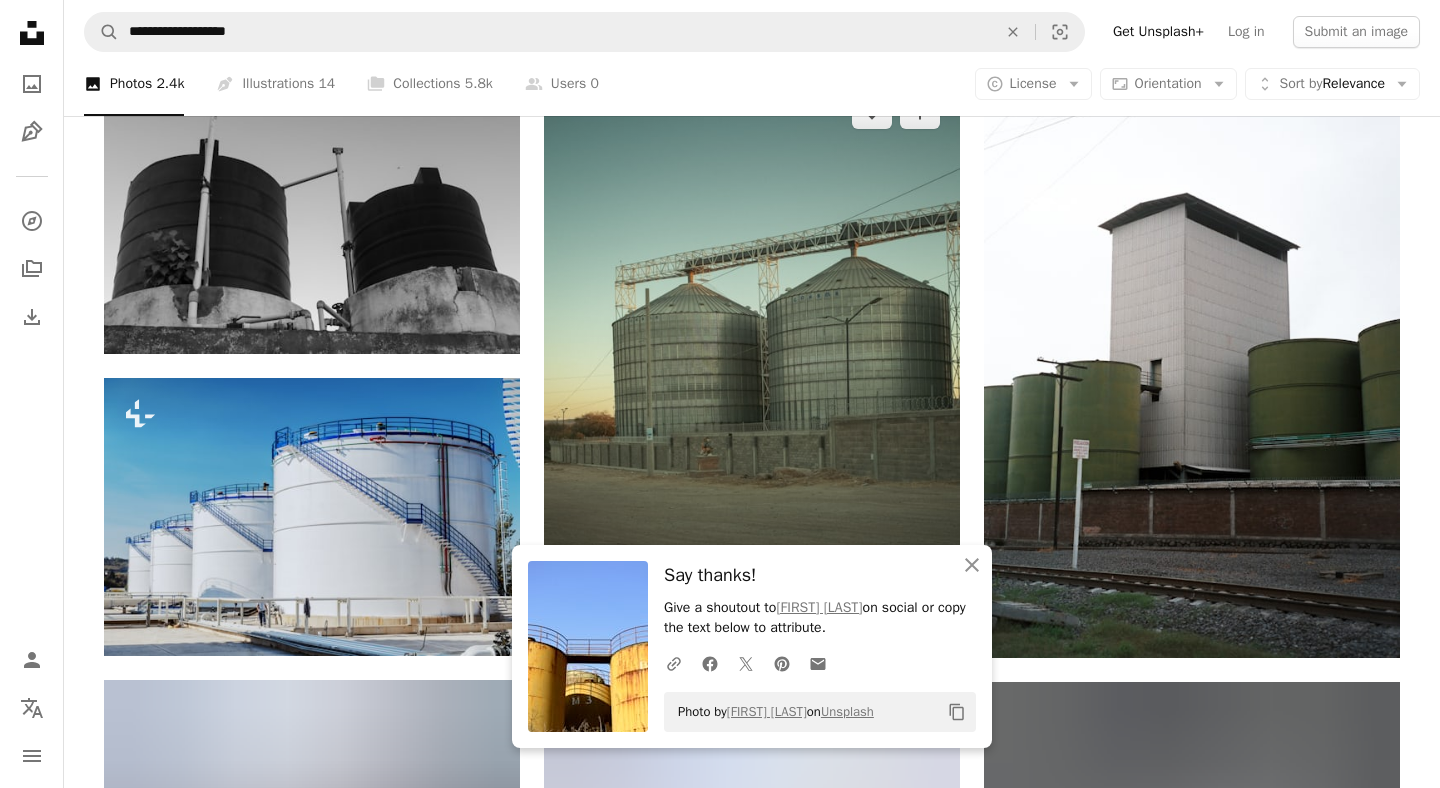 scroll, scrollTop: 1041, scrollLeft: 0, axis: vertical 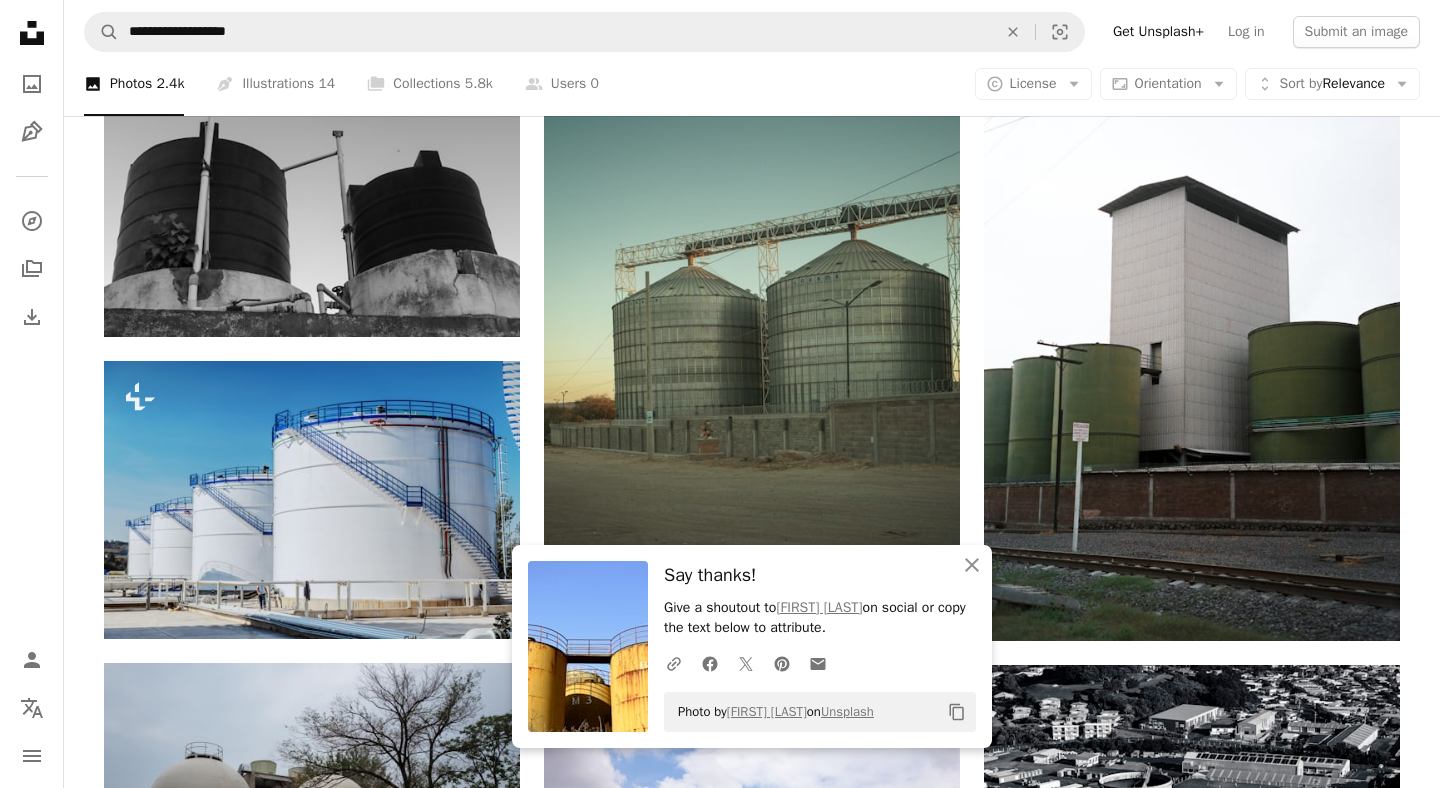 click at bounding box center [752, 372] 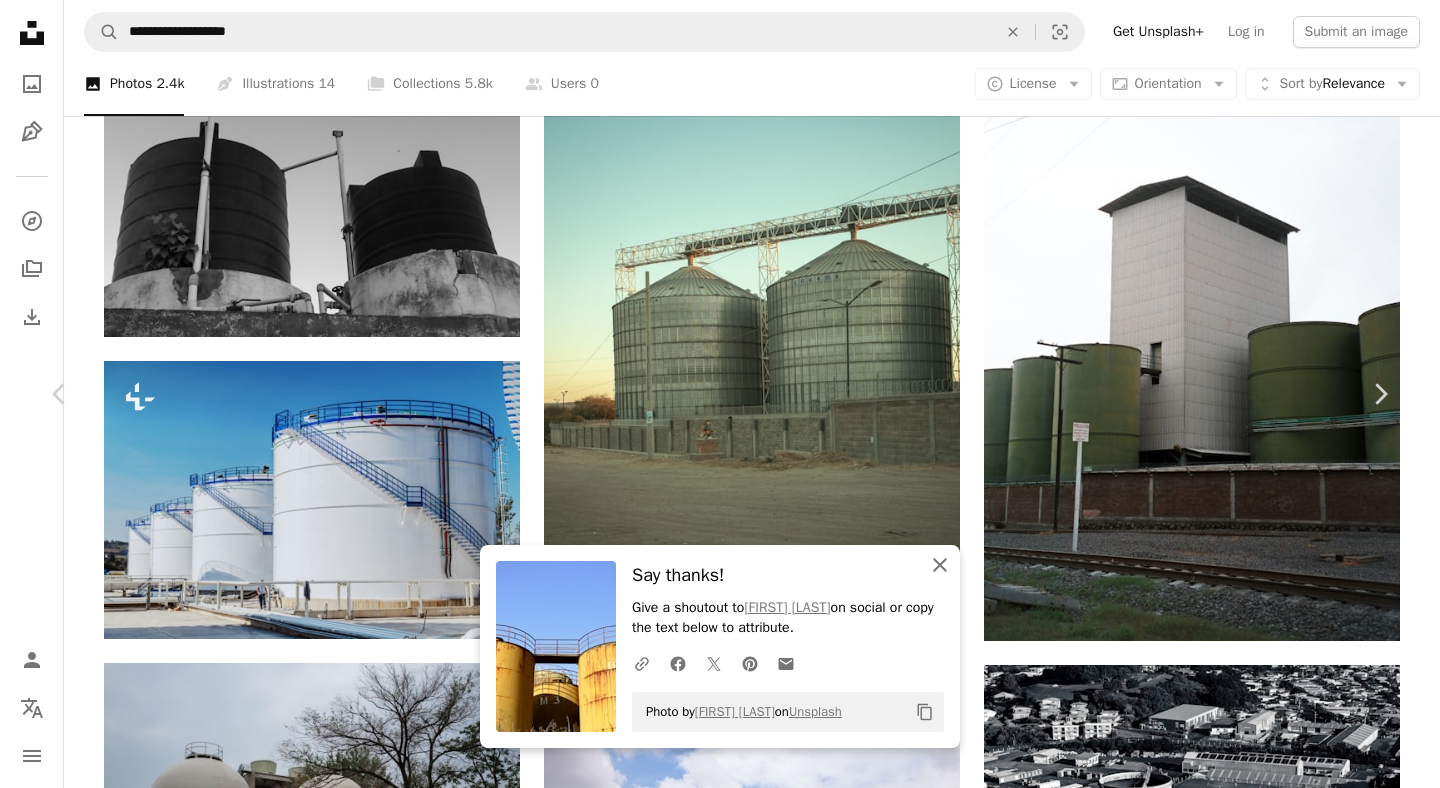 click 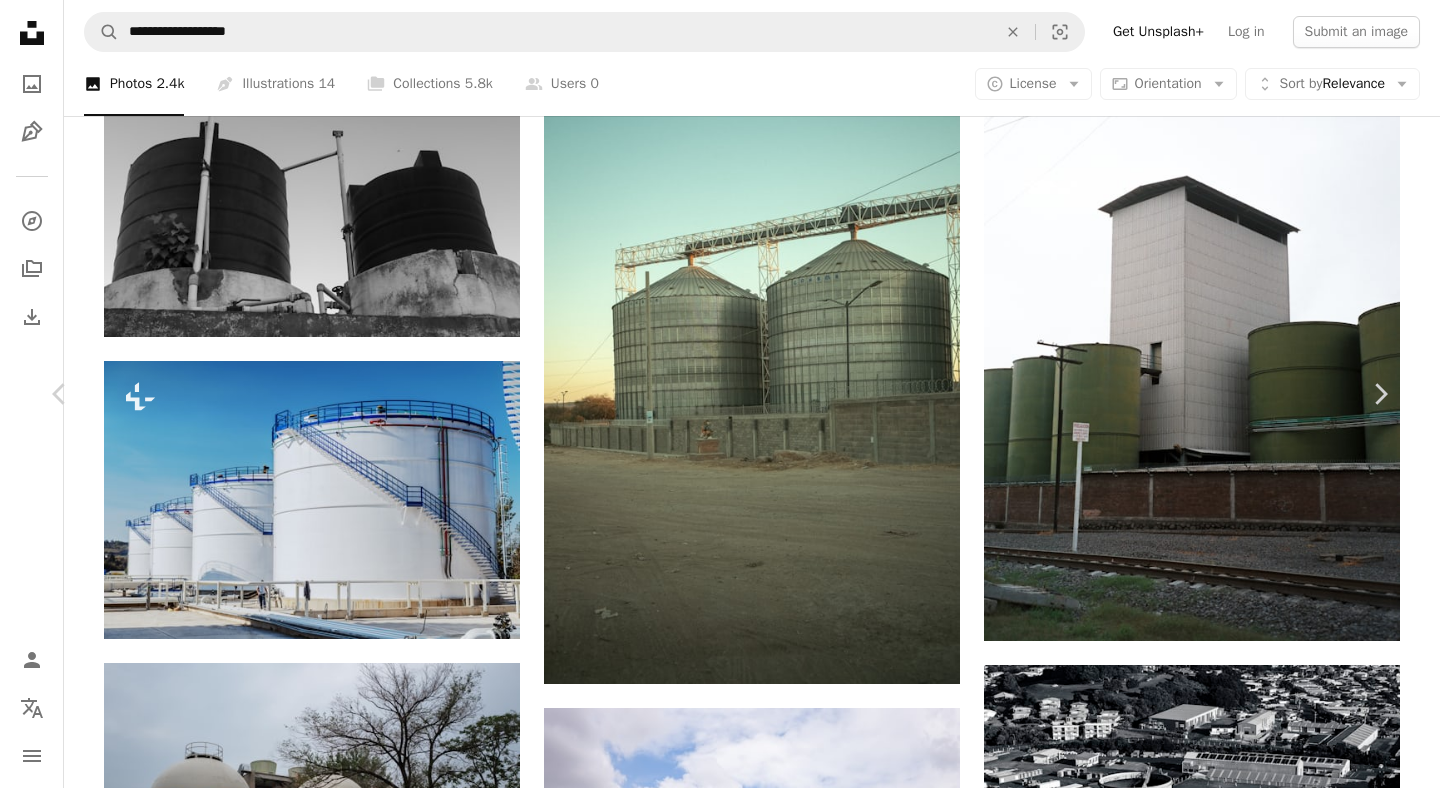 click at bounding box center [712, 3580] 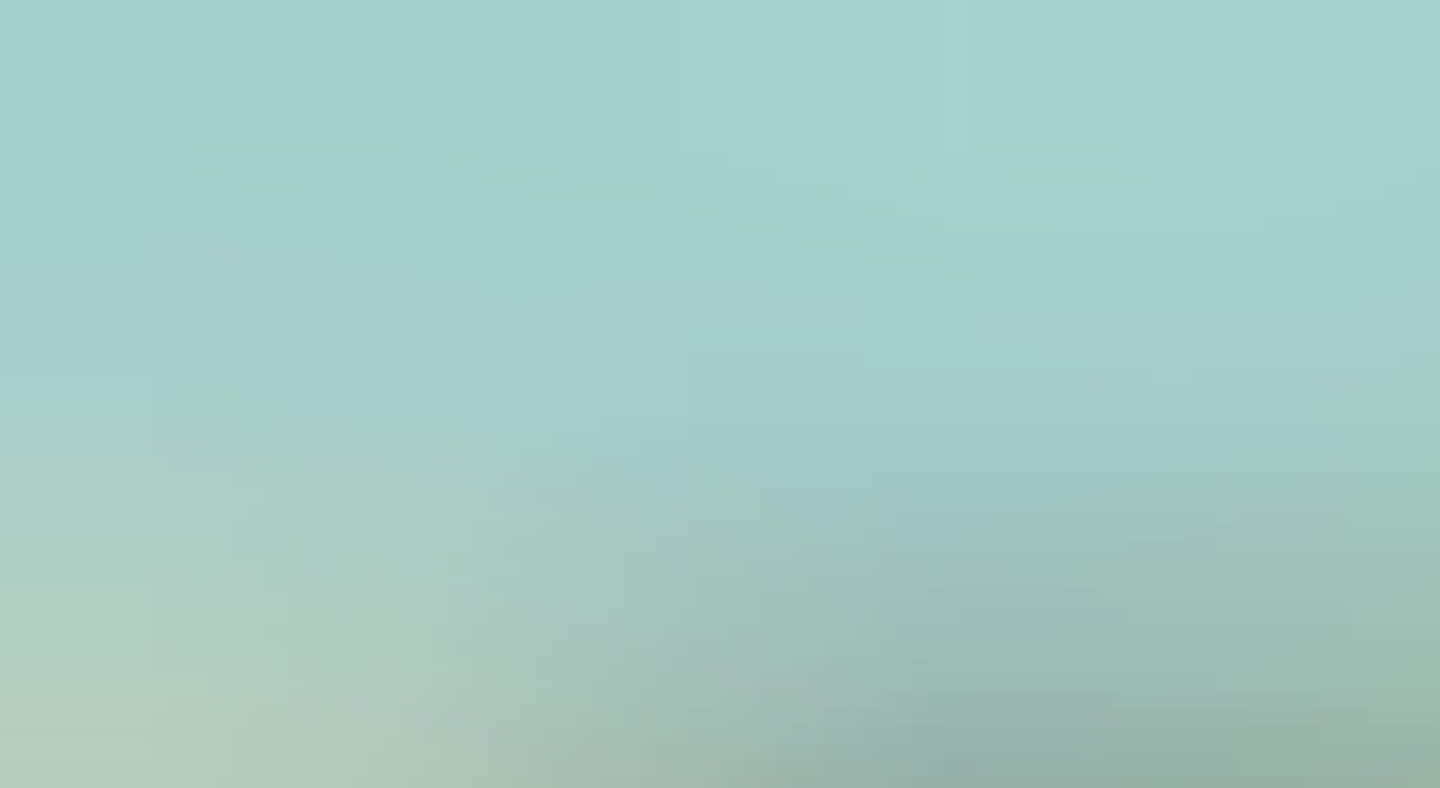scroll, scrollTop: 687, scrollLeft: 0, axis: vertical 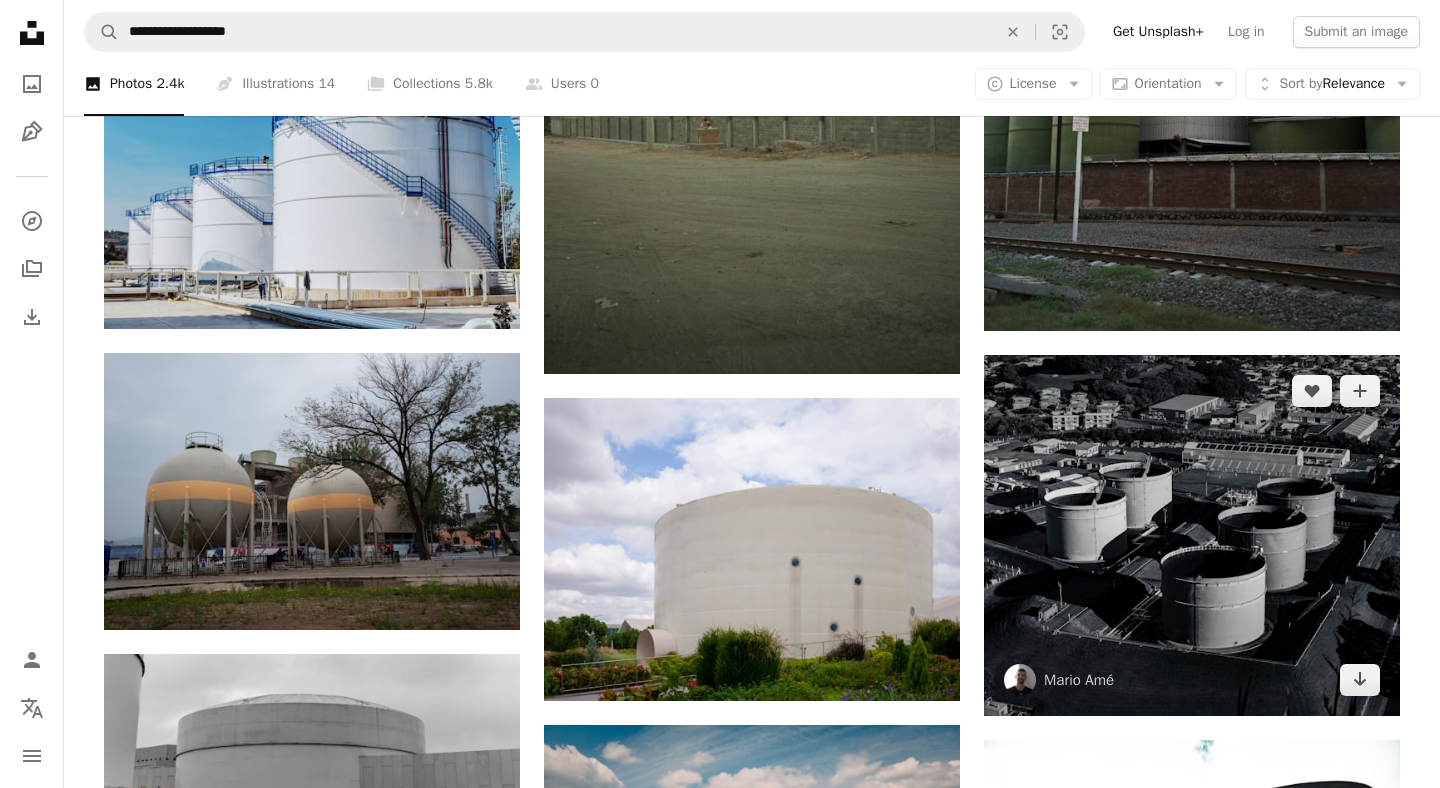 click at bounding box center (1192, 535) 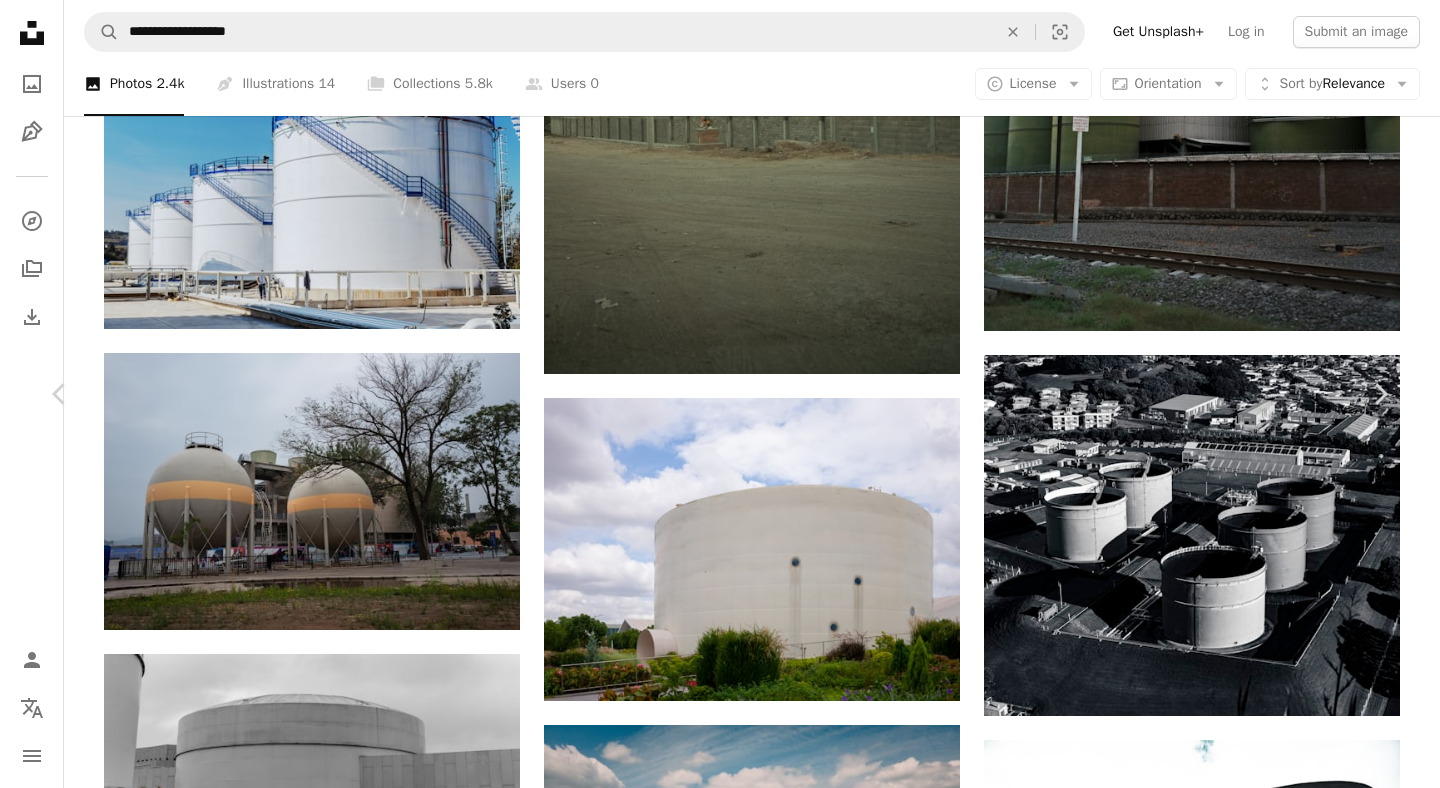 click on "Chevron down" 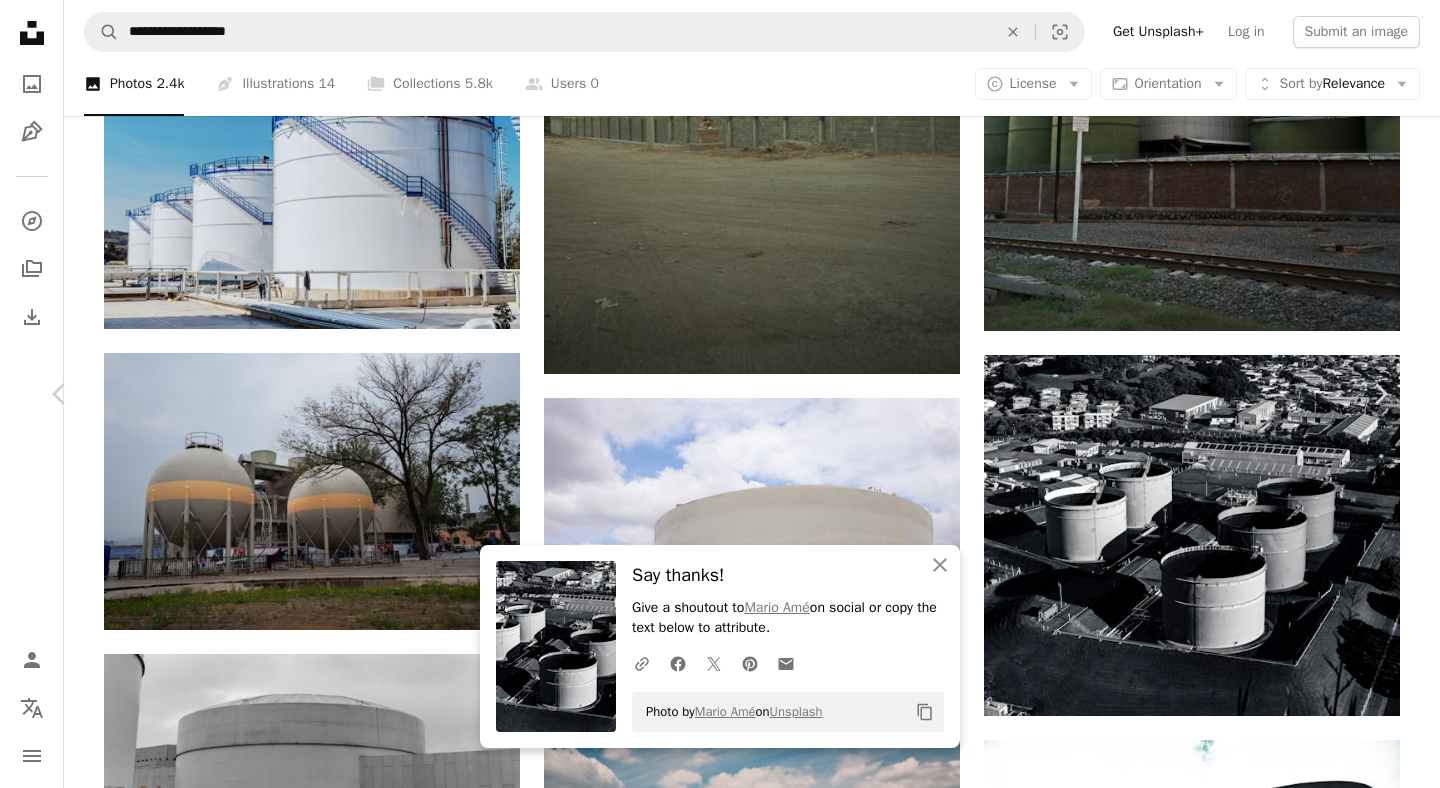 click on "An X shape Chevron left Chevron right An X shape Close Say thanks! Give a shoutout to  Mario Amé  on social or copy the text below to attribute. A URL sharing icon (chains) Facebook icon X (formerly Twitter) icon Pinterest icon An envelope Photo by  Mario Amé  on  Unsplash
Copy content Mario Amé imperioame A heart A plus sign Download free Chevron down Zoom in Views 5,769 Downloads 81 A forward-right arrow Share Info icon Info More Actions Calendar outlined Published on  June 8, 2024 Camera SONY, ILCE-7C Safety Free to use under the  Unsplash License grey factory outdoors aerial view turret Public domain images Browse premium related images on iStock  |  Save 20% with code UNSPLASH20 View more on iStock  ↗ Related images A heart A plus sign Jose Rueda Arrow pointing down Plus sign for Unsplash+ A heart A plus sign Hrant Khachatryan For  Unsplash+ A lock Download A heart A plus sign Gowtham AGM Available for hire A checkmark inside of a circle Arrow pointing down A heart A plus sign Osama Madlom" at bounding box center (720, 3270) 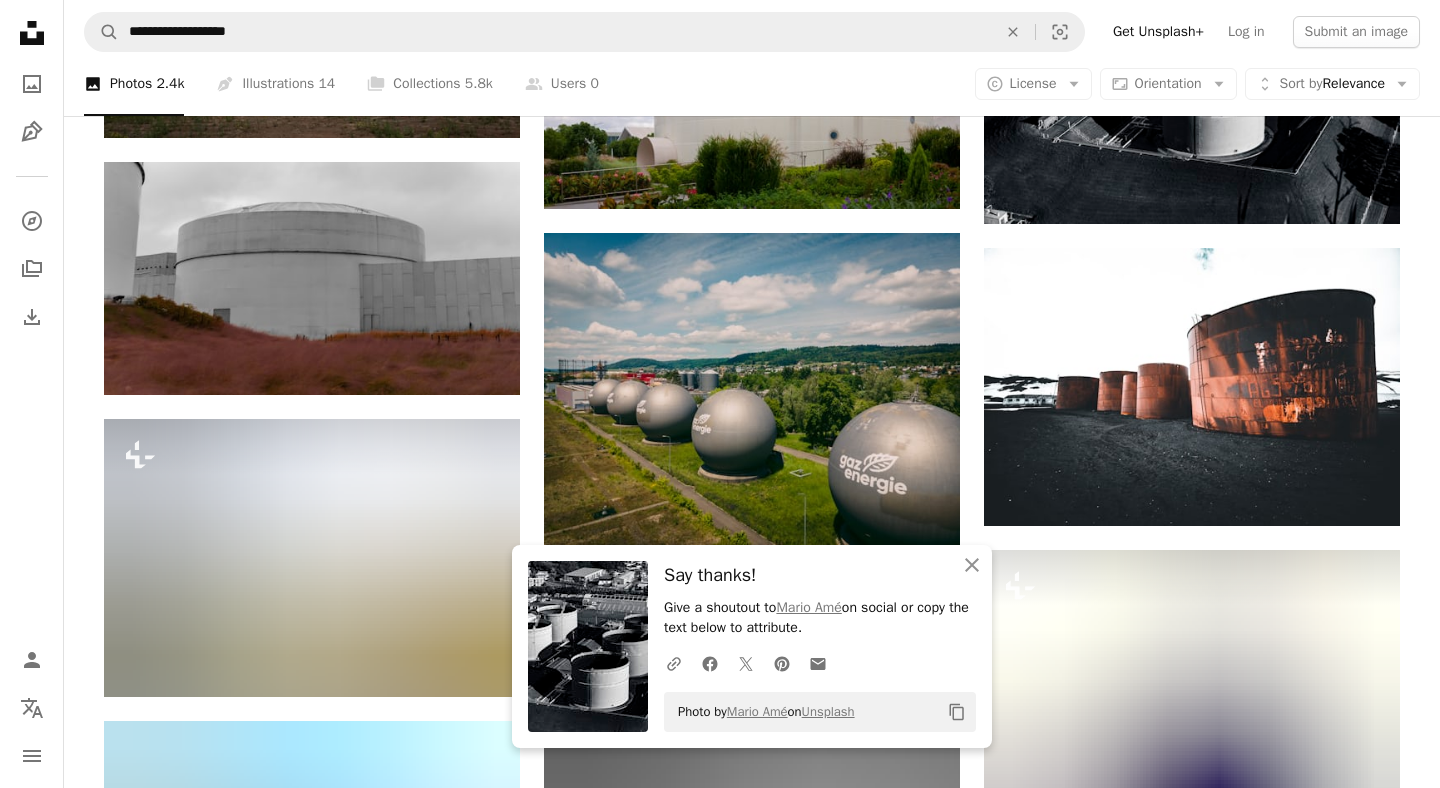 scroll, scrollTop: 1869, scrollLeft: 0, axis: vertical 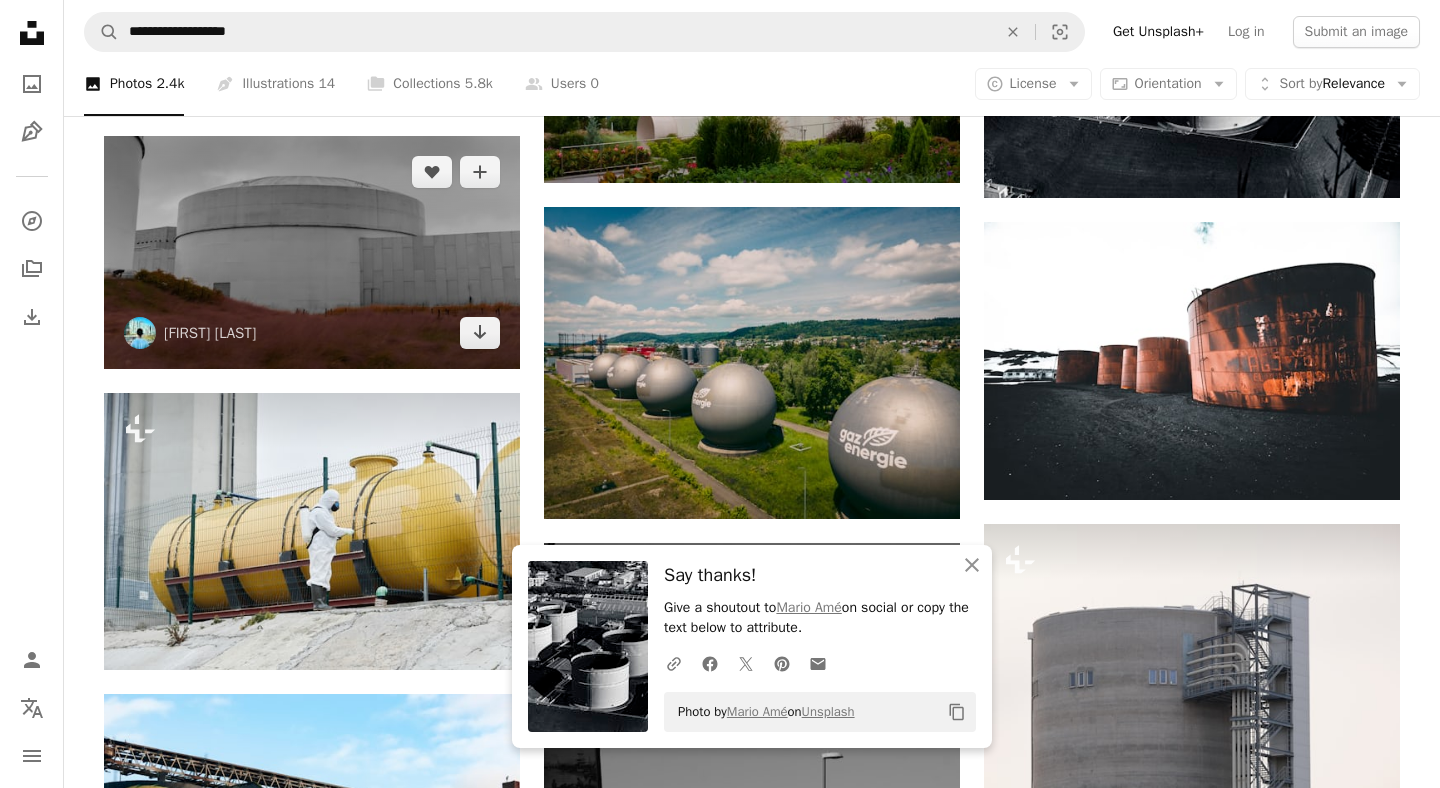 click at bounding box center (312, 253) 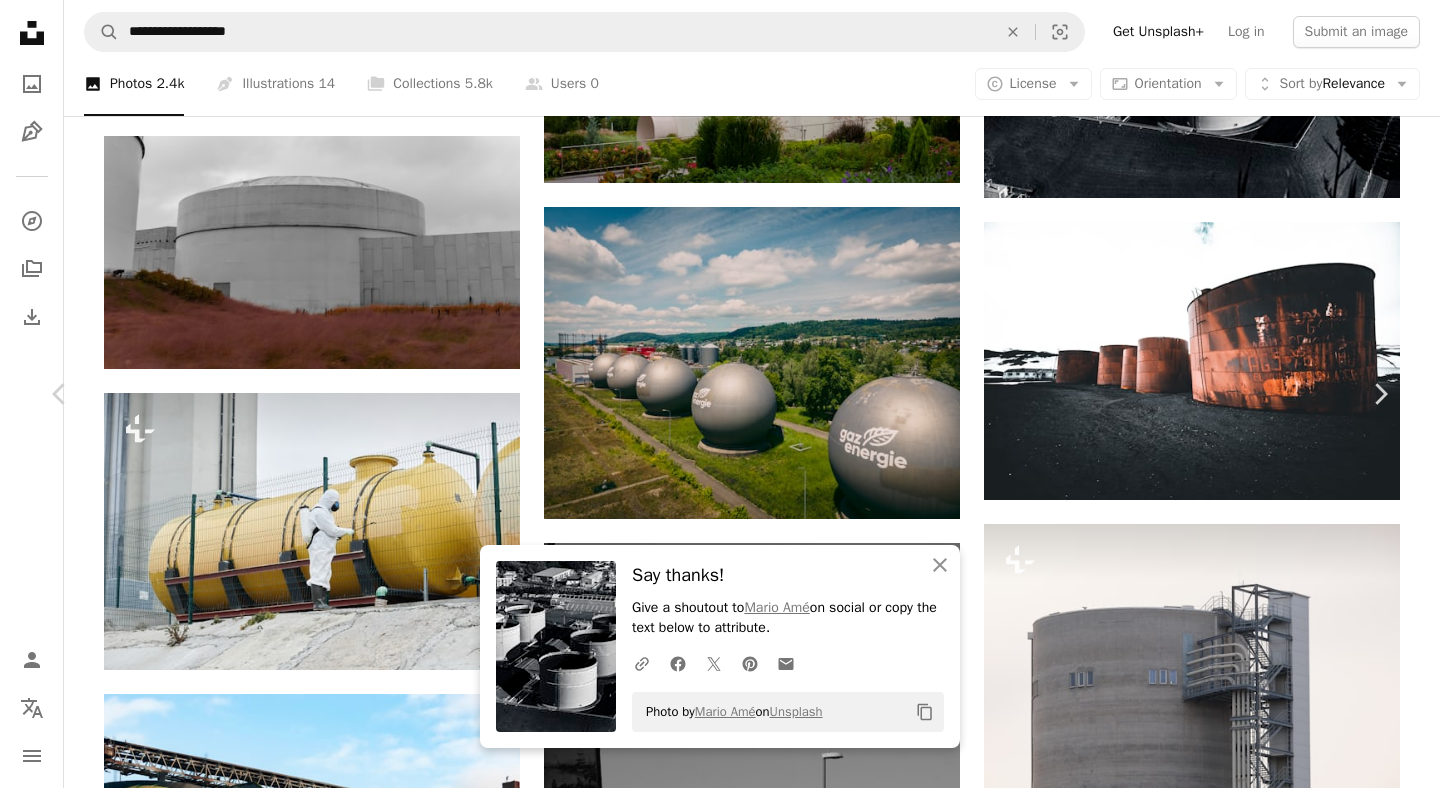 click 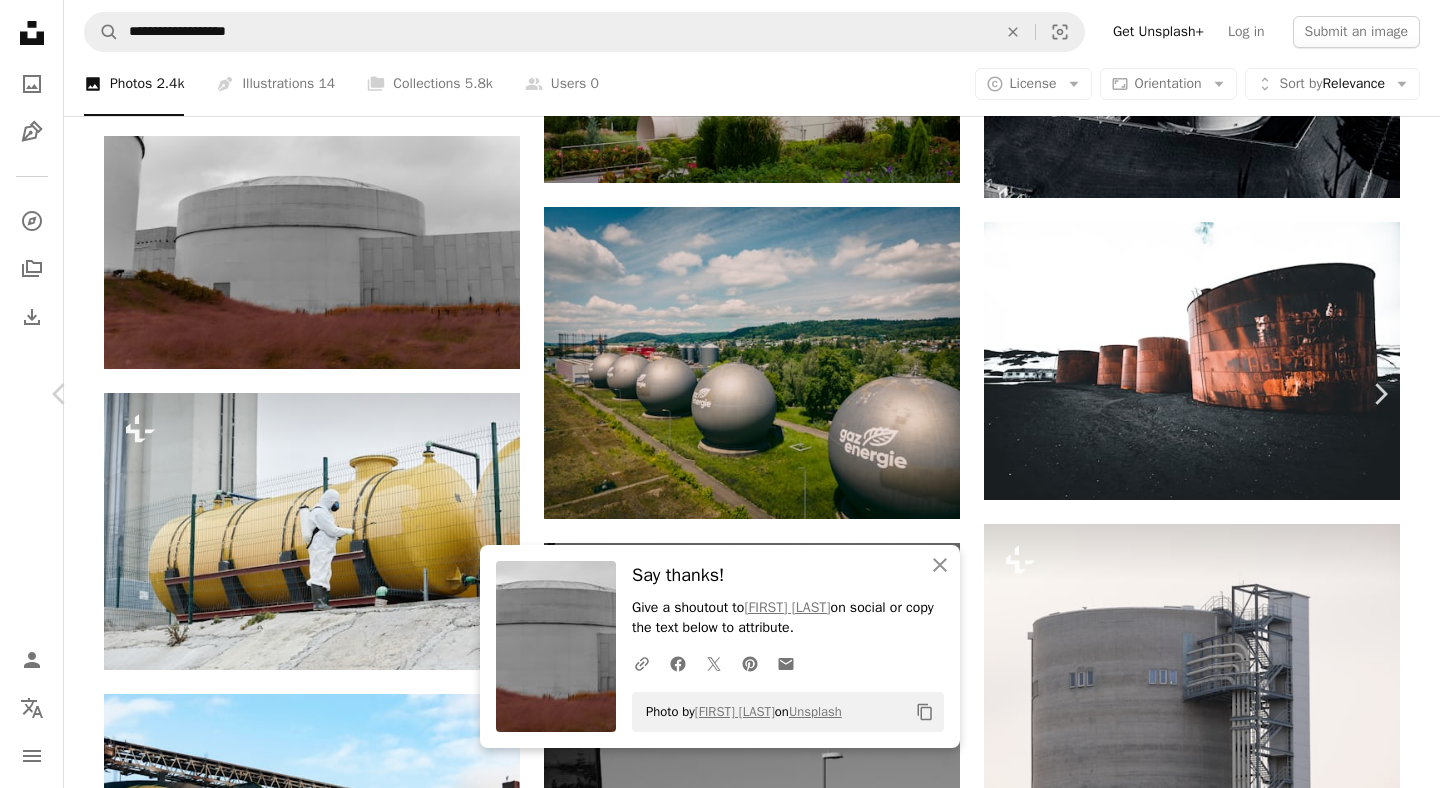 click on "An X shape" at bounding box center [20, 20] 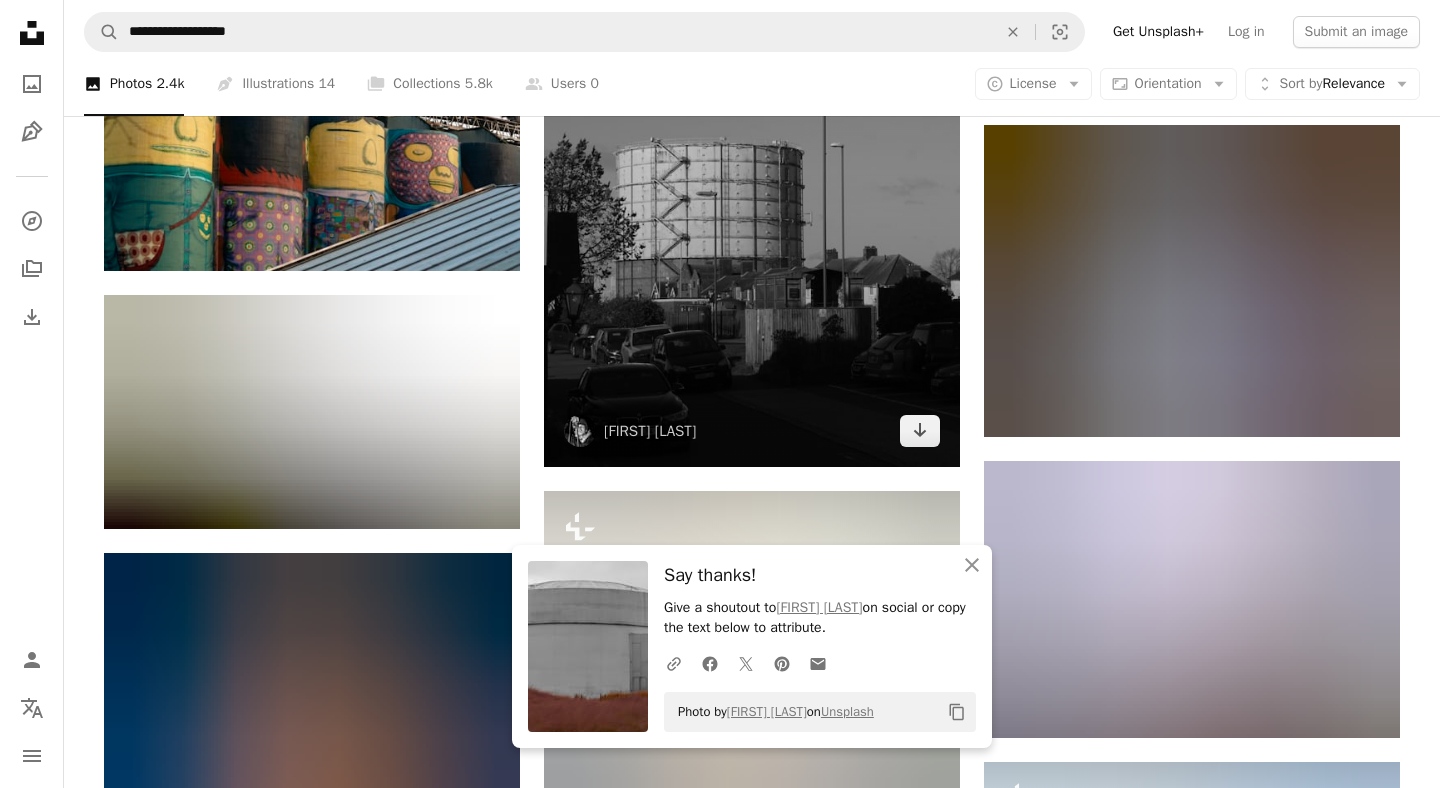 scroll, scrollTop: 2486, scrollLeft: 0, axis: vertical 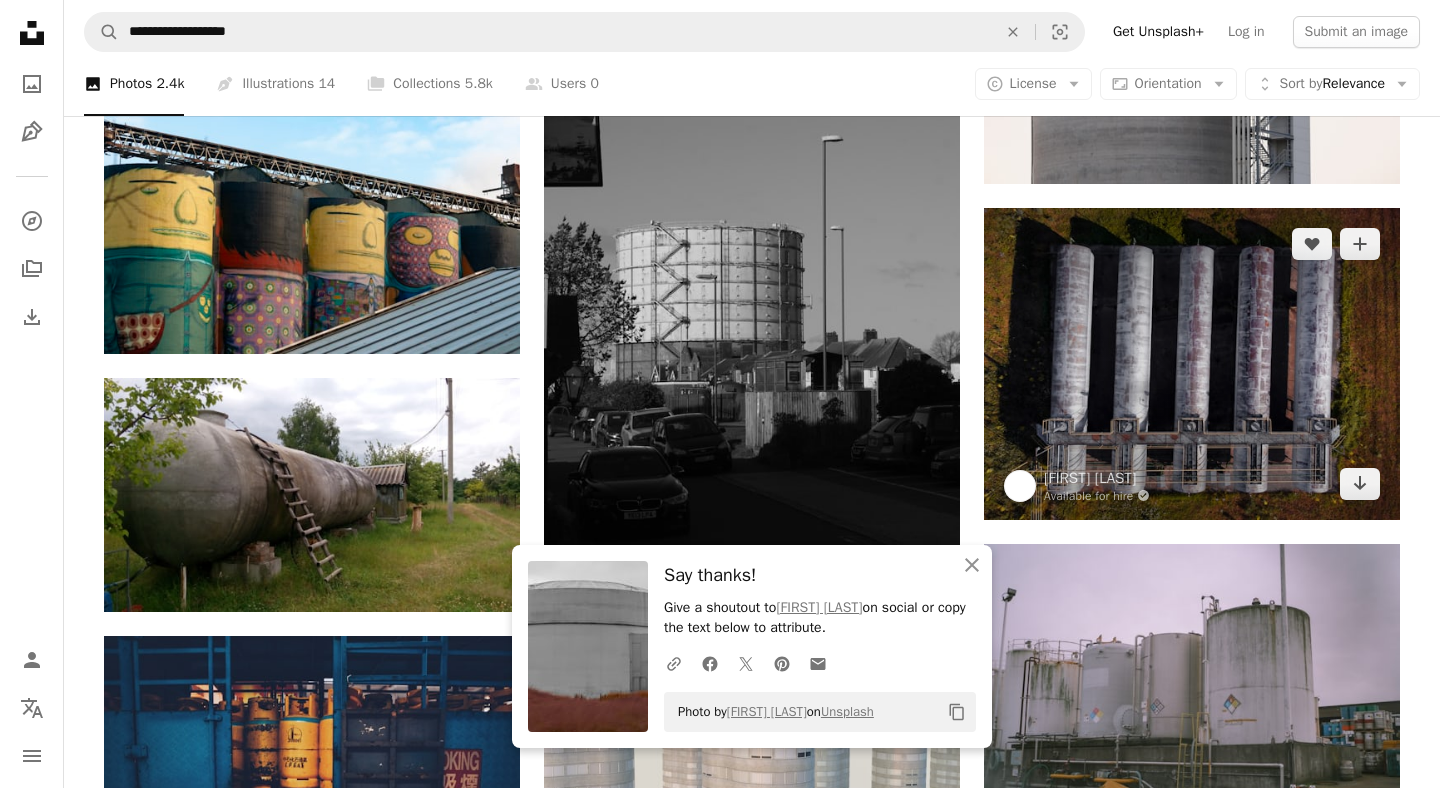 click at bounding box center (1192, 364) 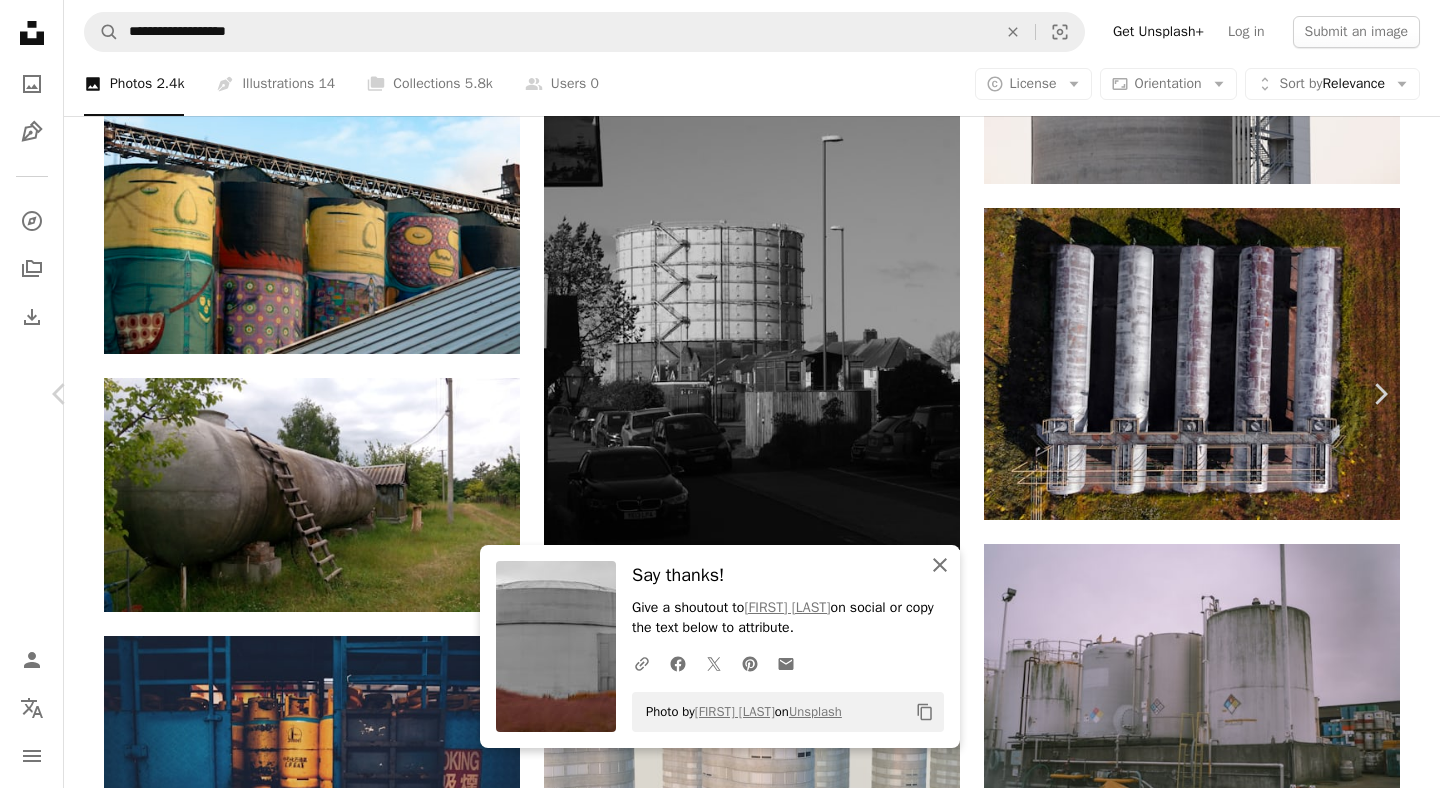 click on "An X shape" 